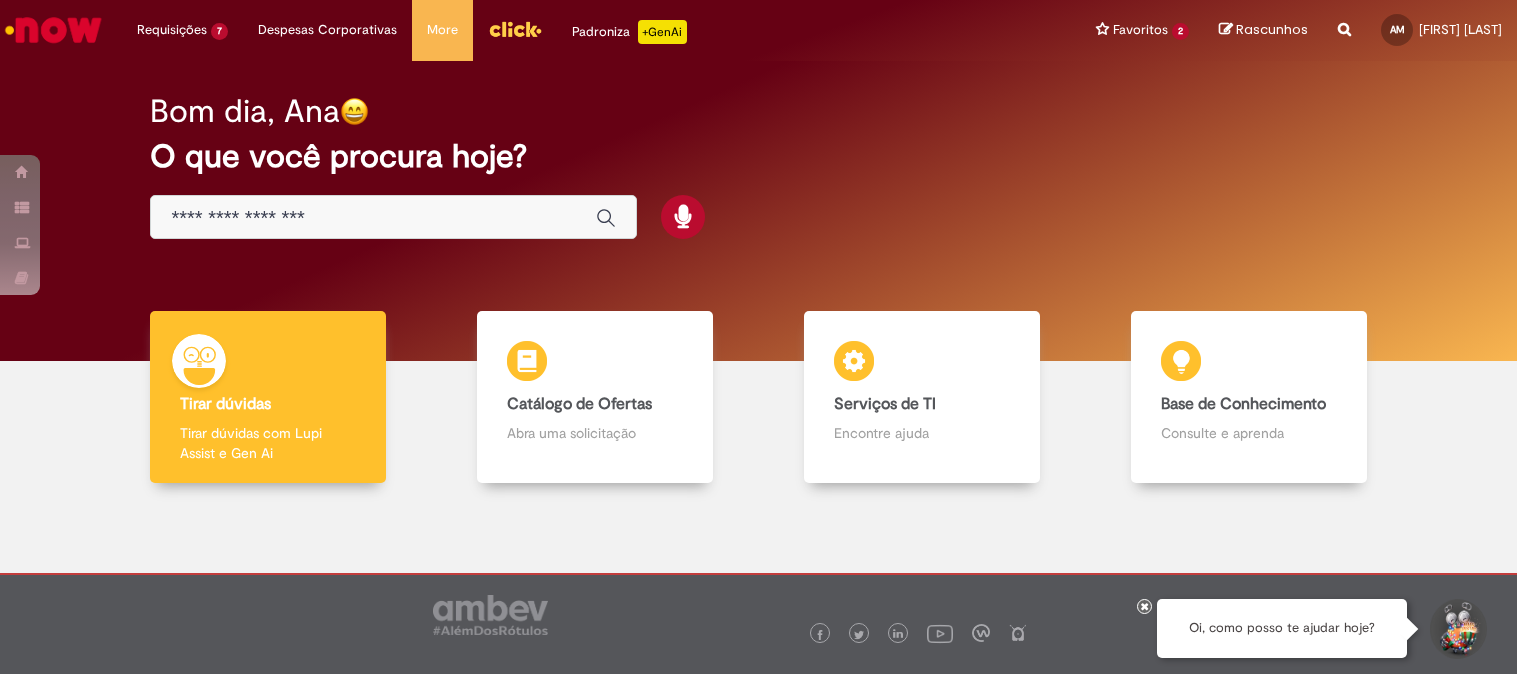 scroll, scrollTop: 0, scrollLeft: 0, axis: both 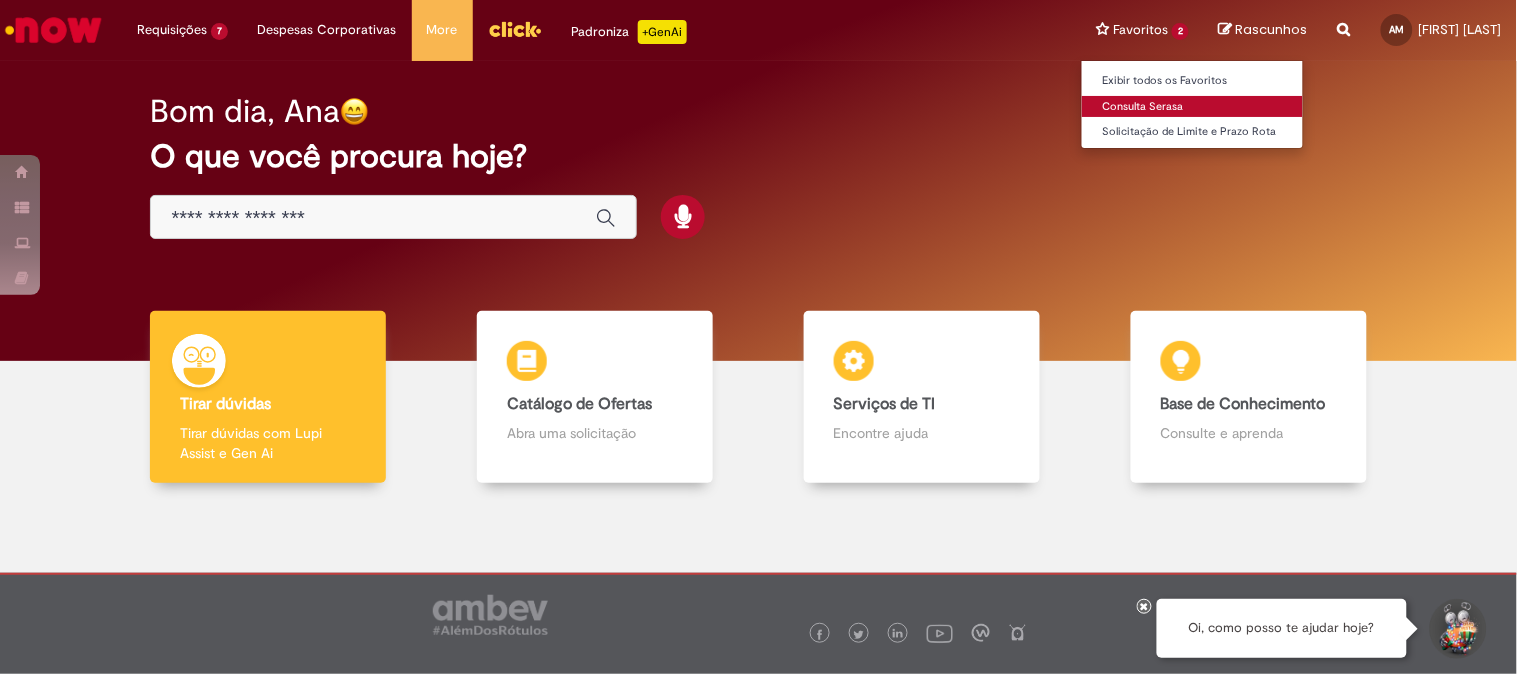 click on "Consulta Serasa" at bounding box center [1192, 107] 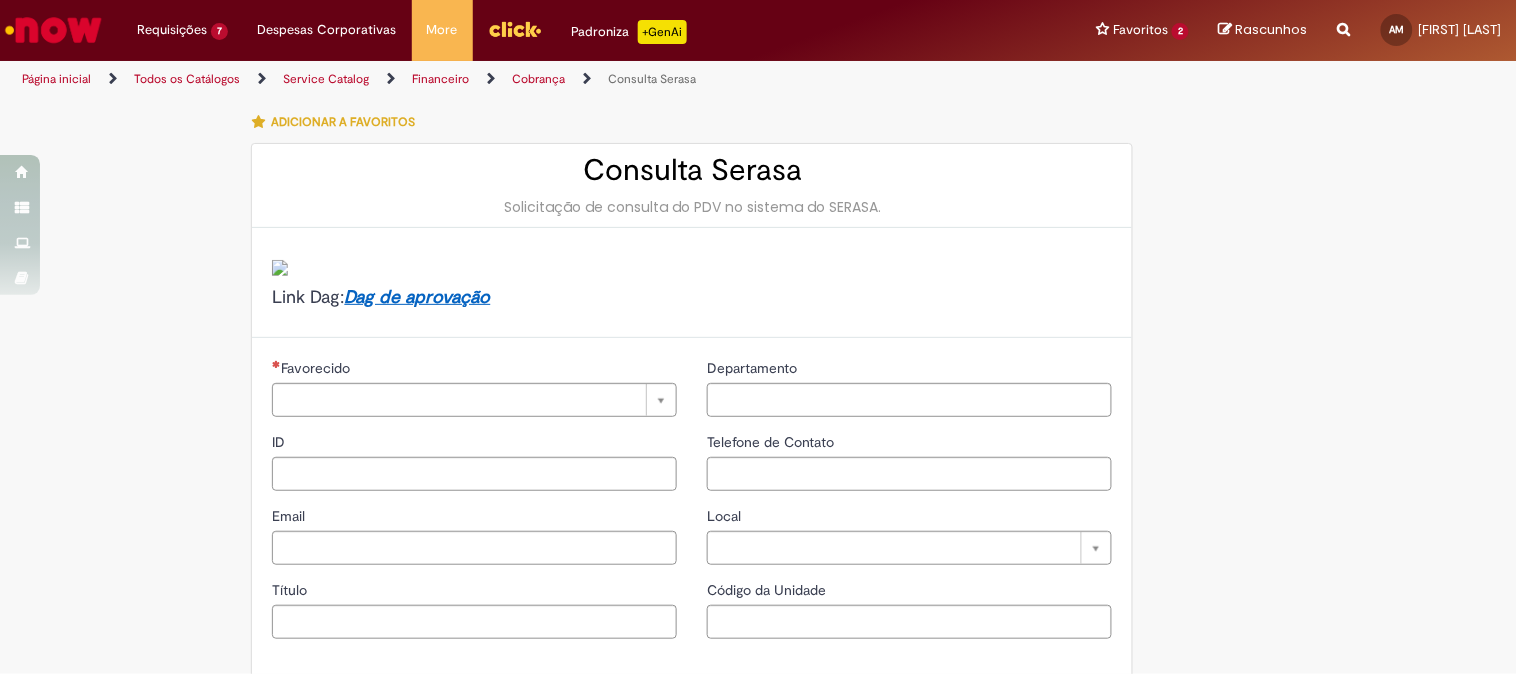 type on "********" 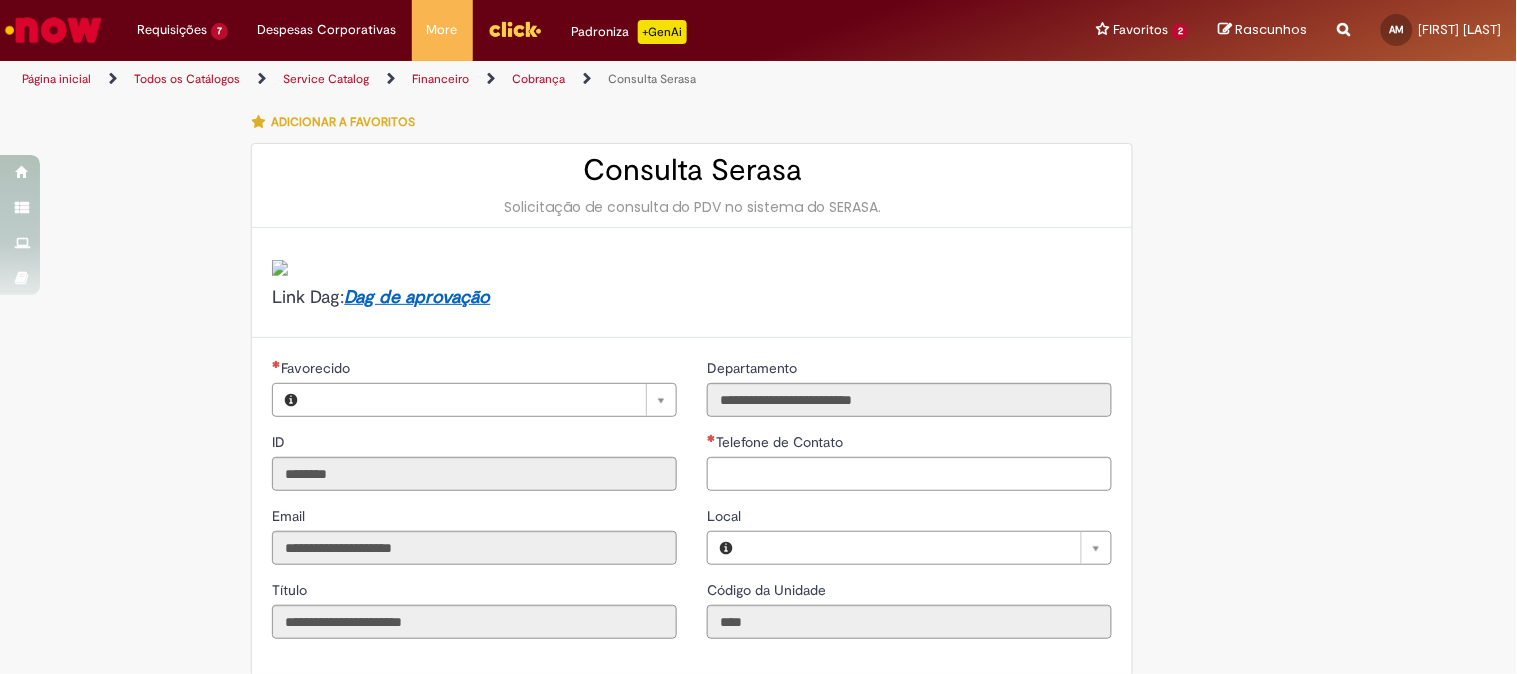 type on "**********" 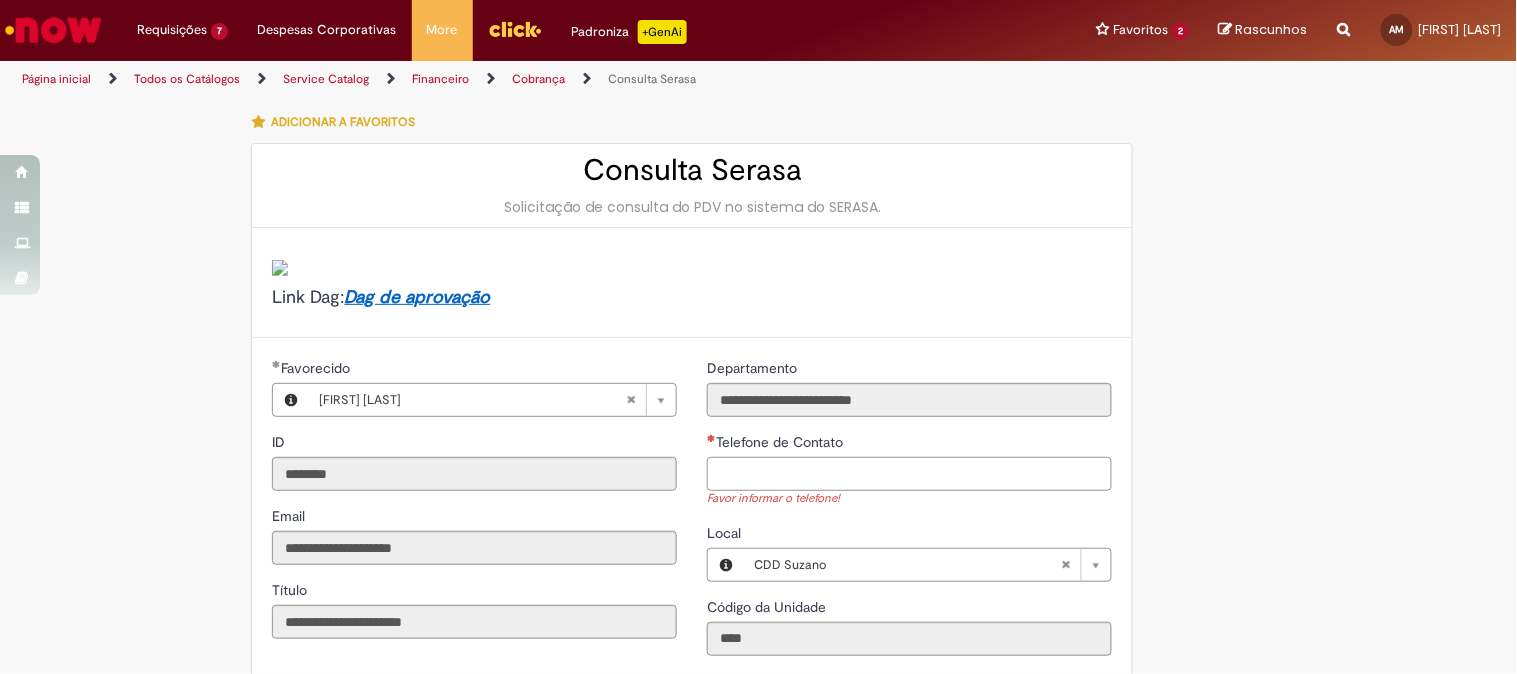 click on "Telefone de Contato" at bounding box center (909, 474) 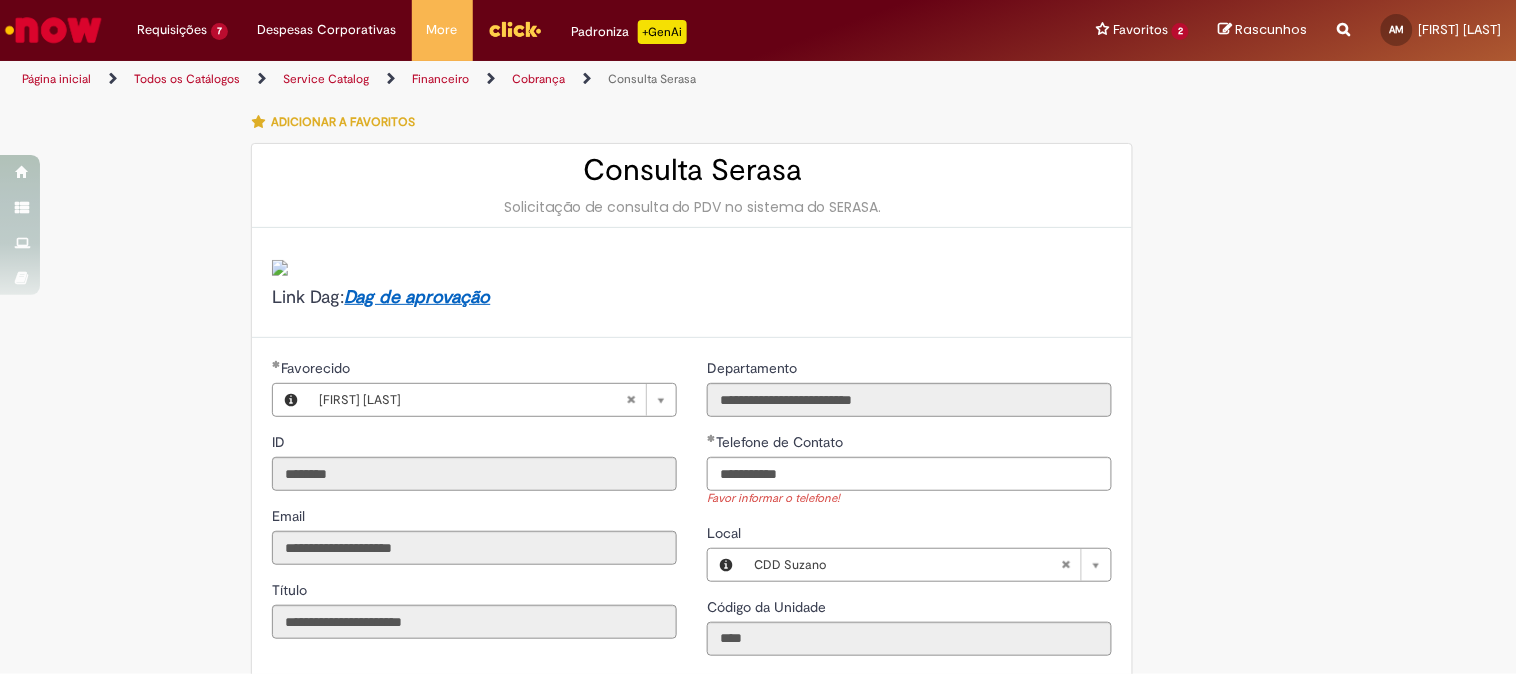type on "**********" 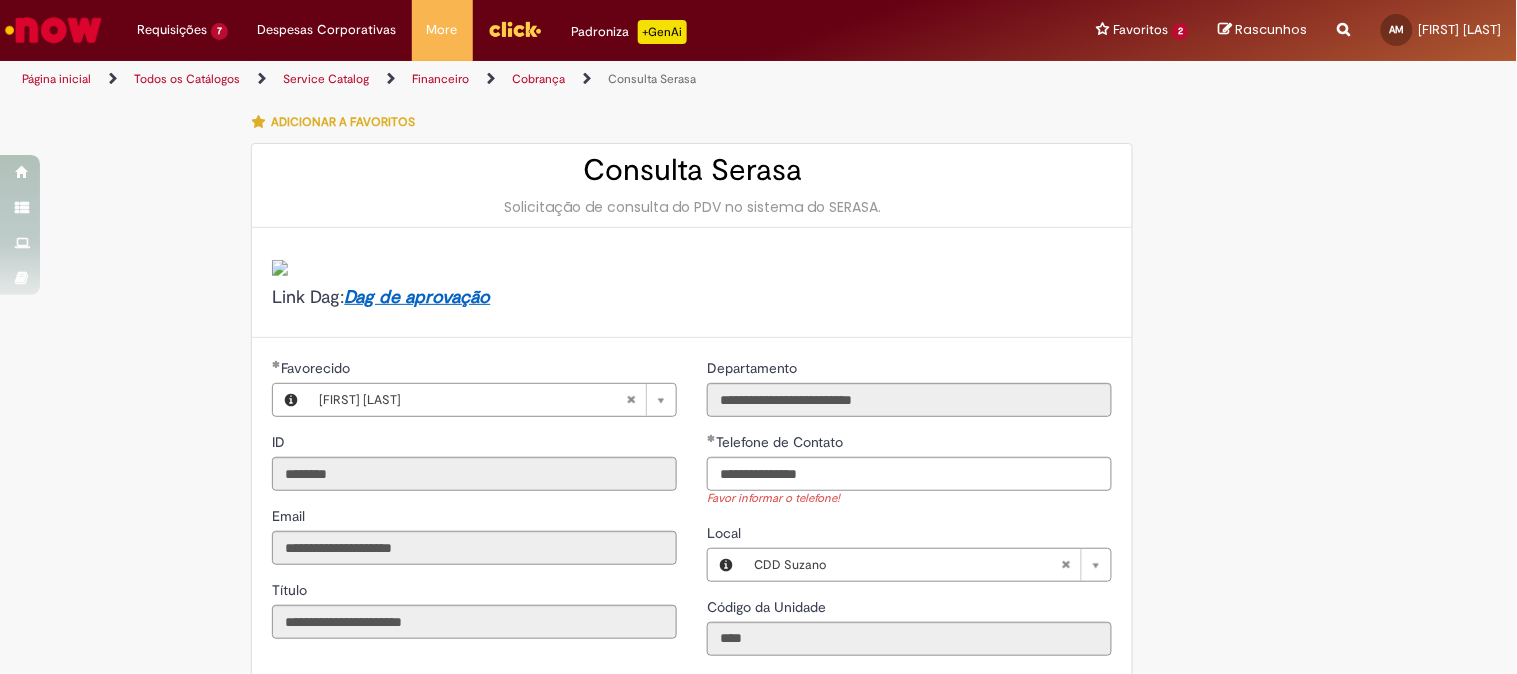 click on "**********" at bounding box center (759, 755) 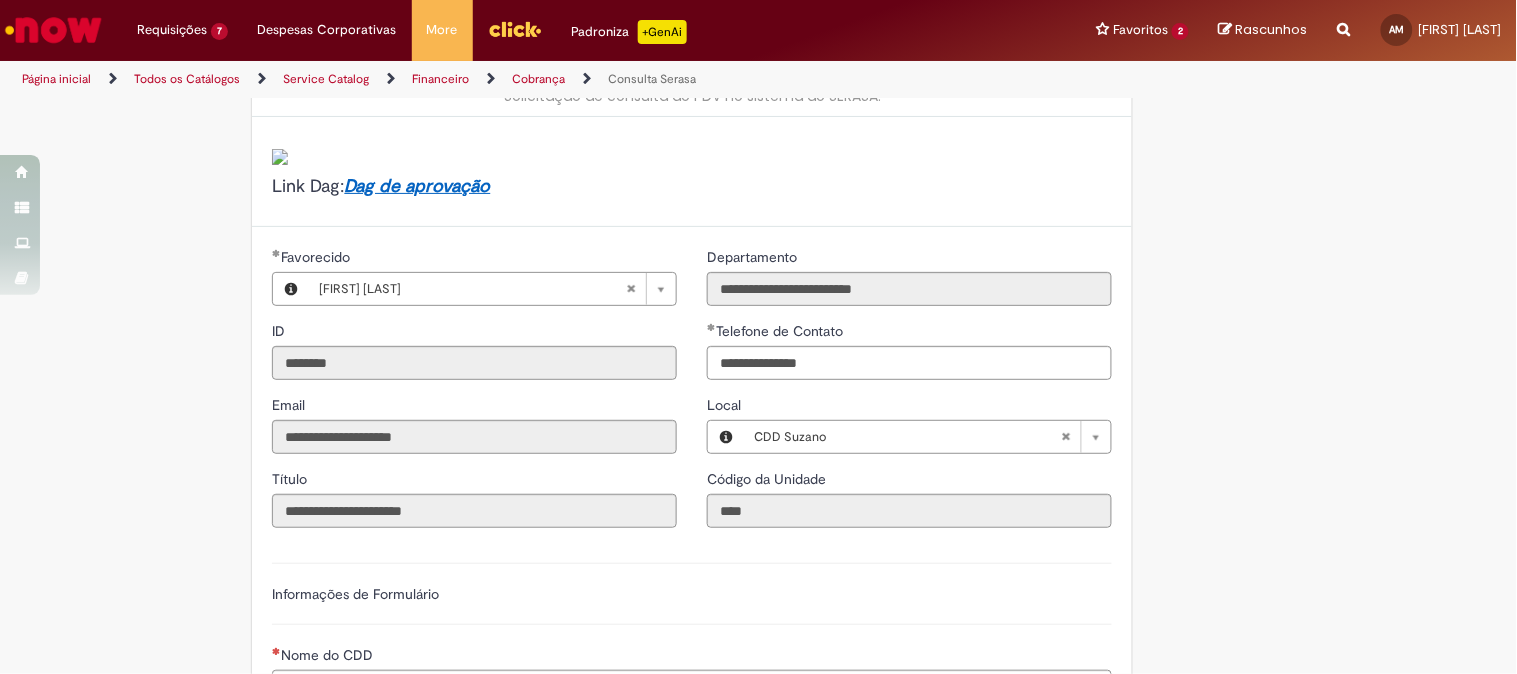 scroll, scrollTop: 333, scrollLeft: 0, axis: vertical 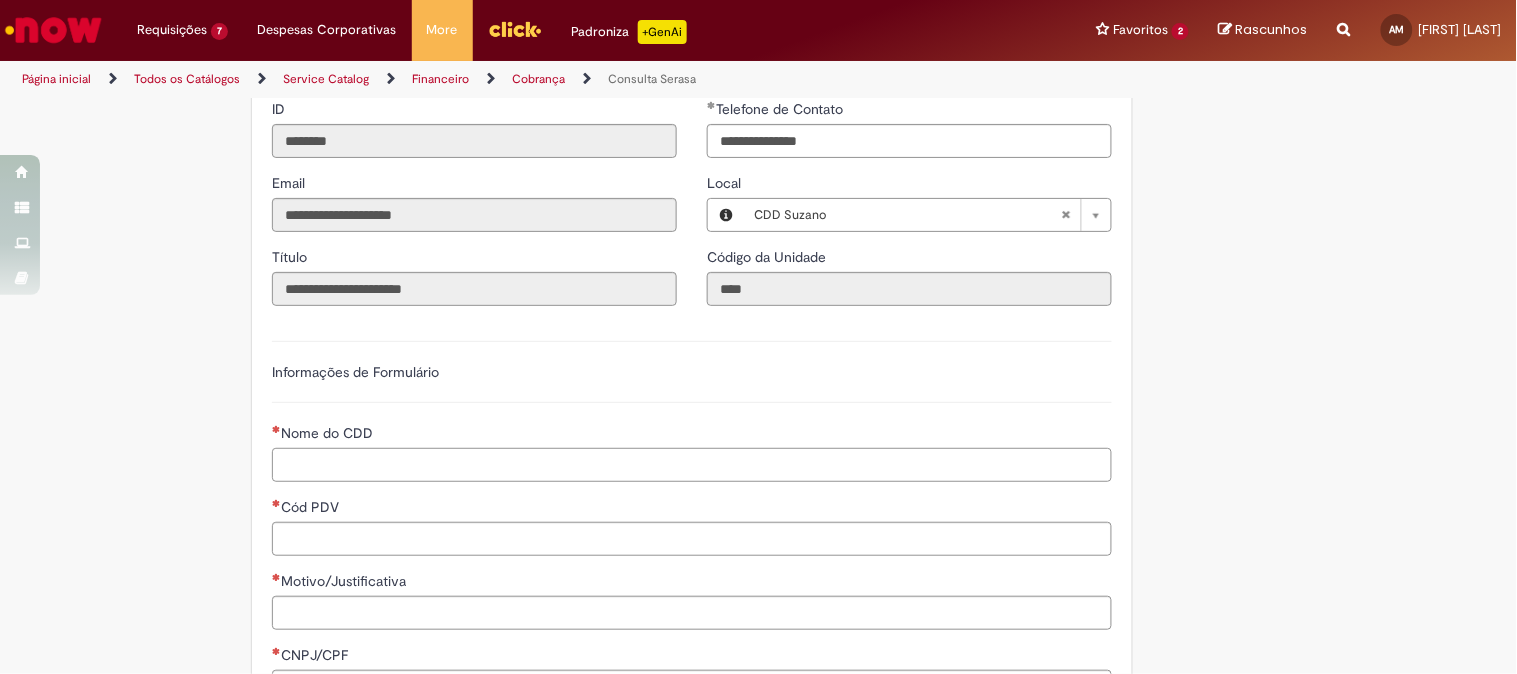 click on "Nome do CDD" at bounding box center [692, 465] 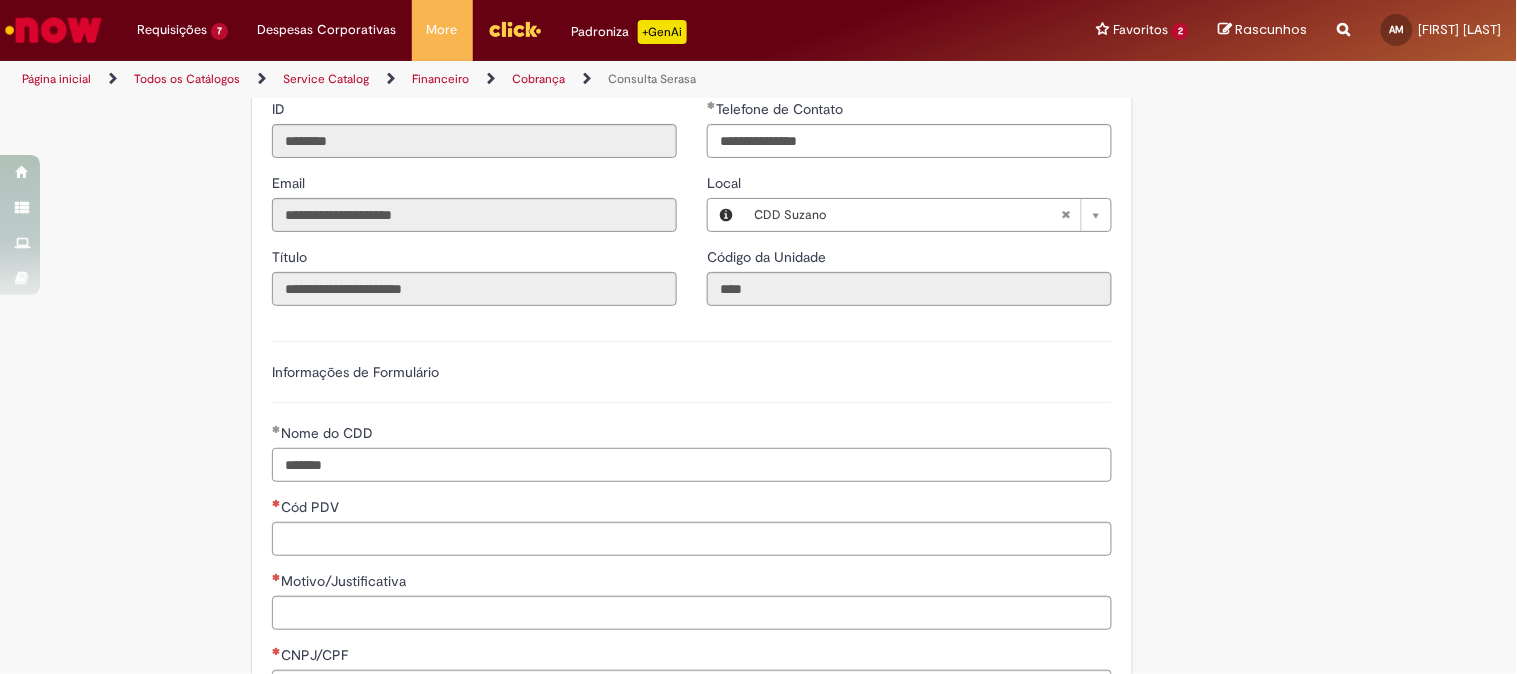 type on "******" 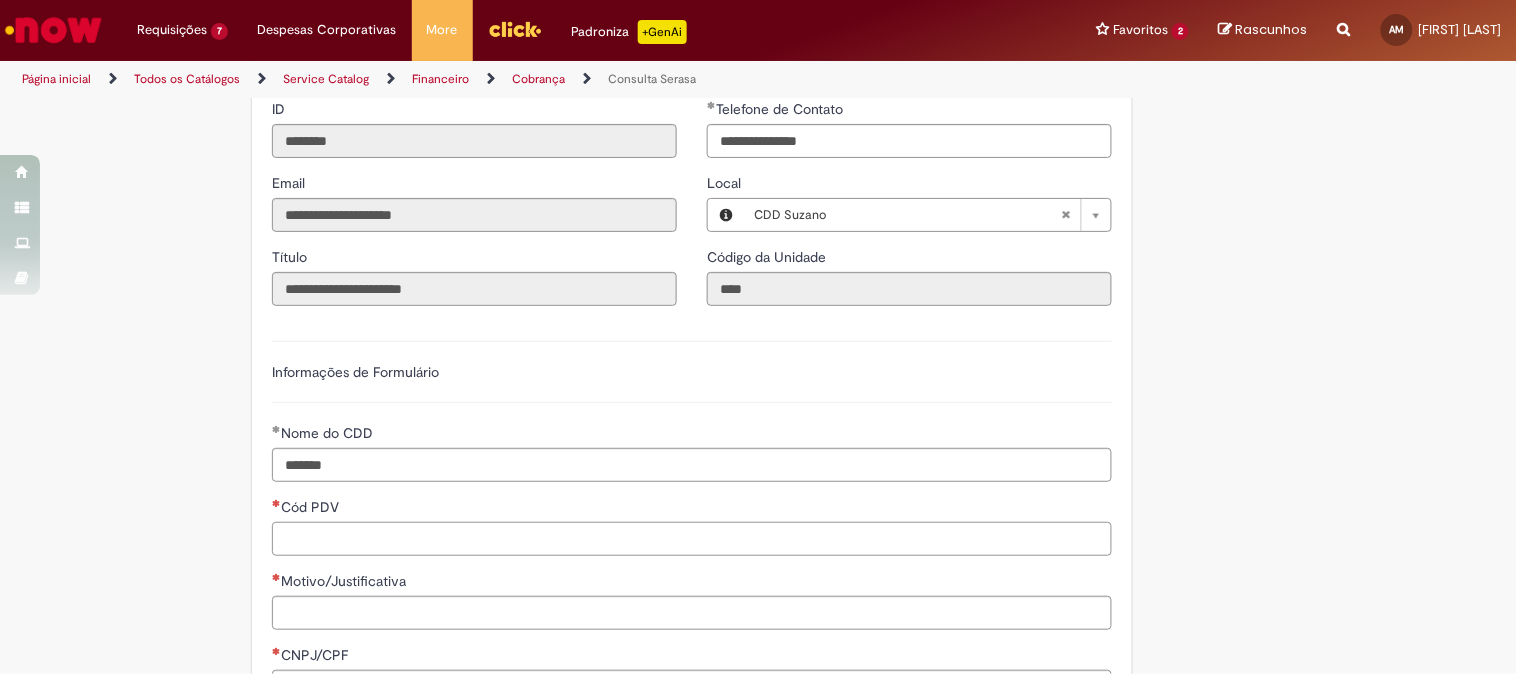 click on "Cód PDV" at bounding box center (692, 539) 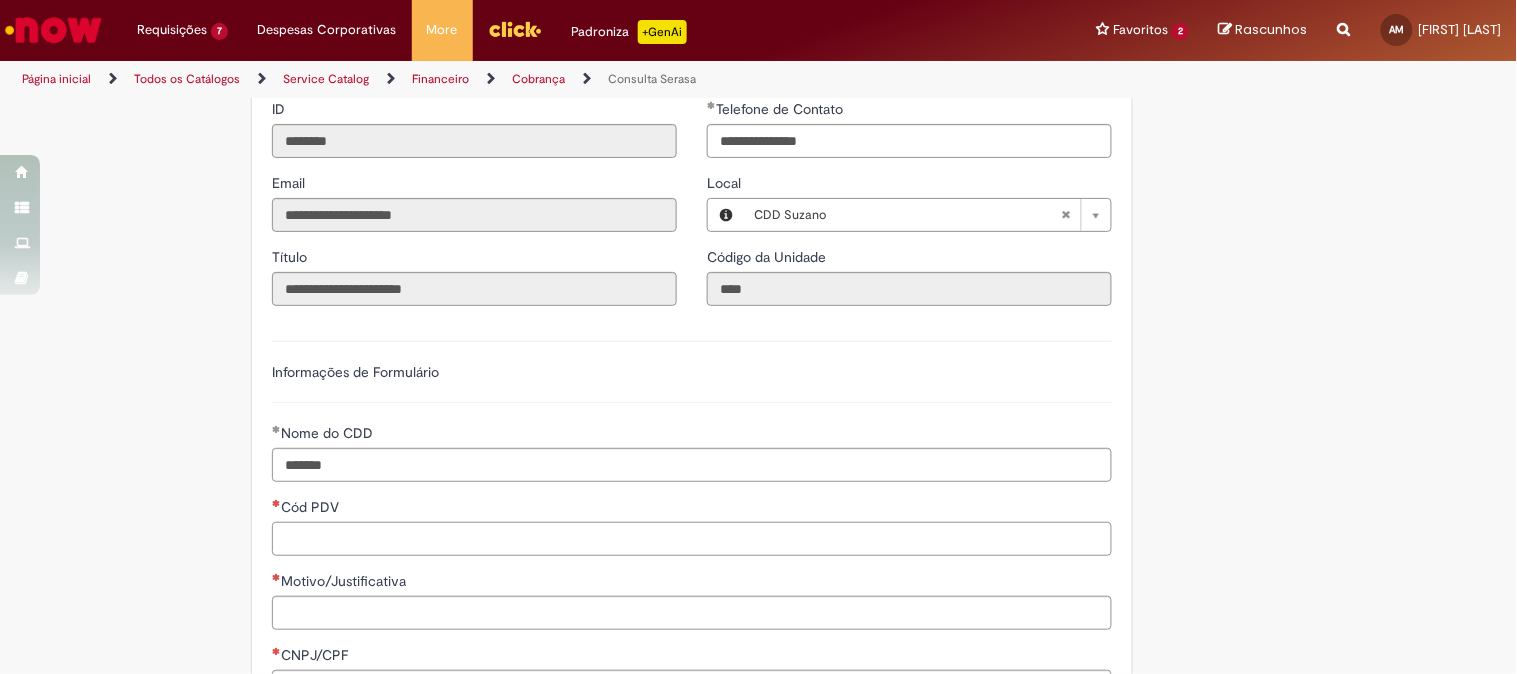scroll, scrollTop: 666, scrollLeft: 0, axis: vertical 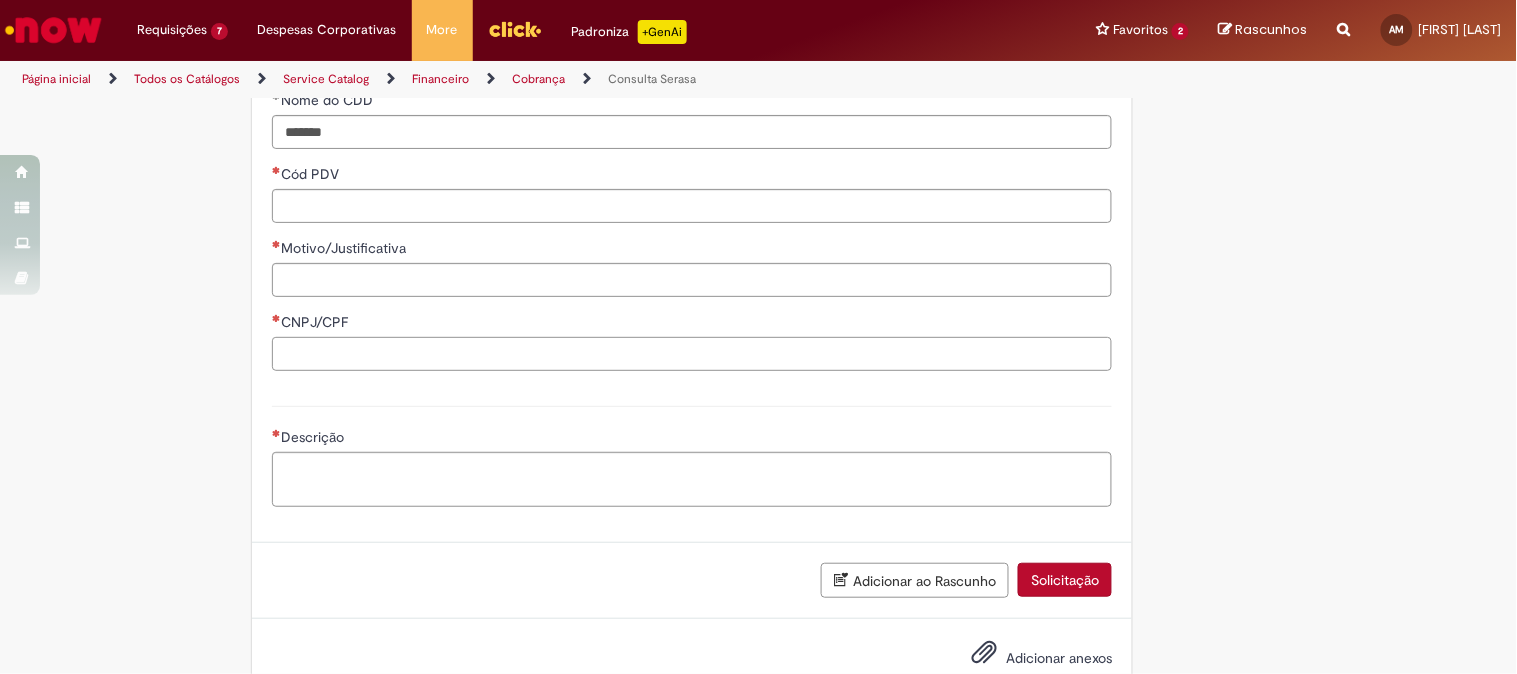 click on "CNPJ/CPF" at bounding box center (692, 354) 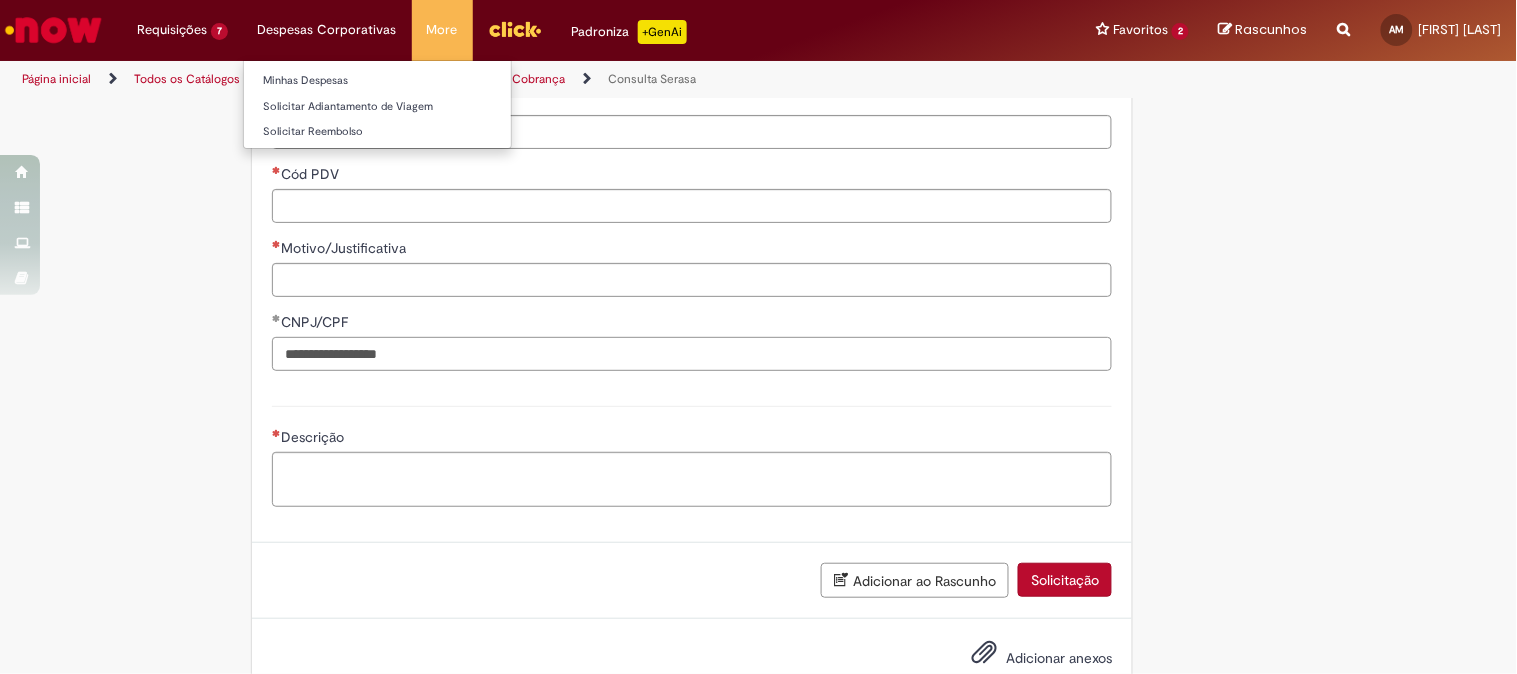 type on "**********" 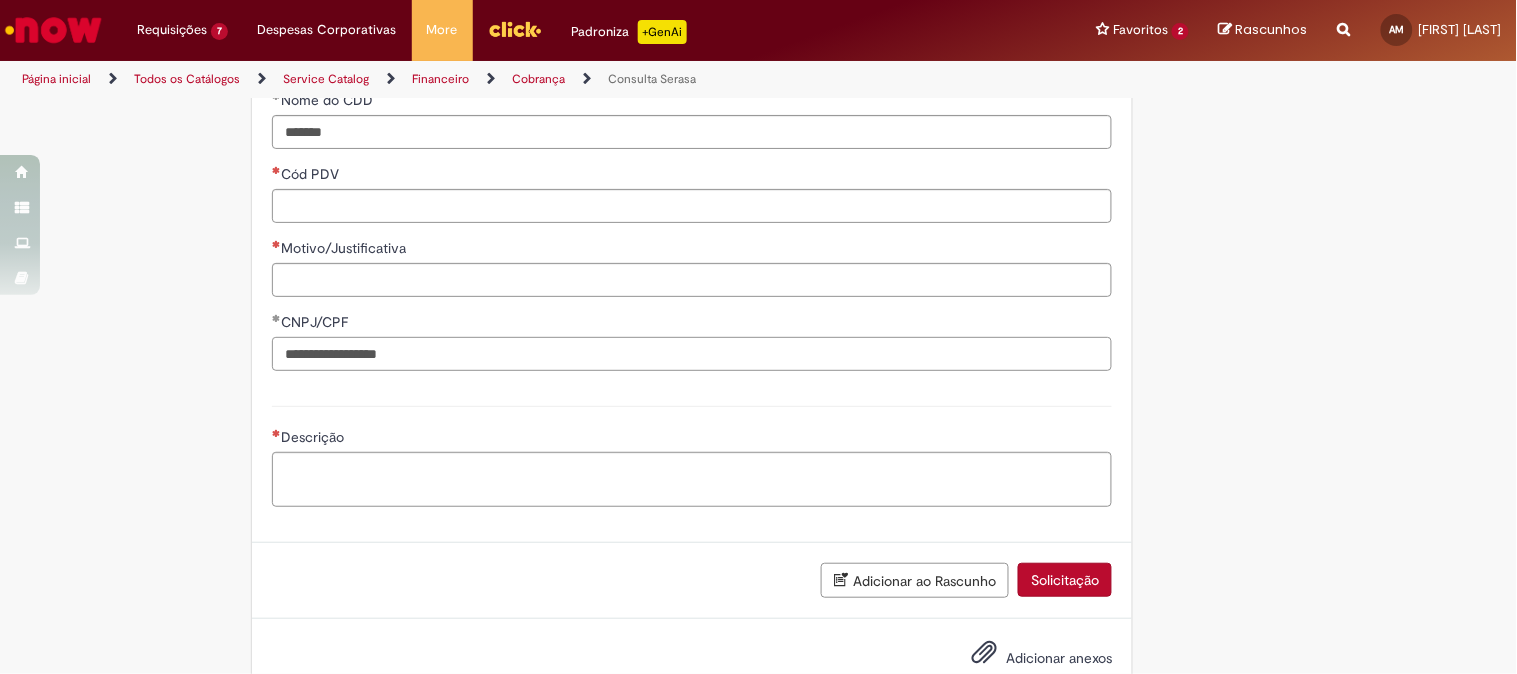scroll, scrollTop: 555, scrollLeft: 0, axis: vertical 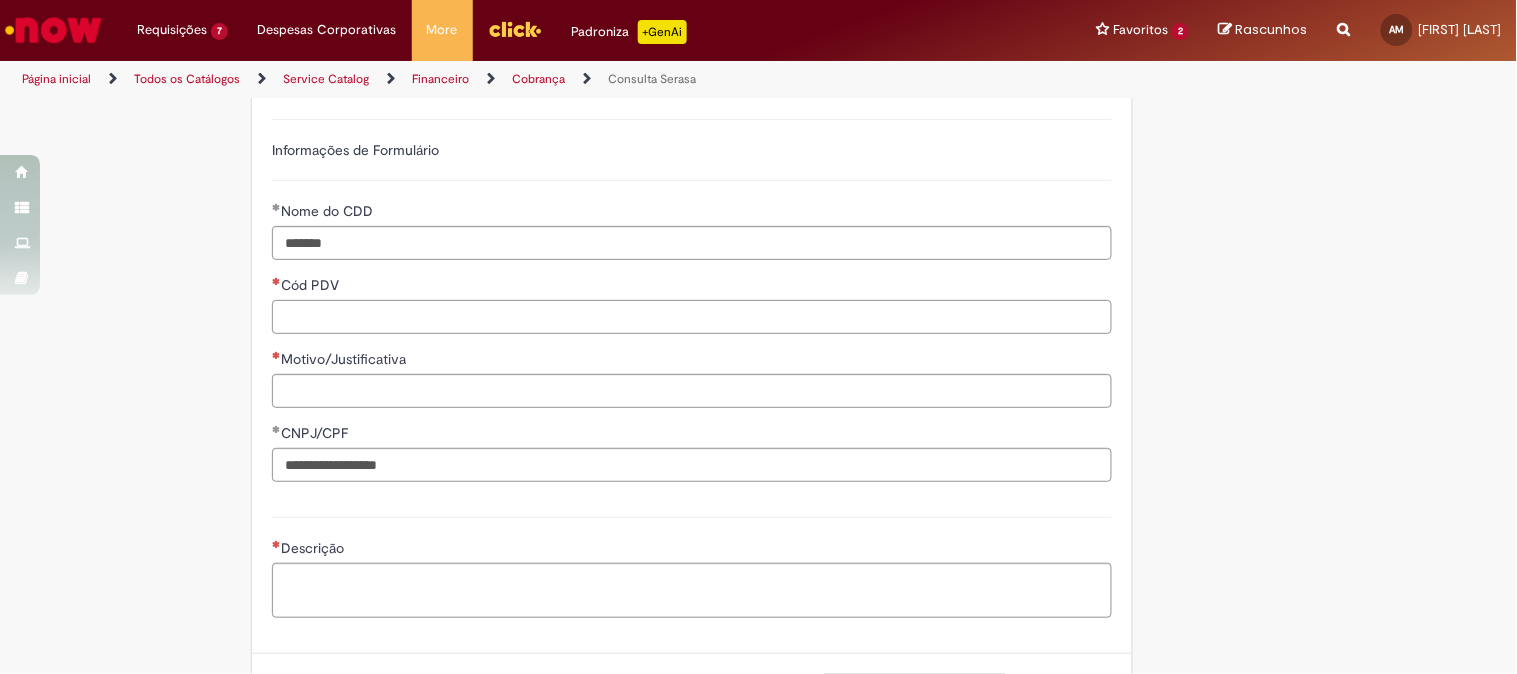 click on "Cód PDV" at bounding box center [692, 317] 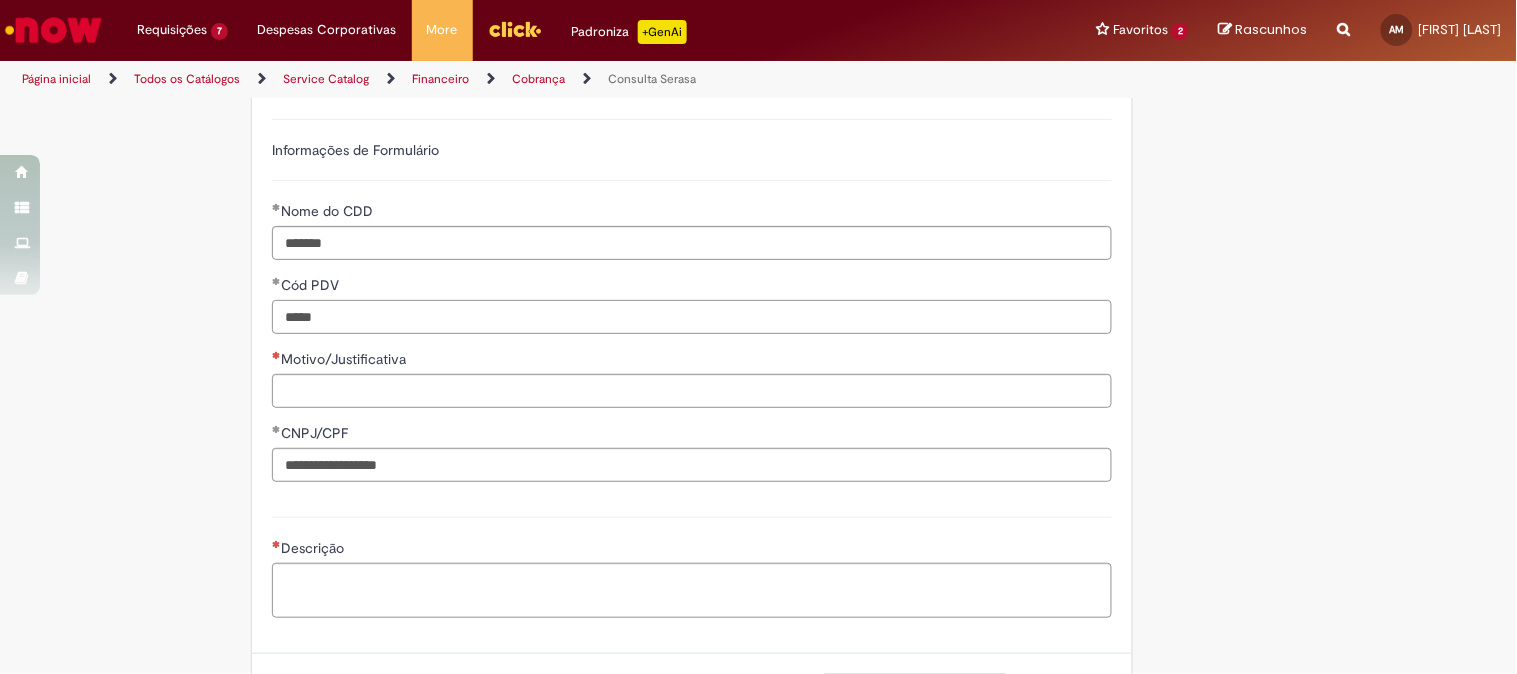 type on "*****" 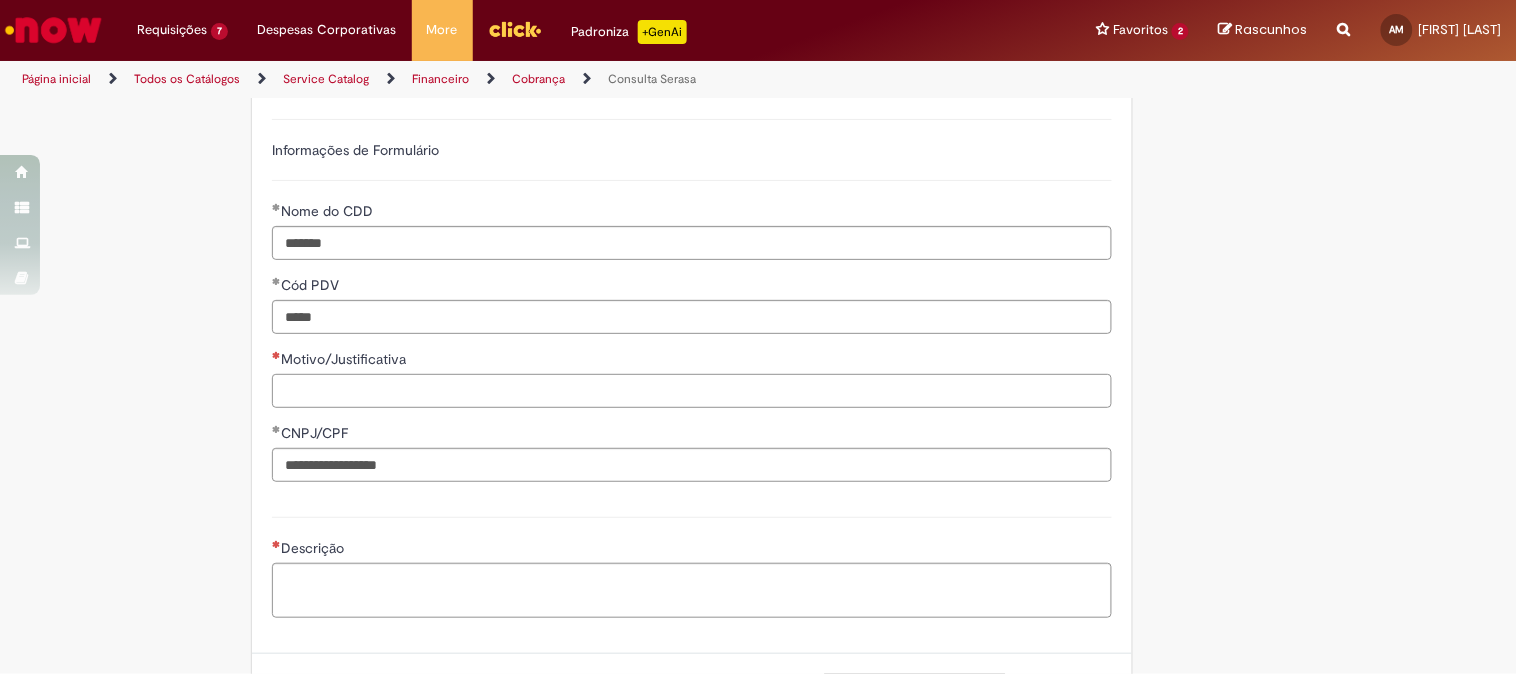 click on "Motivo/Justificativa" at bounding box center (692, 391) 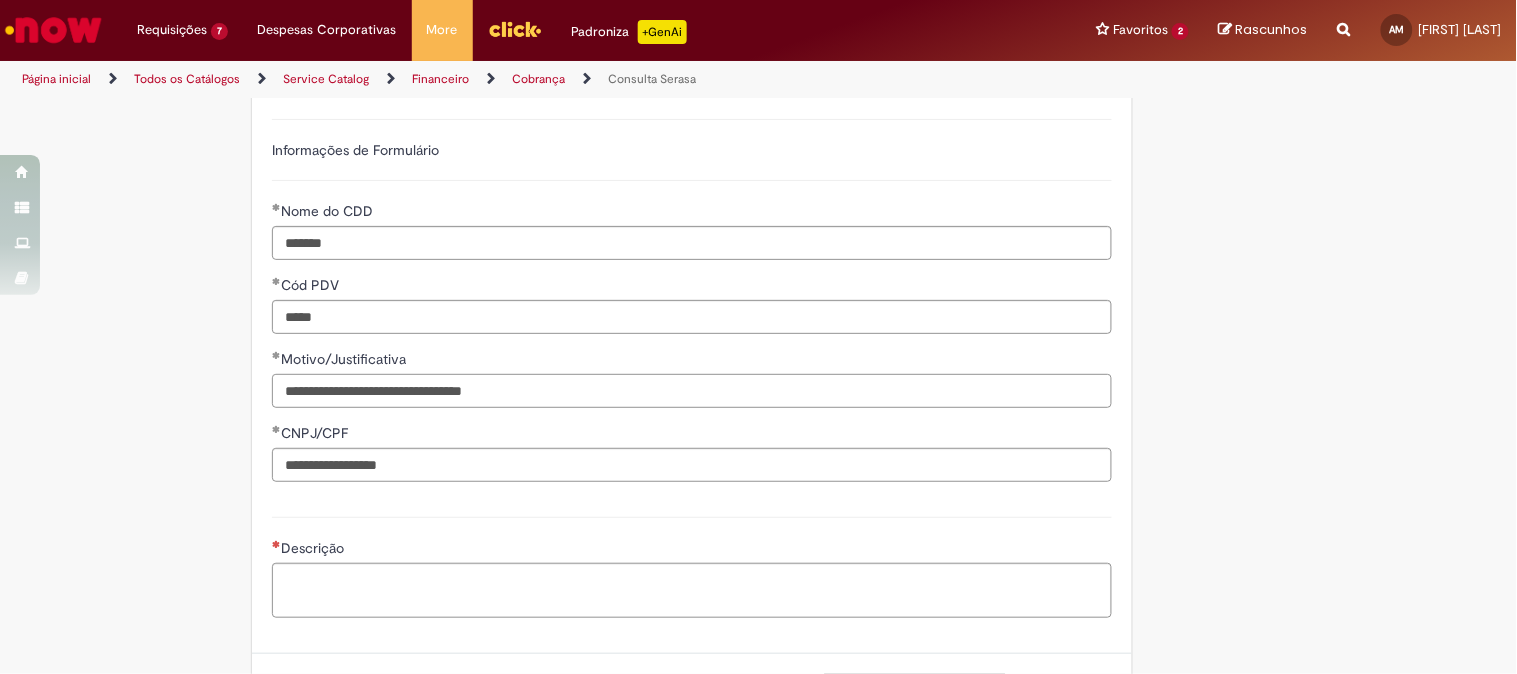 type on "**********" 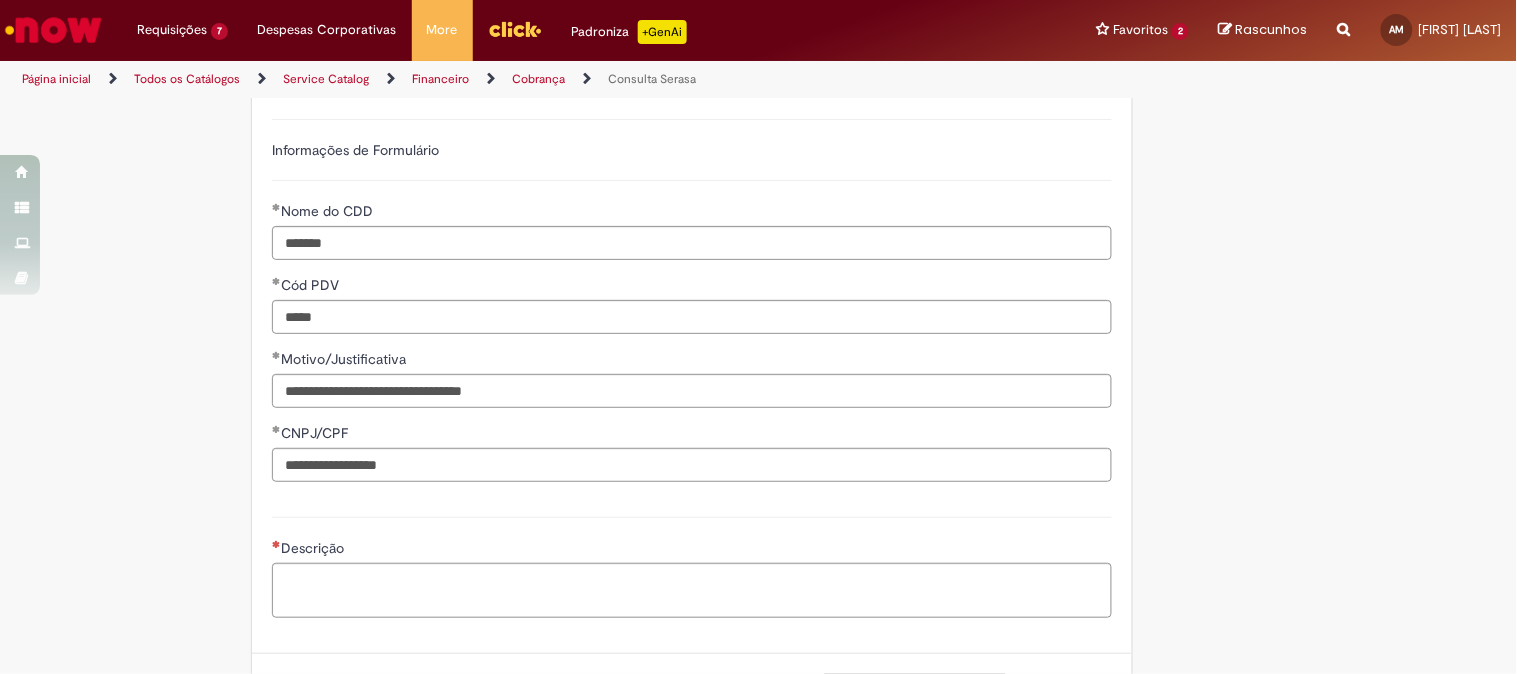 click on "Informações de Formulário" at bounding box center (692, 160) 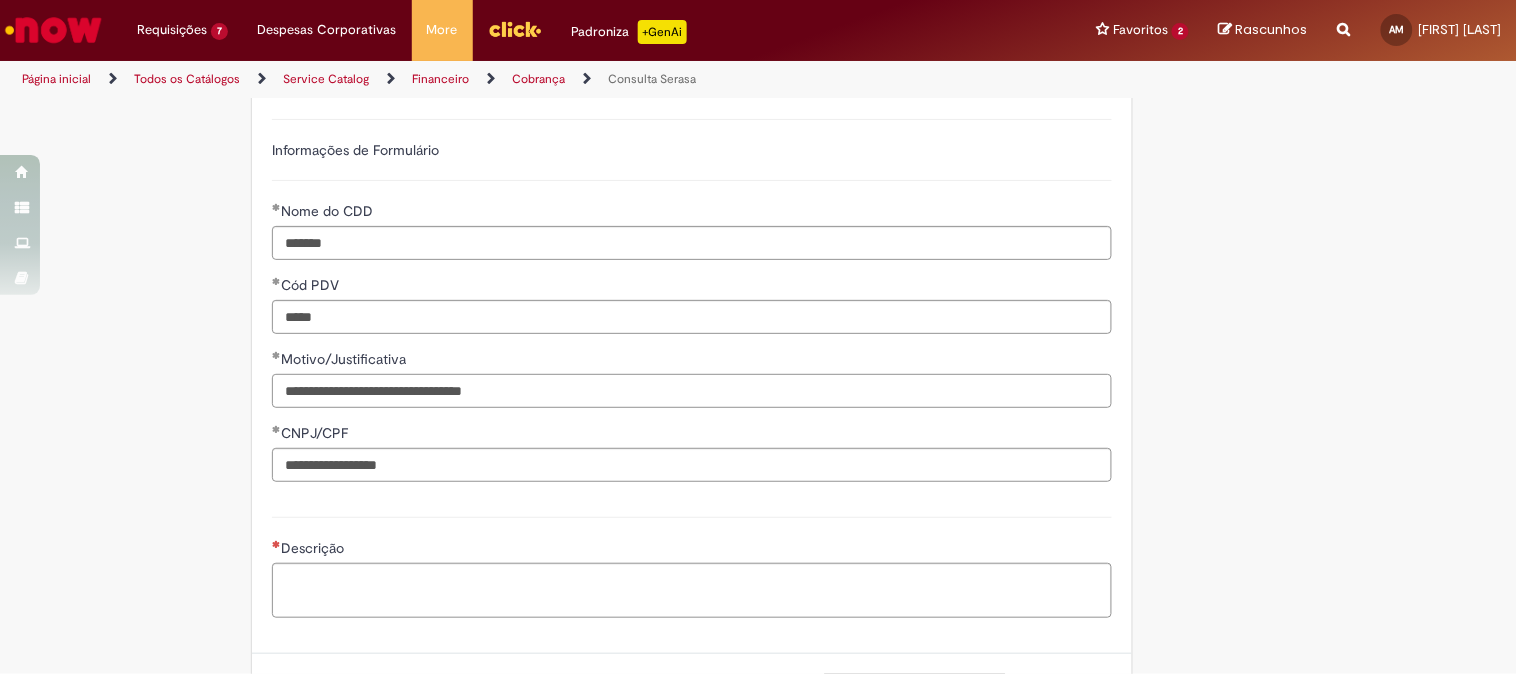click on "**********" at bounding box center (692, 391) 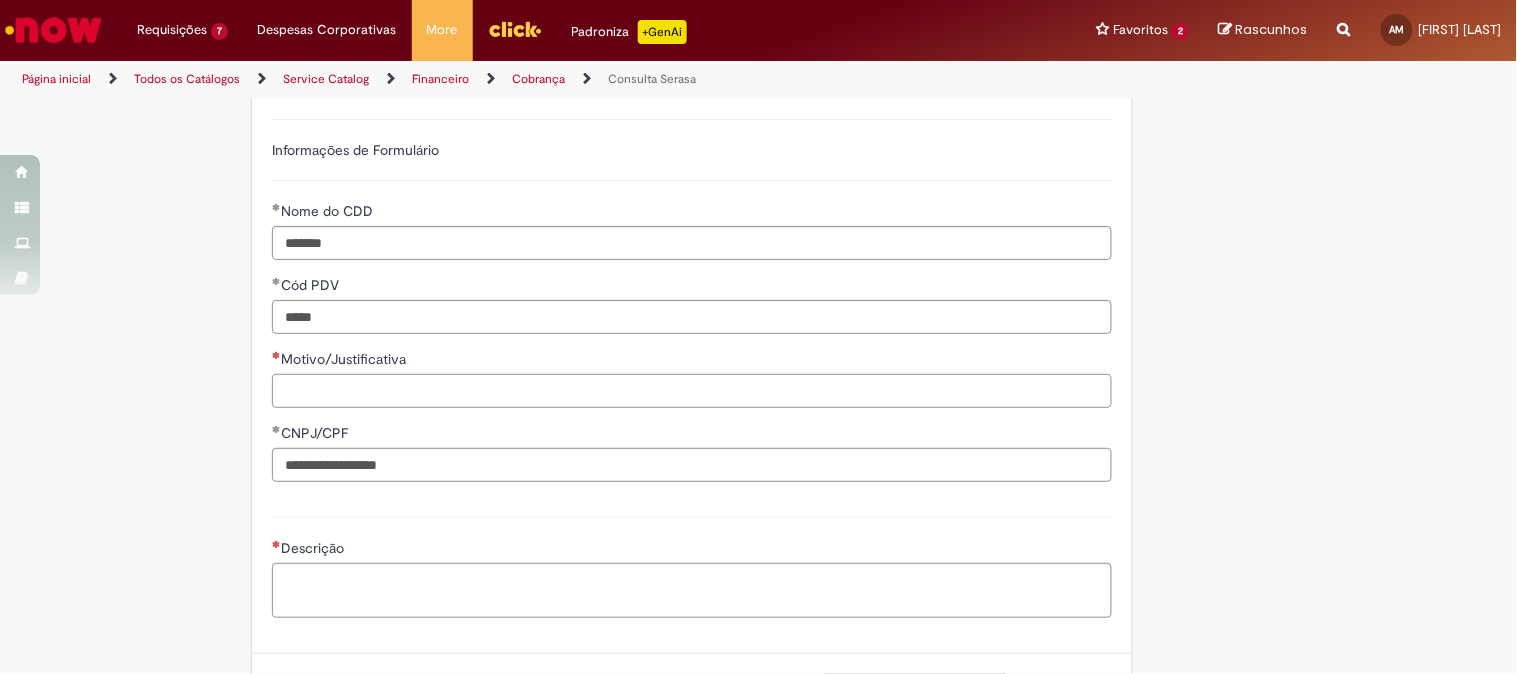 paste on "**********" 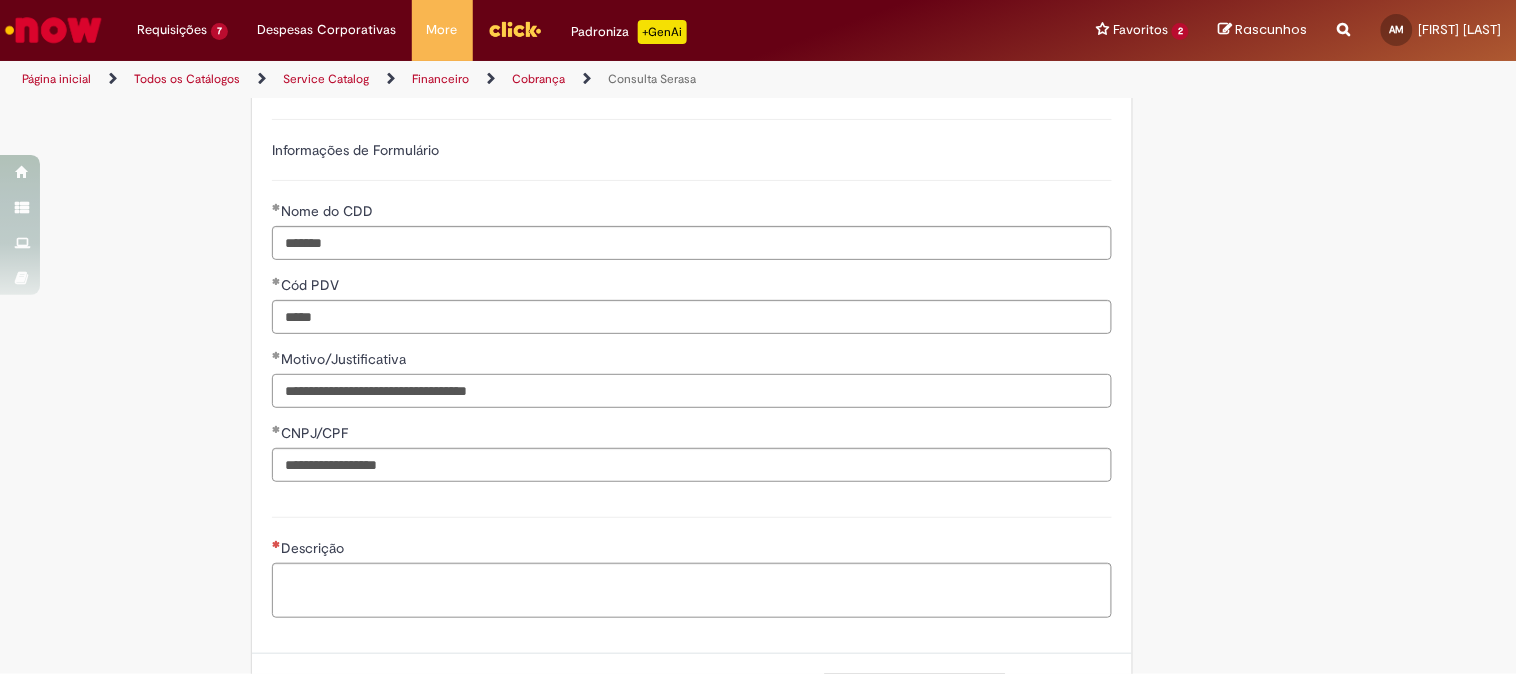 drag, startPoint x: 551, startPoint y: 404, endPoint x: 261, endPoint y: 411, distance: 290.08447 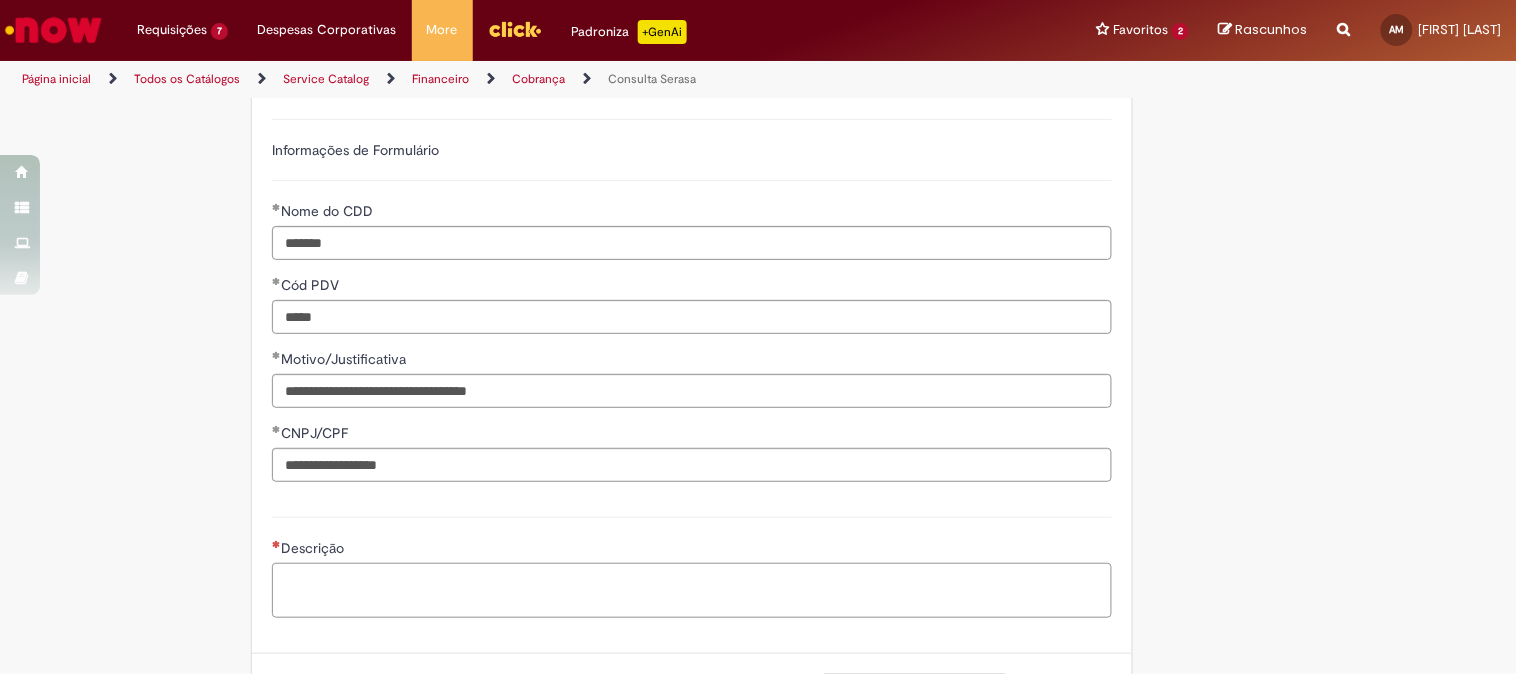 click on "Descrição" at bounding box center (692, 590) 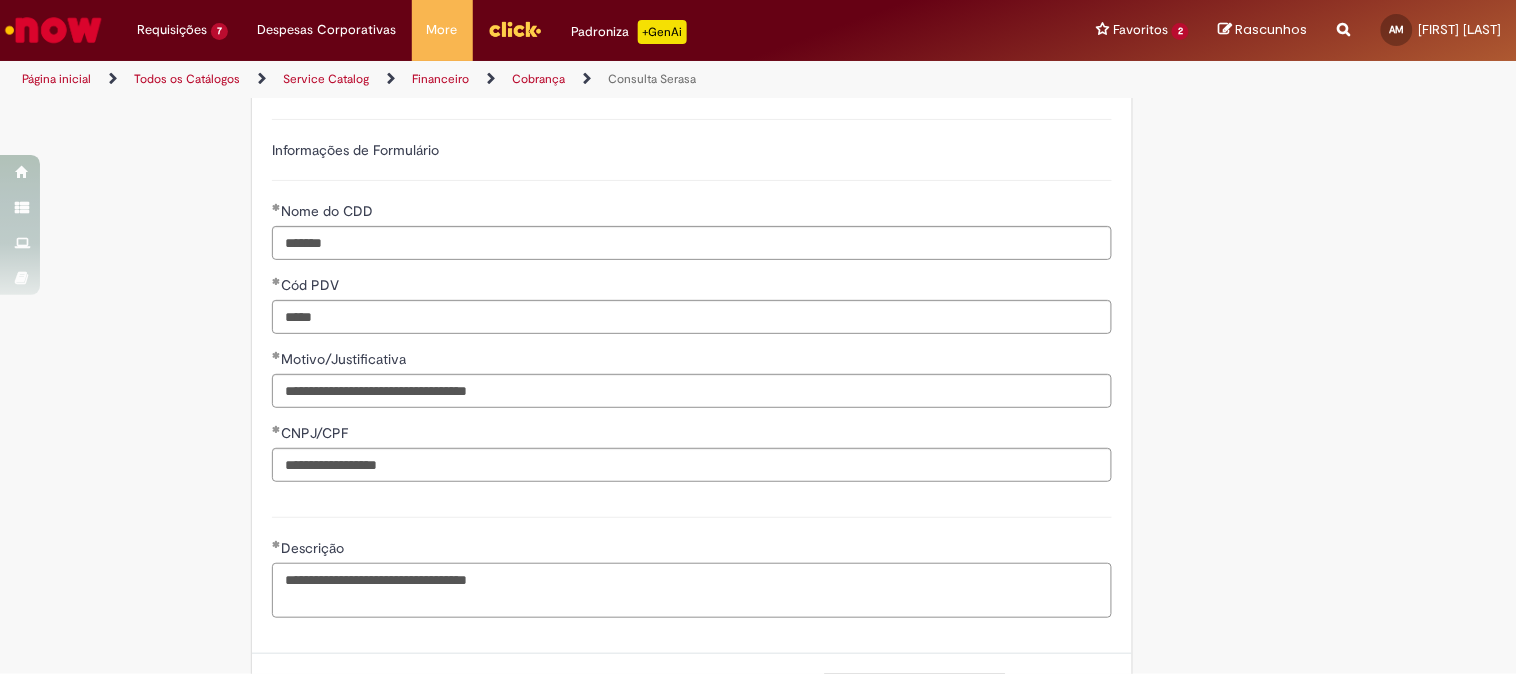 scroll, scrollTop: 722, scrollLeft: 0, axis: vertical 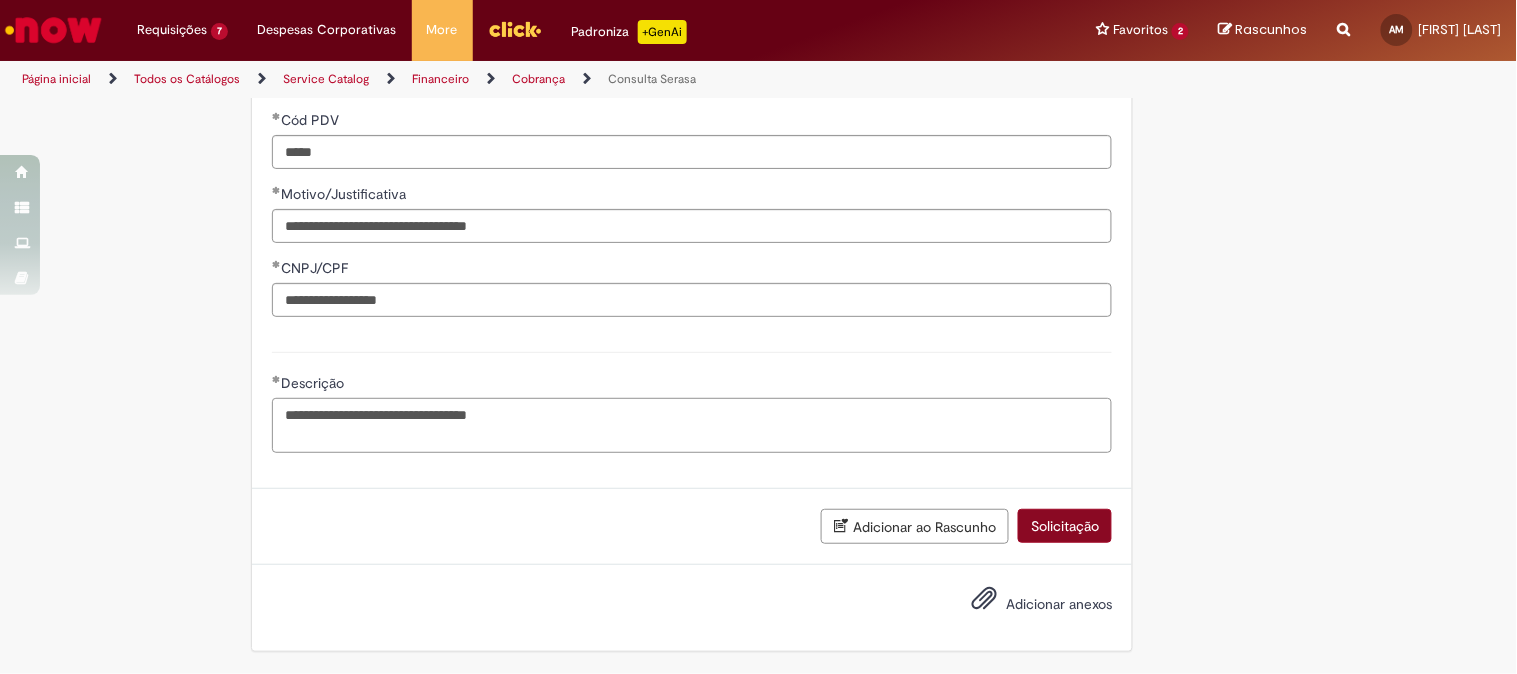 type on "**********" 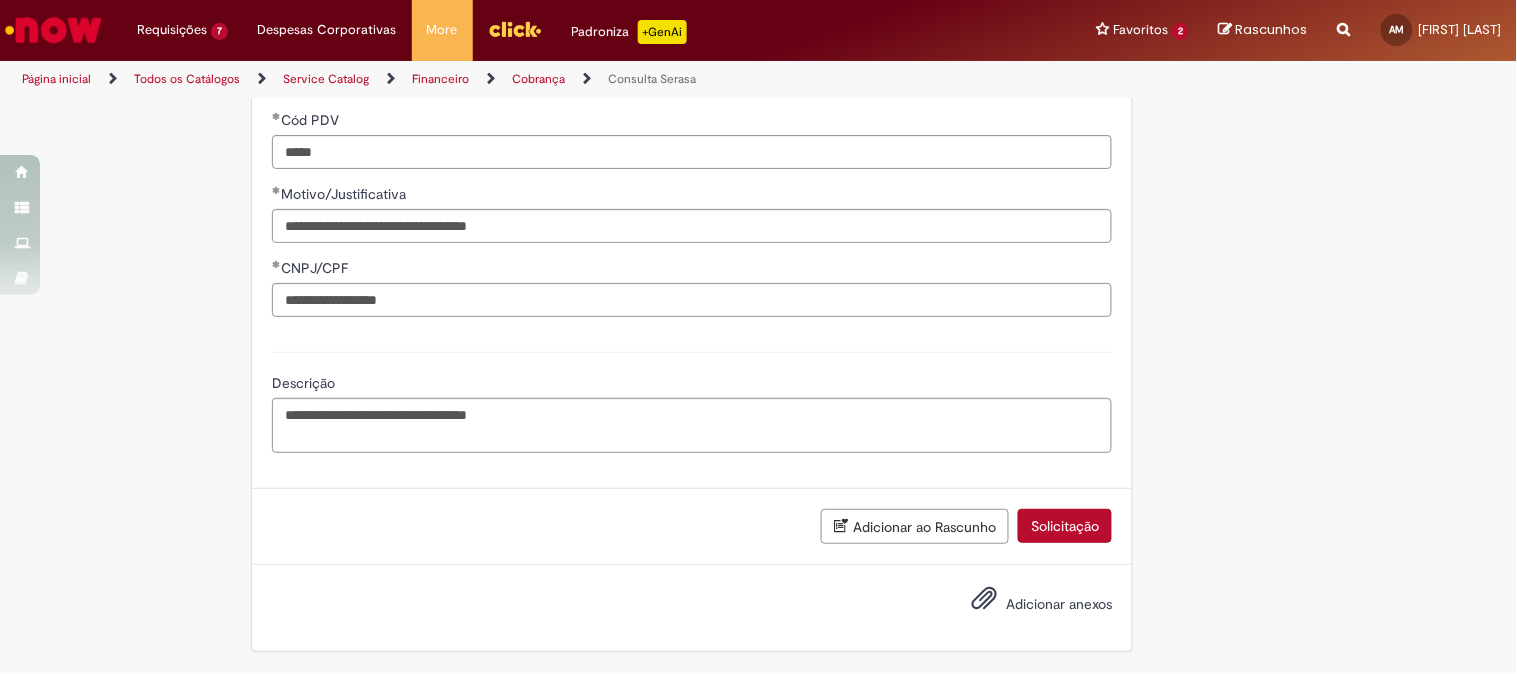 click on "Solicitação" at bounding box center (1065, 526) 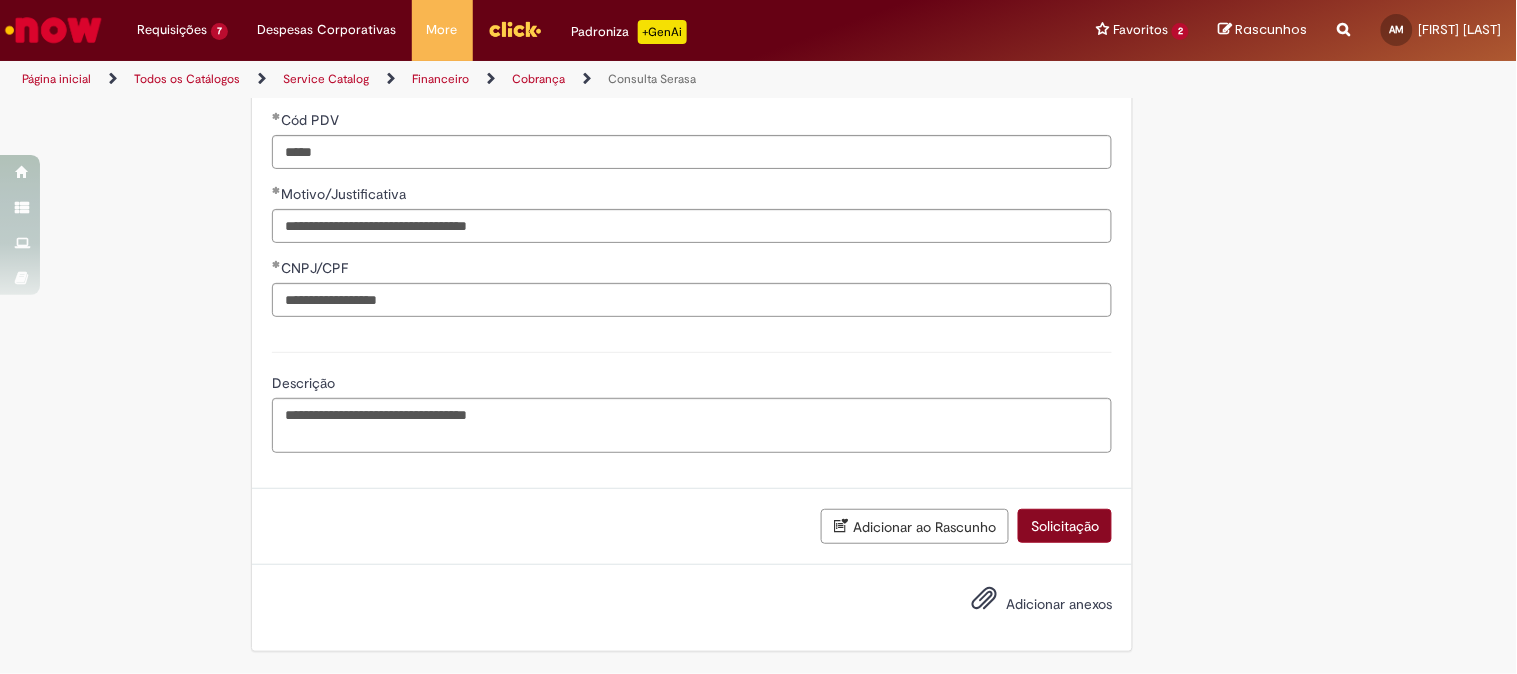 scroll, scrollTop: 675, scrollLeft: 0, axis: vertical 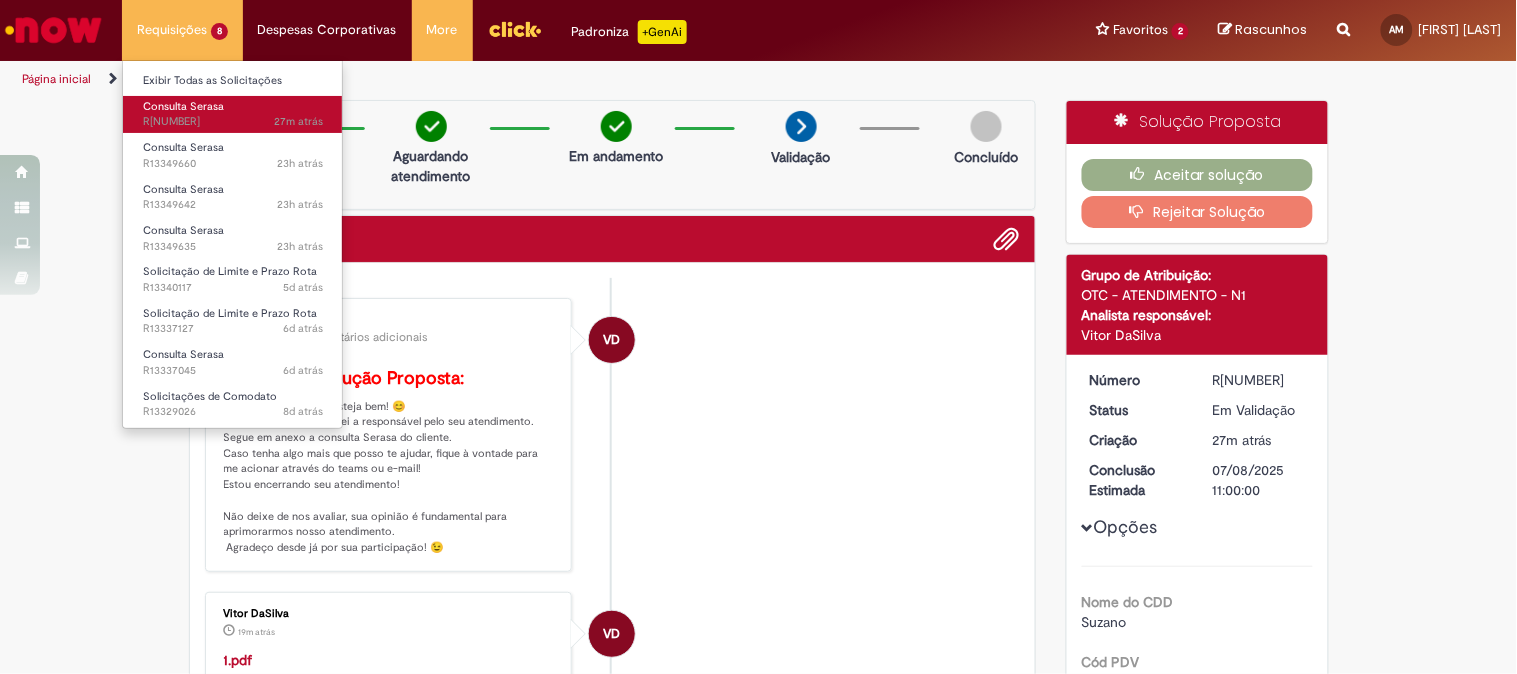 click on "Consulta Serasa" at bounding box center (183, 106) 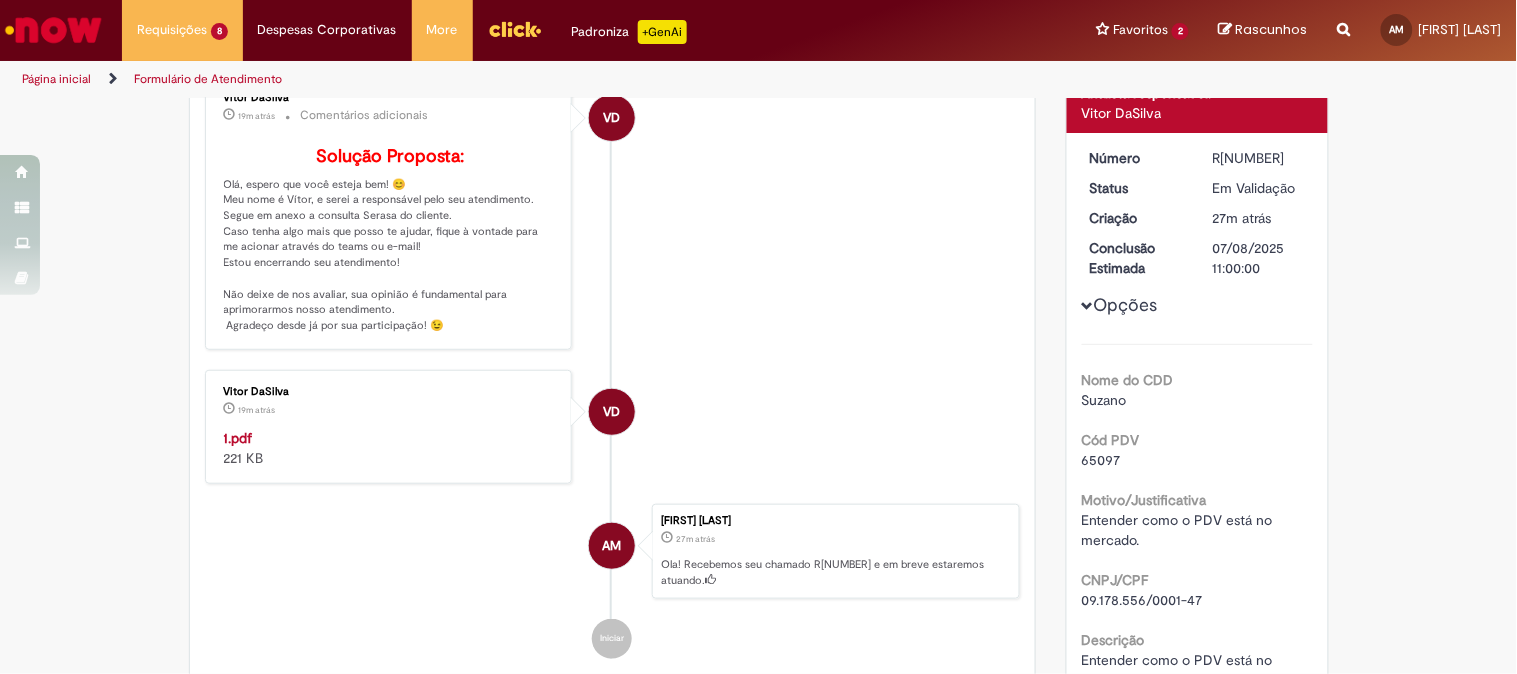 scroll, scrollTop: 333, scrollLeft: 0, axis: vertical 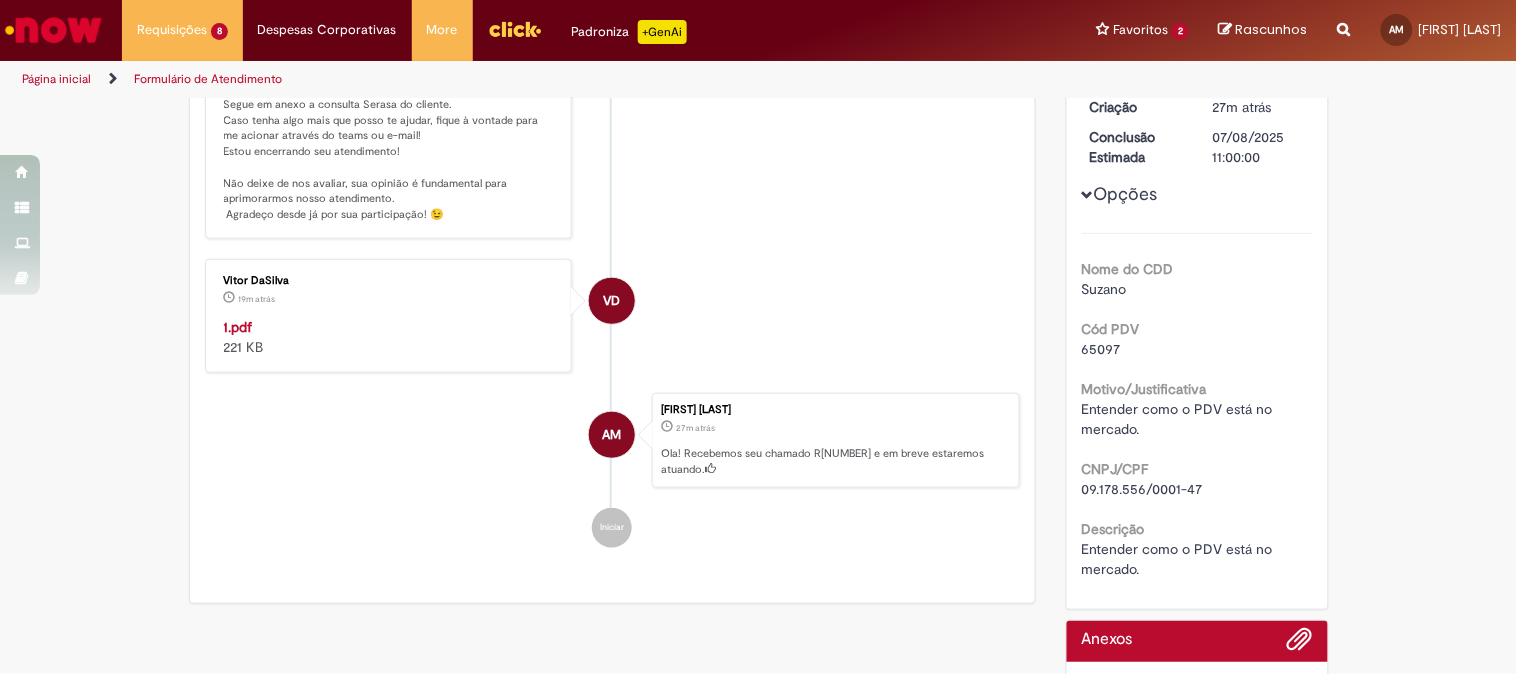 click on "1.pdf" at bounding box center (238, 327) 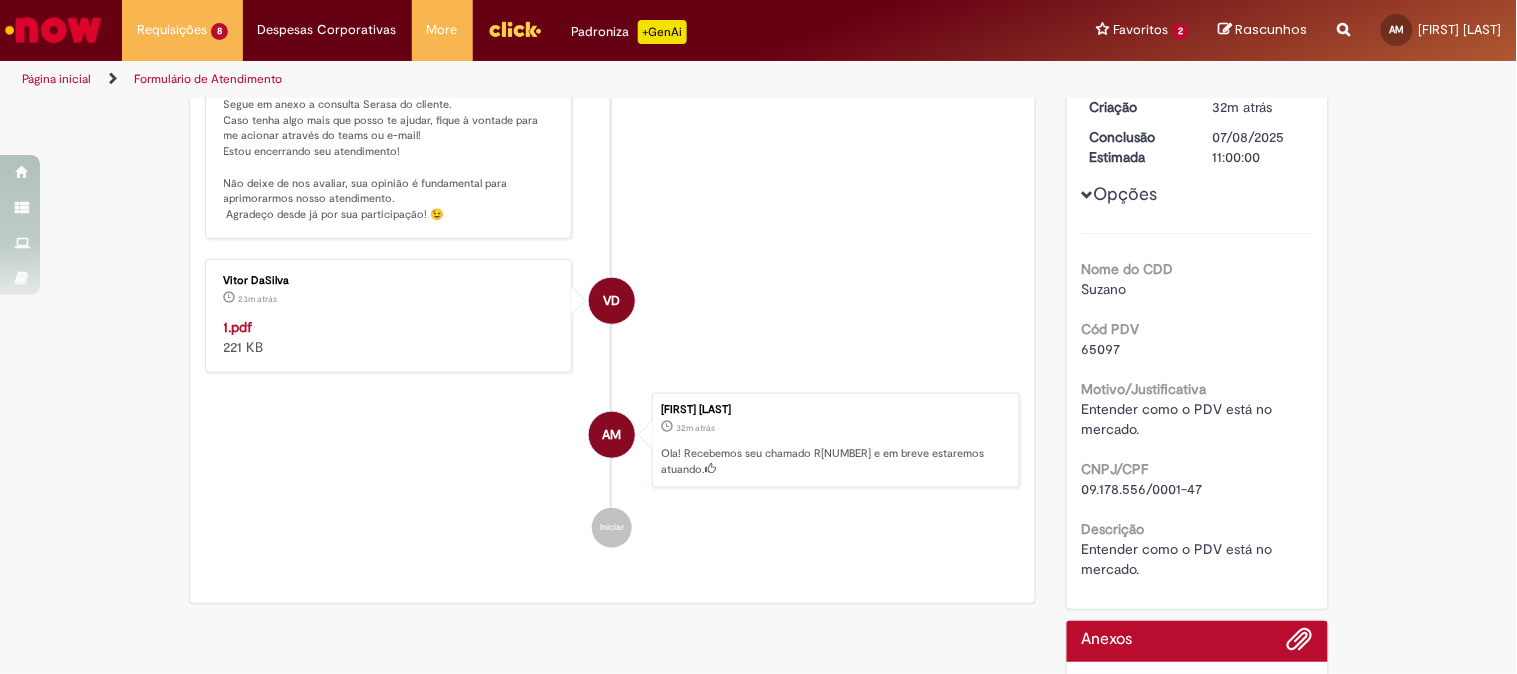 click on "VD
[FIRST] [LAST]
23m atrás 23 minutos atrás     Comentários adicionais
Solução Proposta:
Olá, espero que você esteja bem! 😊
Meu nome é Vítor, e serei a responsável pelo seu atendimento.
Segue em anexo a consulta Serasa do cliente.
Caso tenha algo mais que posso te ajudar, fique à vontade para me acionar através do teams ou e-mail!
Estou encerrando seu atendimento!
Não deixe de nos avaliar, sua opinião é fundamental para aprimorarmos nosso atendimento.
Agradeço desde já por sua participação! 😉" at bounding box center [613, 102] 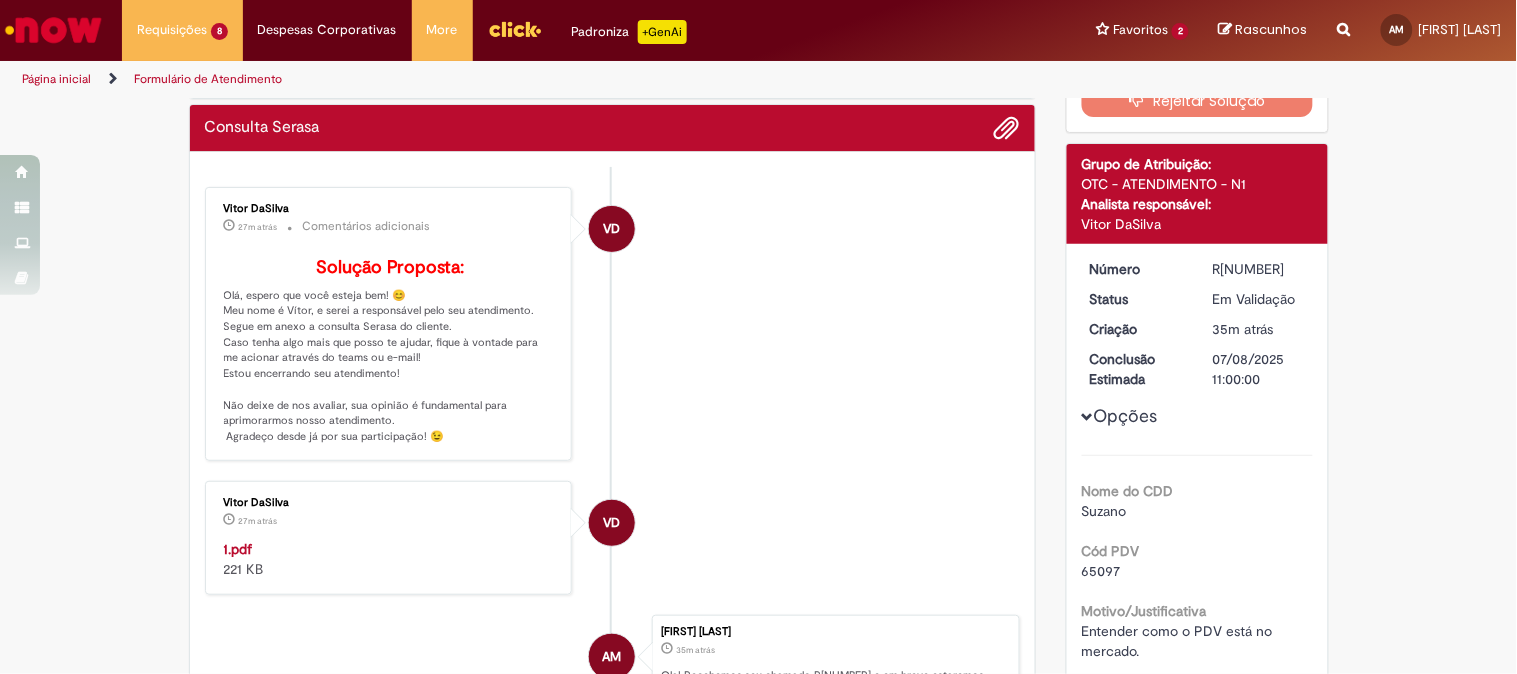 scroll, scrollTop: 0, scrollLeft: 0, axis: both 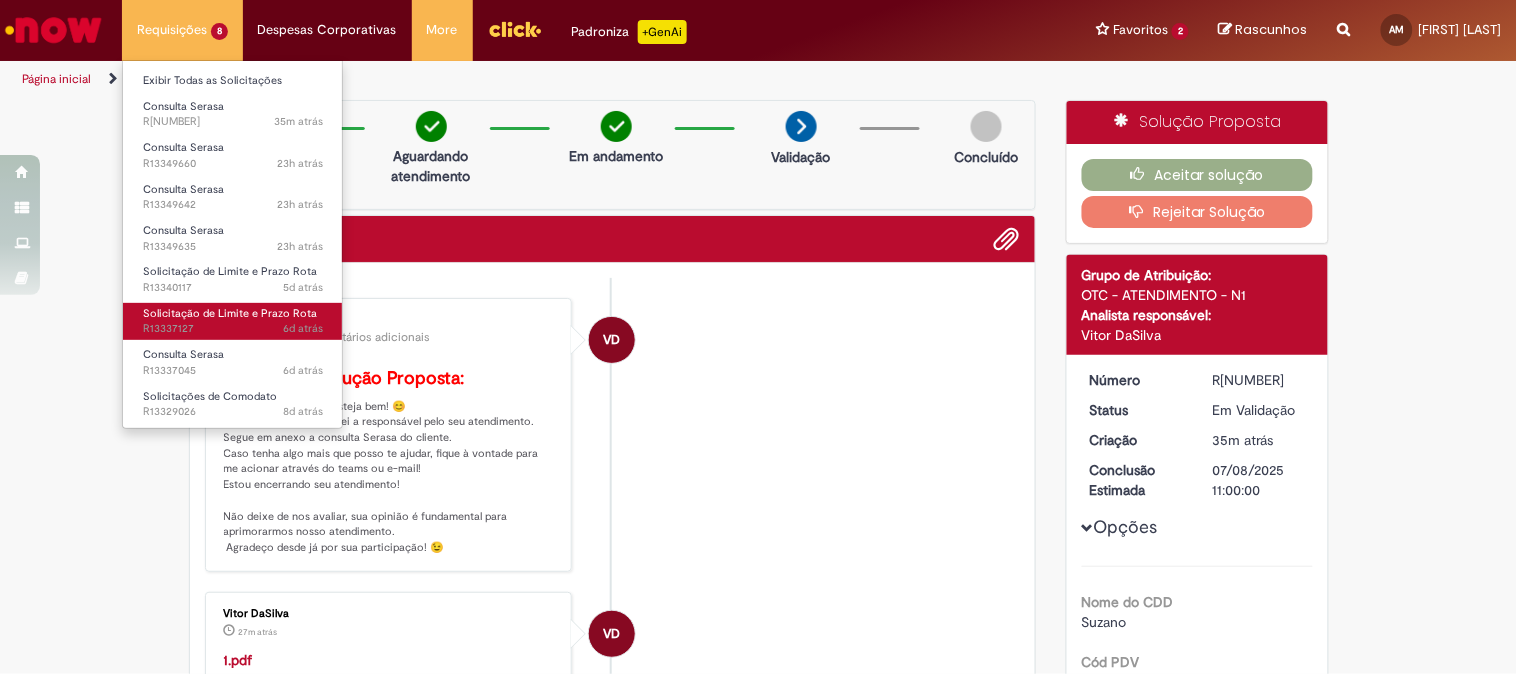 click on "Solicitação de Limite e Prazo Rota" at bounding box center (230, 313) 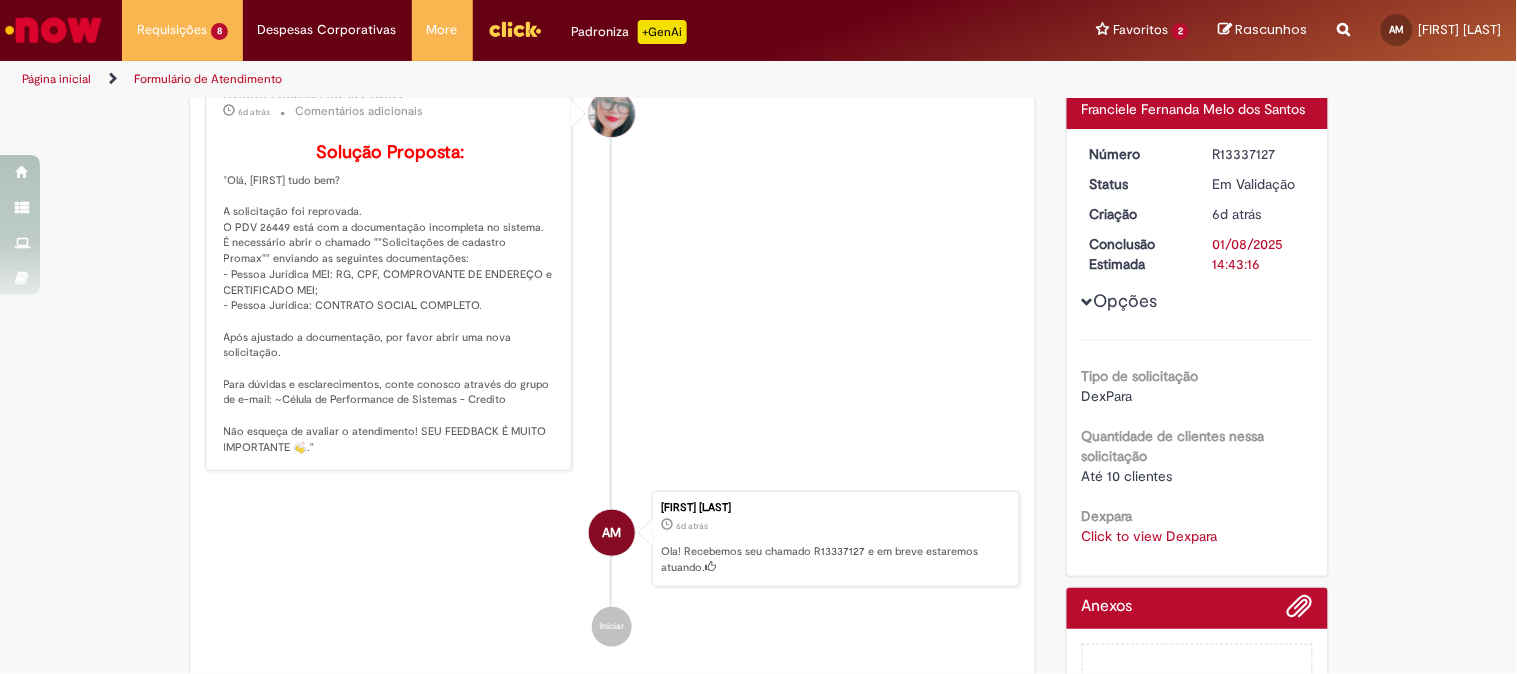 scroll, scrollTop: 0, scrollLeft: 0, axis: both 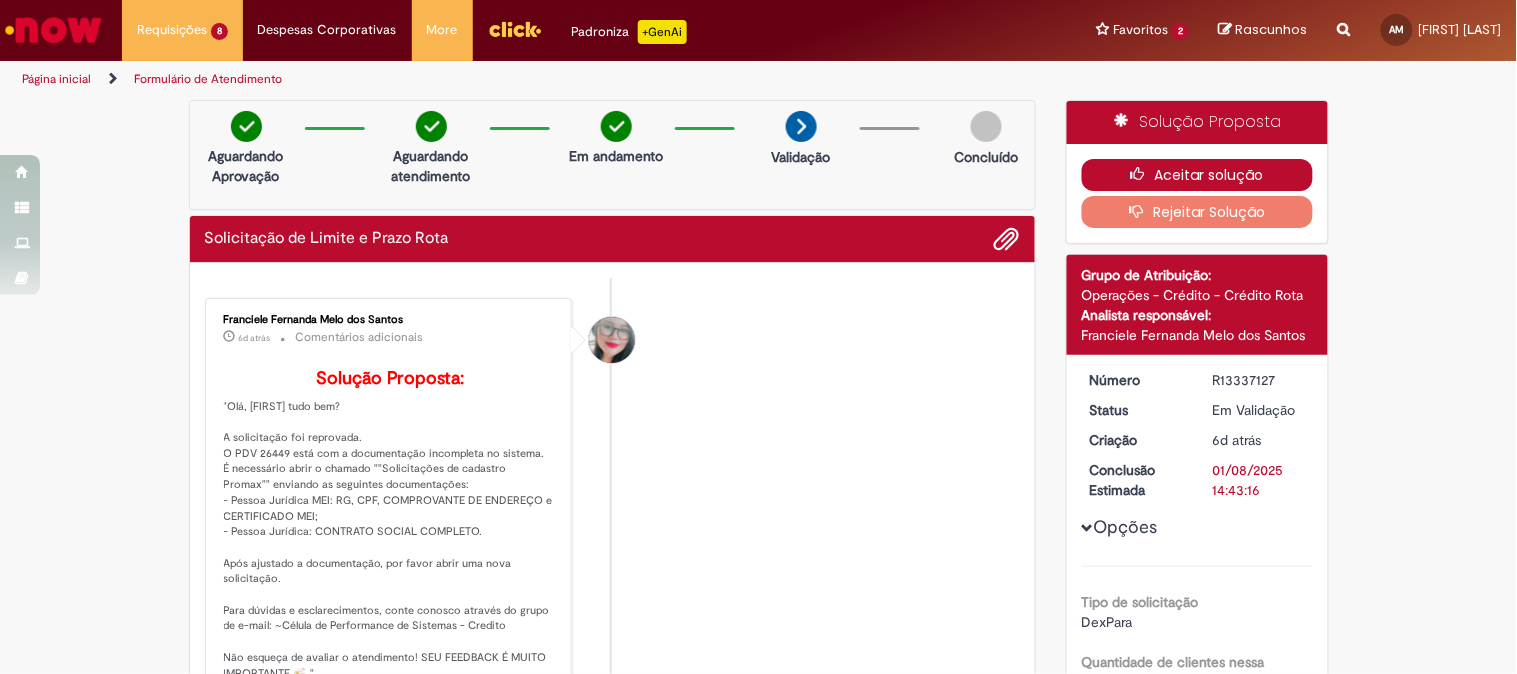 click on "Aceitar solução" at bounding box center (1197, 175) 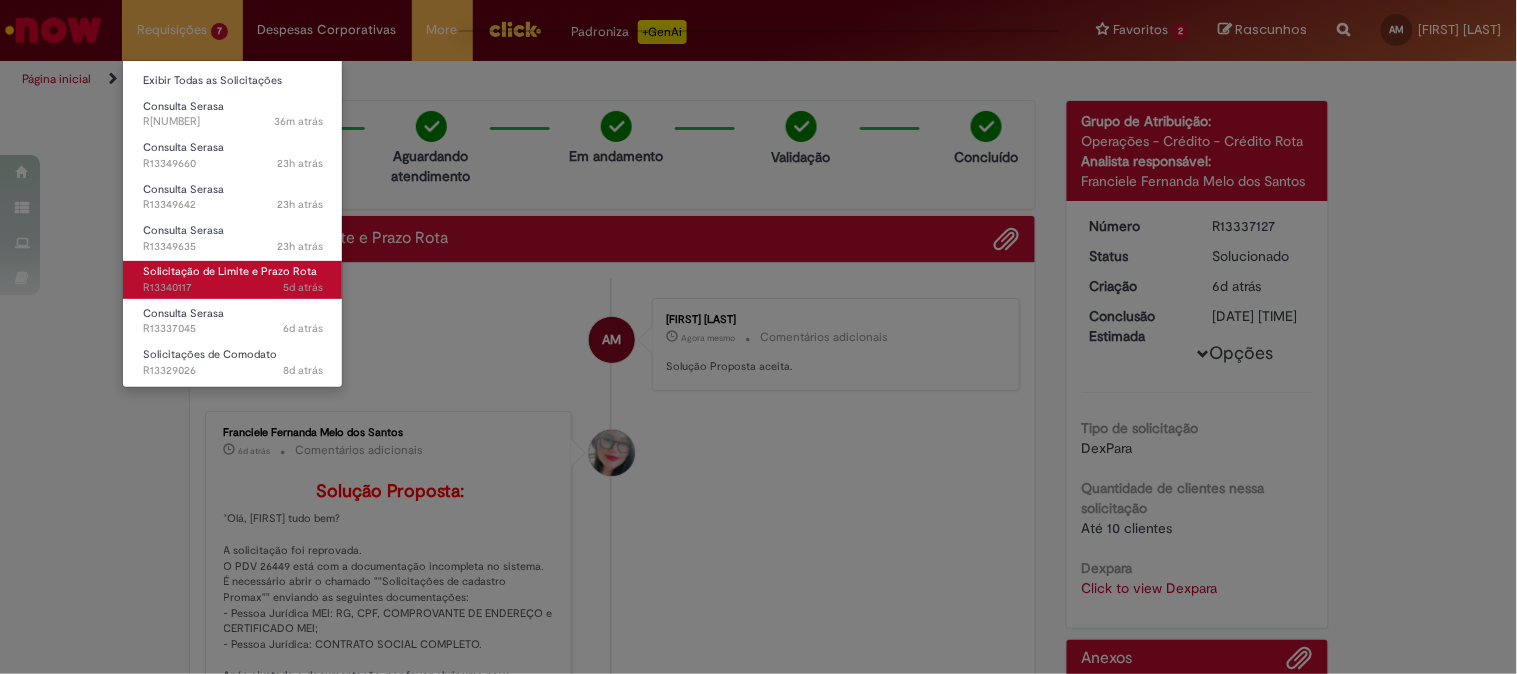 click on "Solicitação de Limite e Prazo Rota" at bounding box center [230, 271] 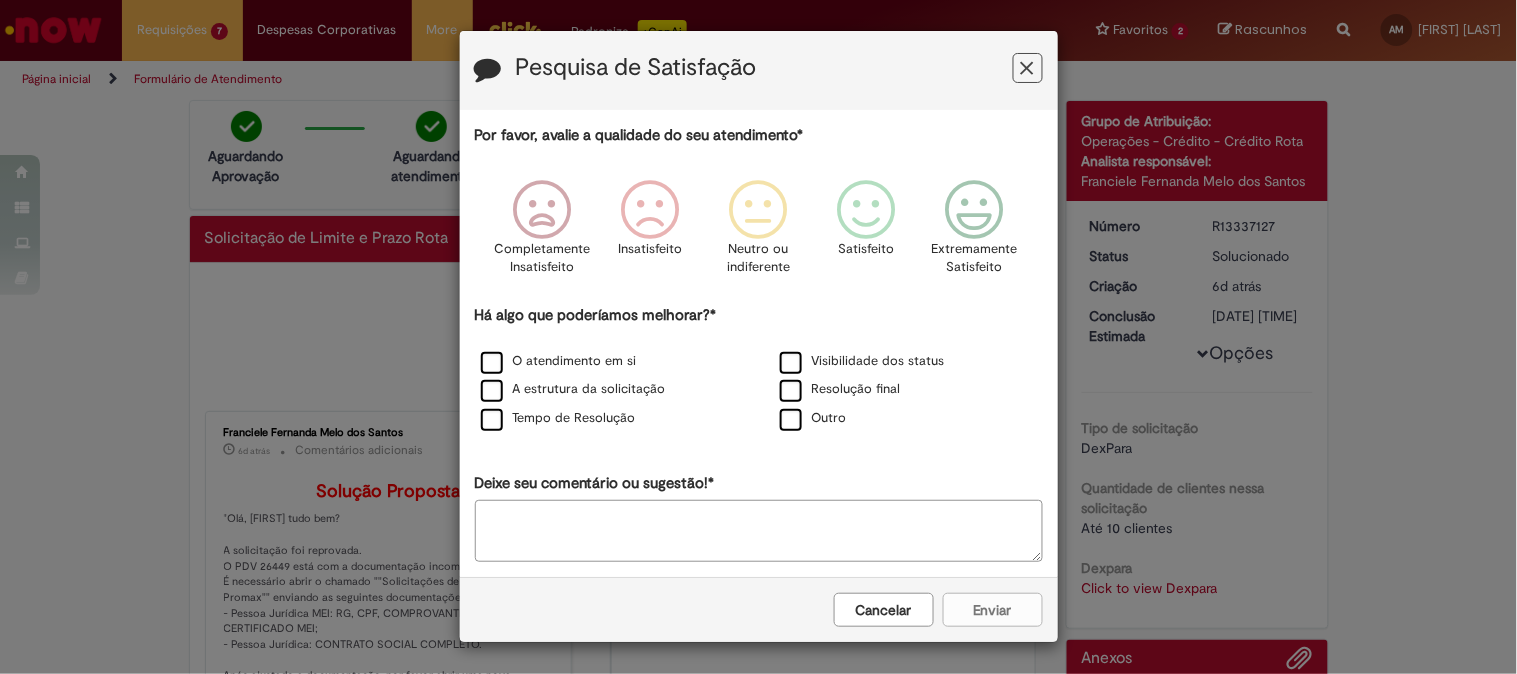 click at bounding box center [1027, 68] 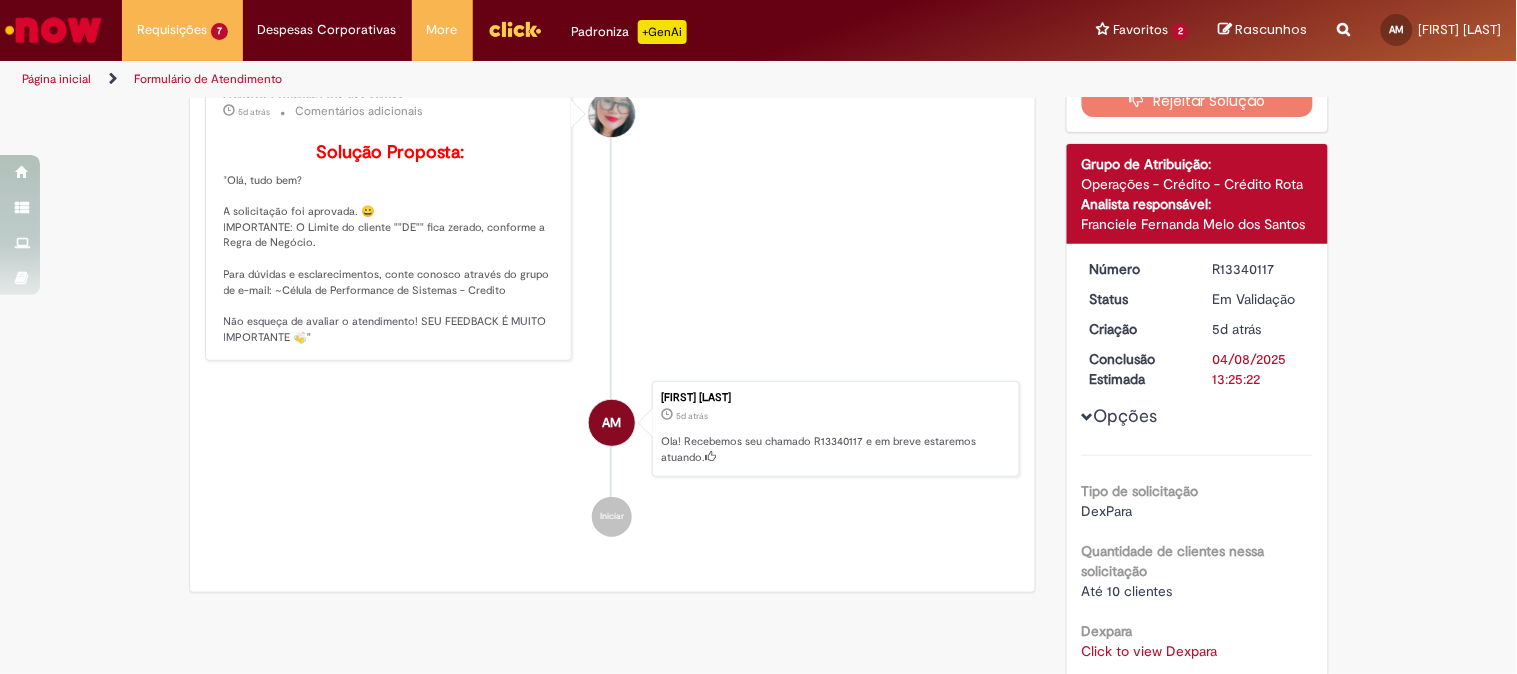 scroll, scrollTop: 226, scrollLeft: 0, axis: vertical 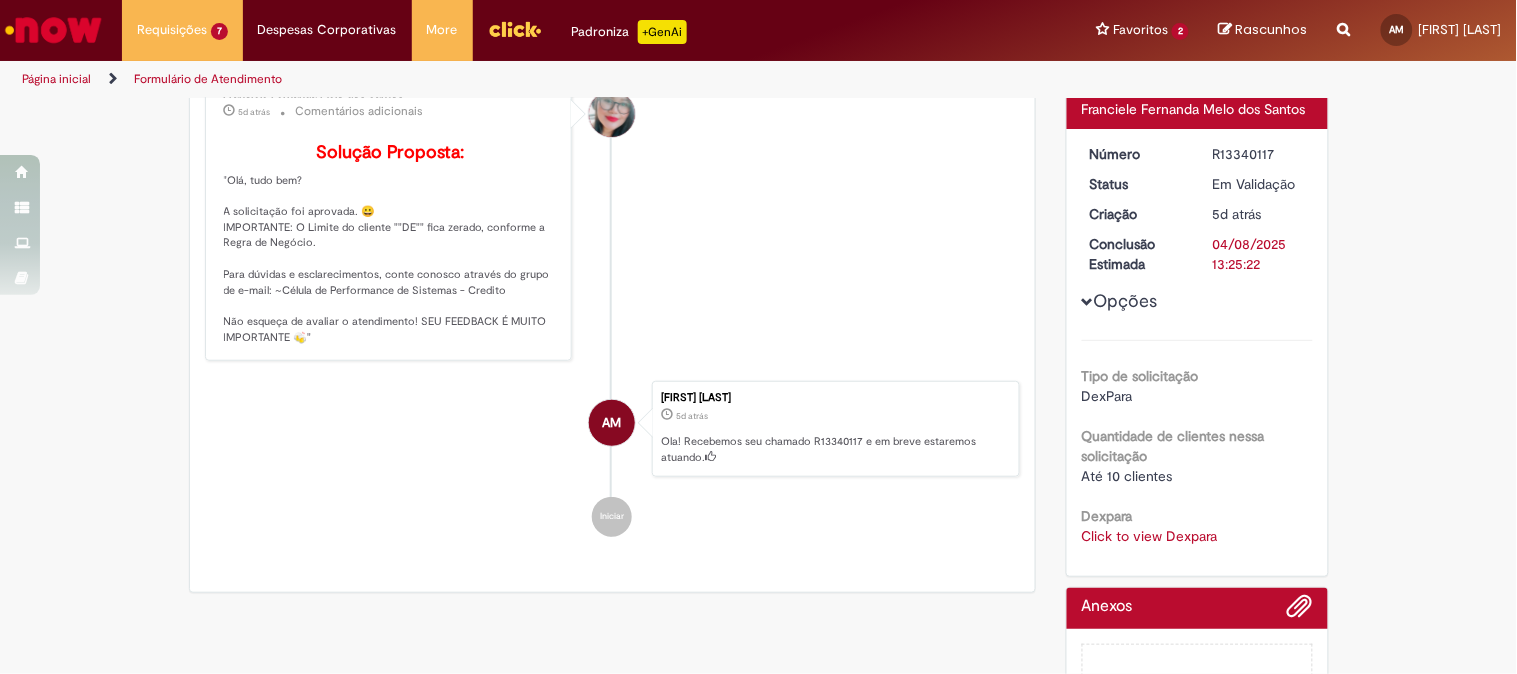 click on "Click to view Dexpara" at bounding box center [1150, 536] 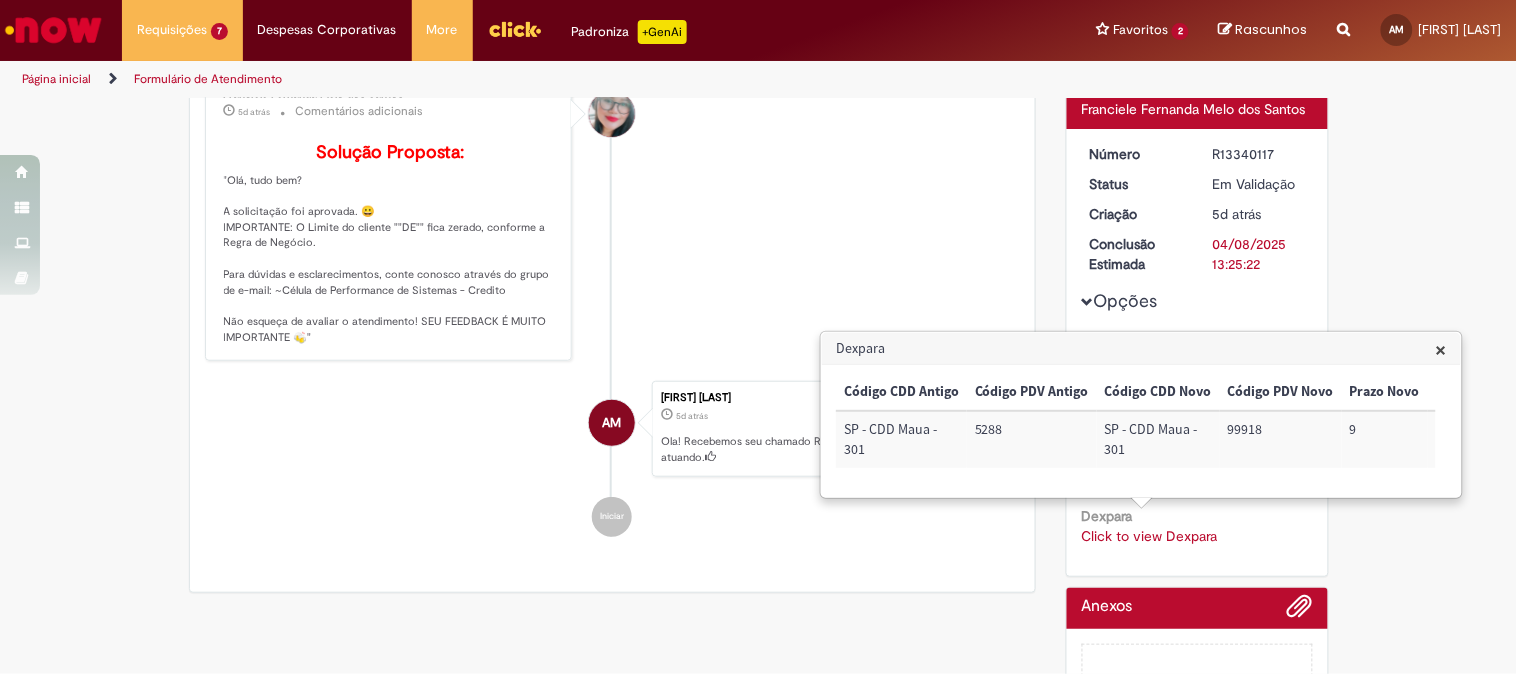 click on ""Olá, [FIRST] tudo bem?
A solicitação foi aprovada. 😀
IMPORTANTE: O Limite do cliente ""DE"" fica zerado, conforme a Regra de Negócio.
Para dúvidas e esclarecimentos, conte conosco através do grupo de e-mail: ~Célula de Performance de Sistemas - Credito
Não esqueça de avaliar o atendimento! SEU FEEDBACK É MUITO IMPORTANTE 🍻"" at bounding box center [613, 217] 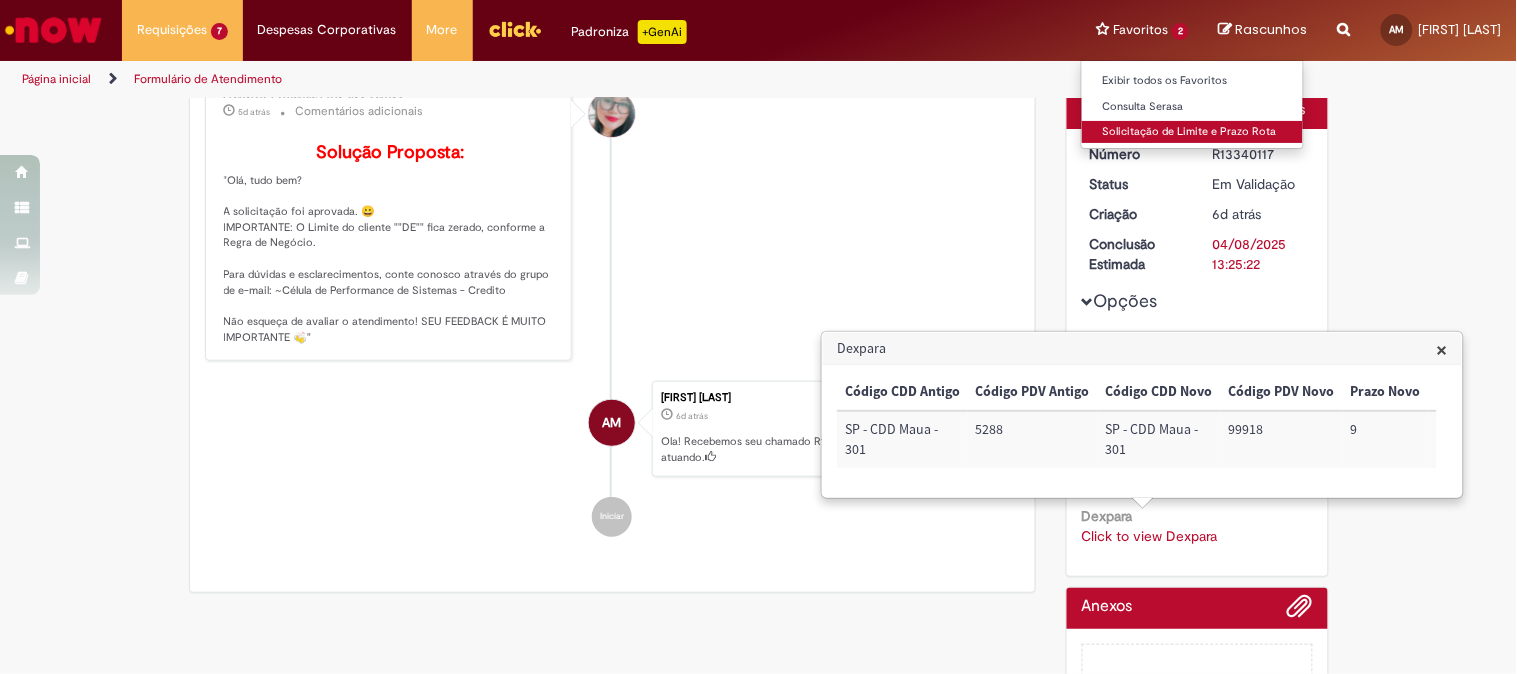 click on "Solicitação de Limite e Prazo Rota" at bounding box center [1192, 132] 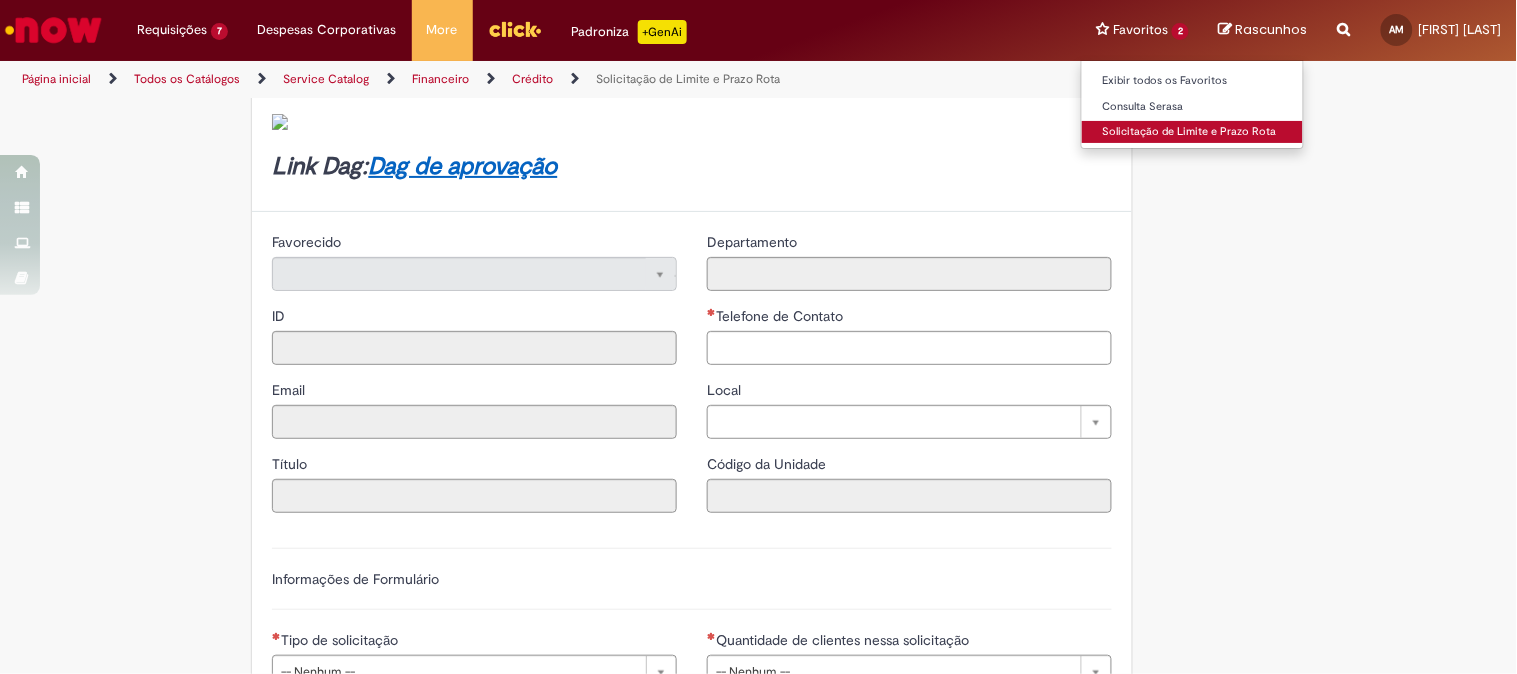 type on "********" 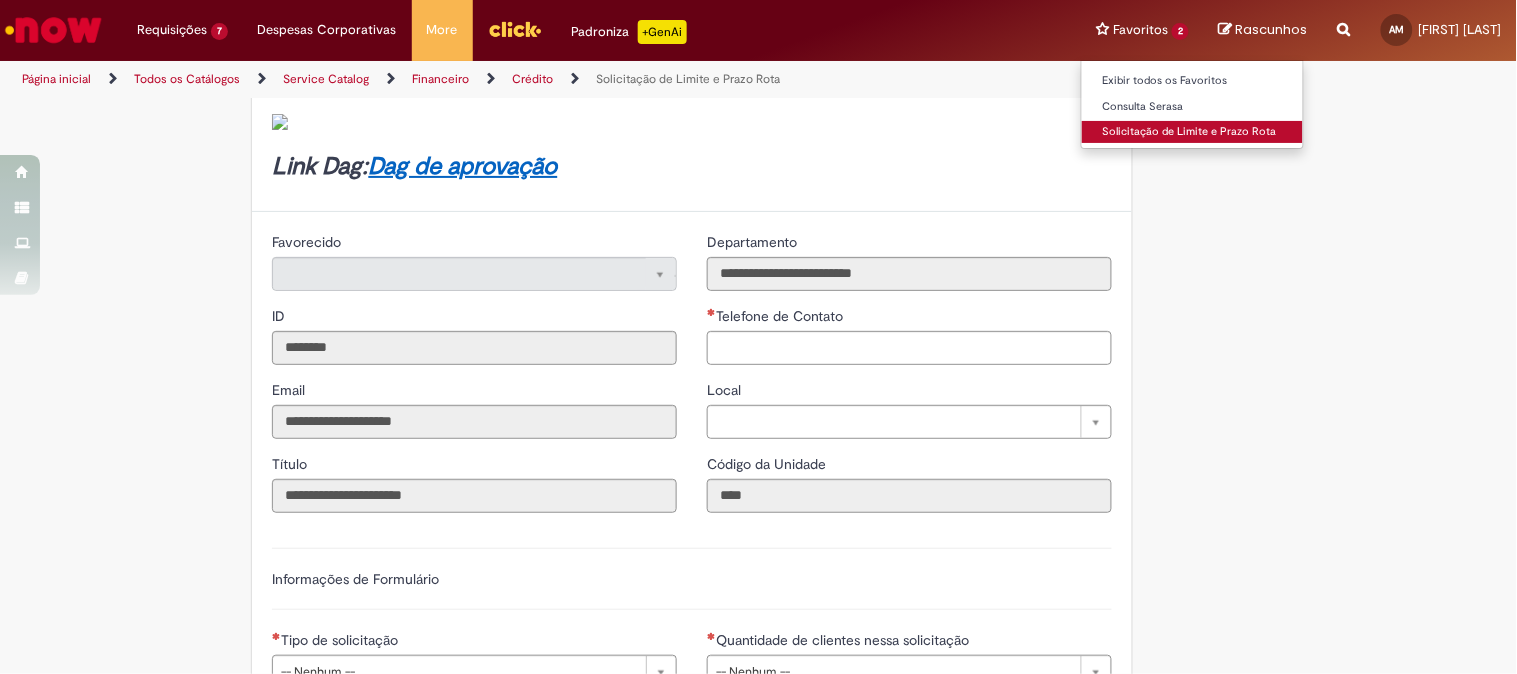 scroll, scrollTop: 0, scrollLeft: 0, axis: both 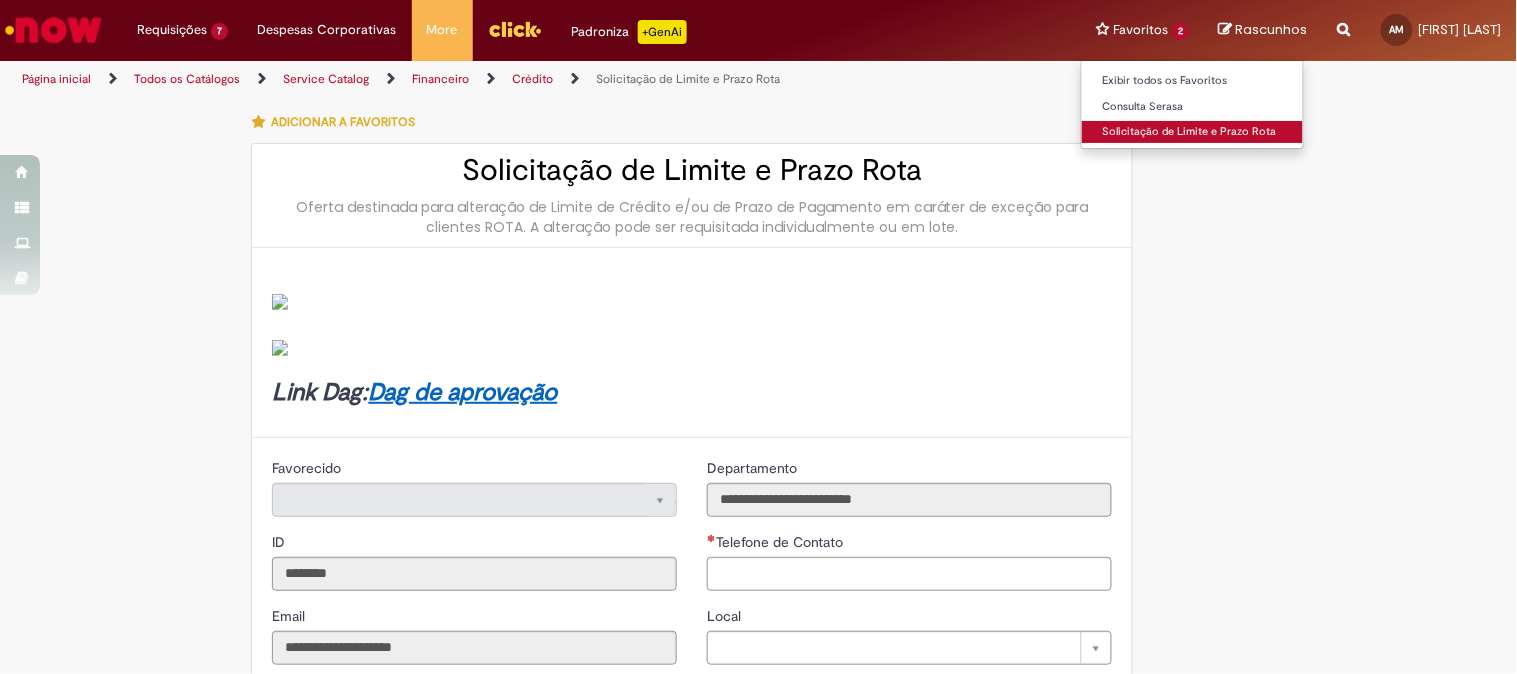 type on "**********" 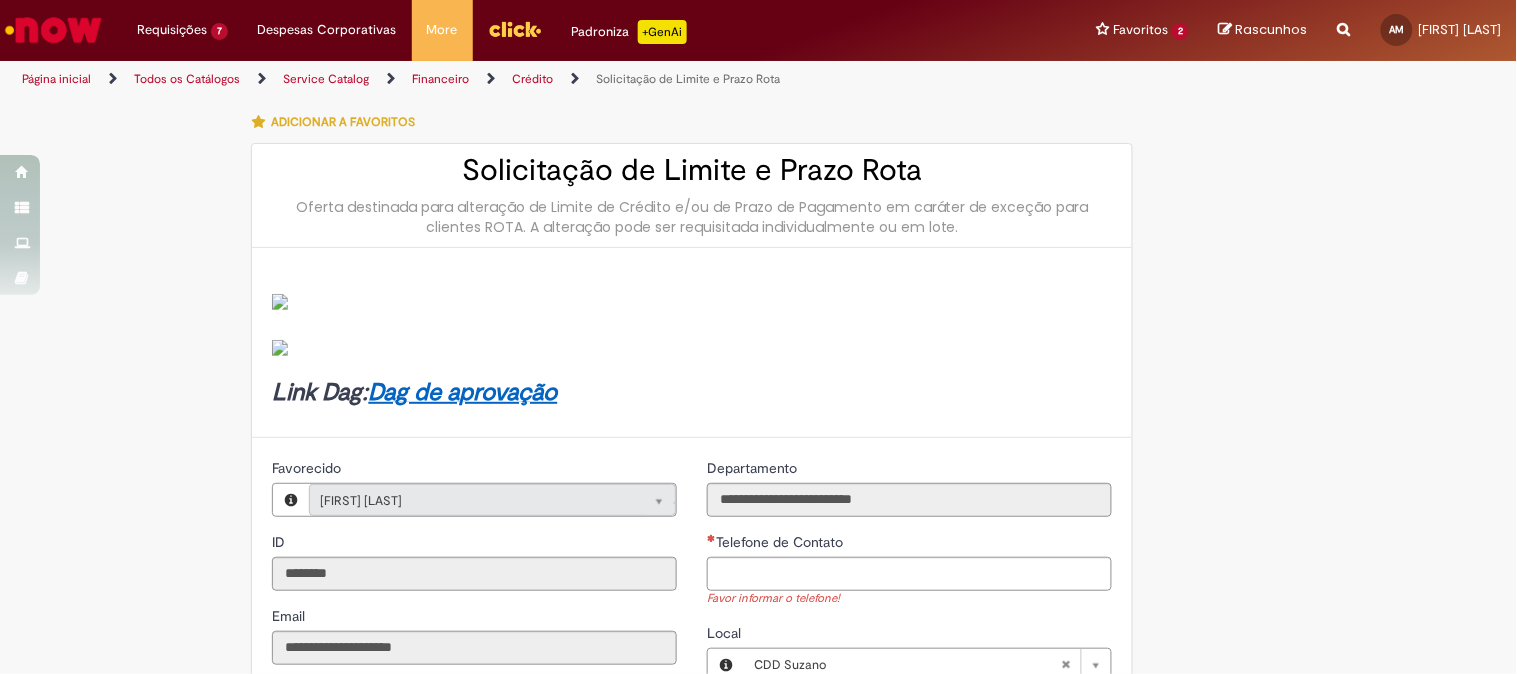 scroll, scrollTop: 222, scrollLeft: 0, axis: vertical 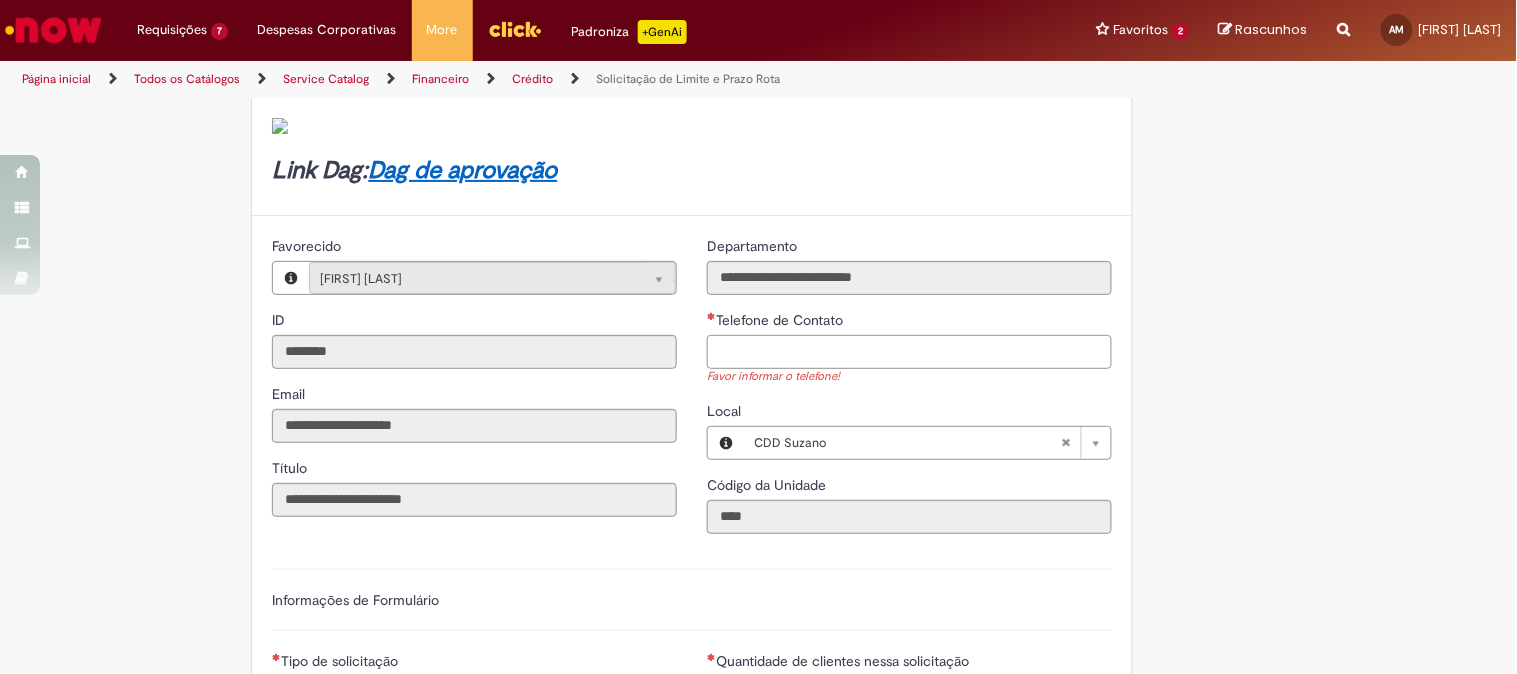 click on "Telefone de Contato" at bounding box center [909, 352] 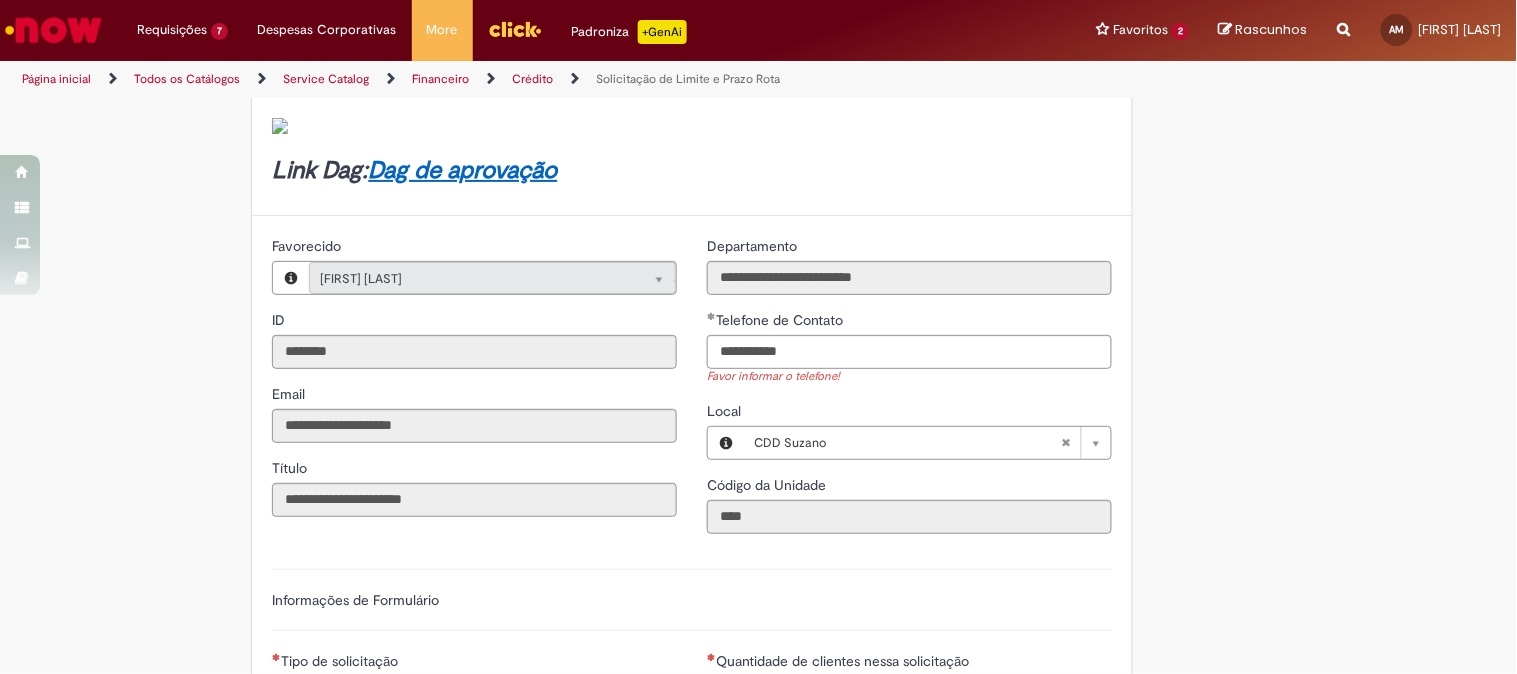 click on "**********" at bounding box center [759, 594] 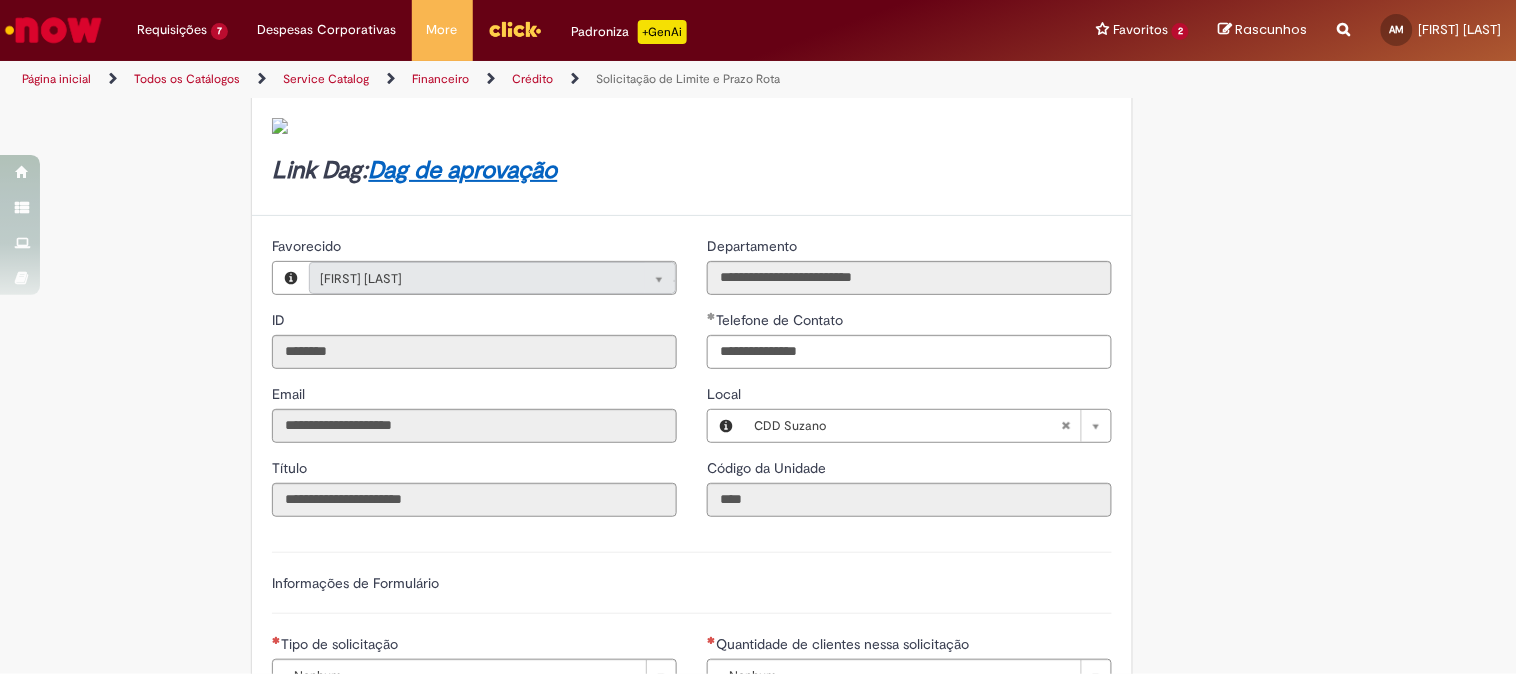 scroll, scrollTop: 555, scrollLeft: 0, axis: vertical 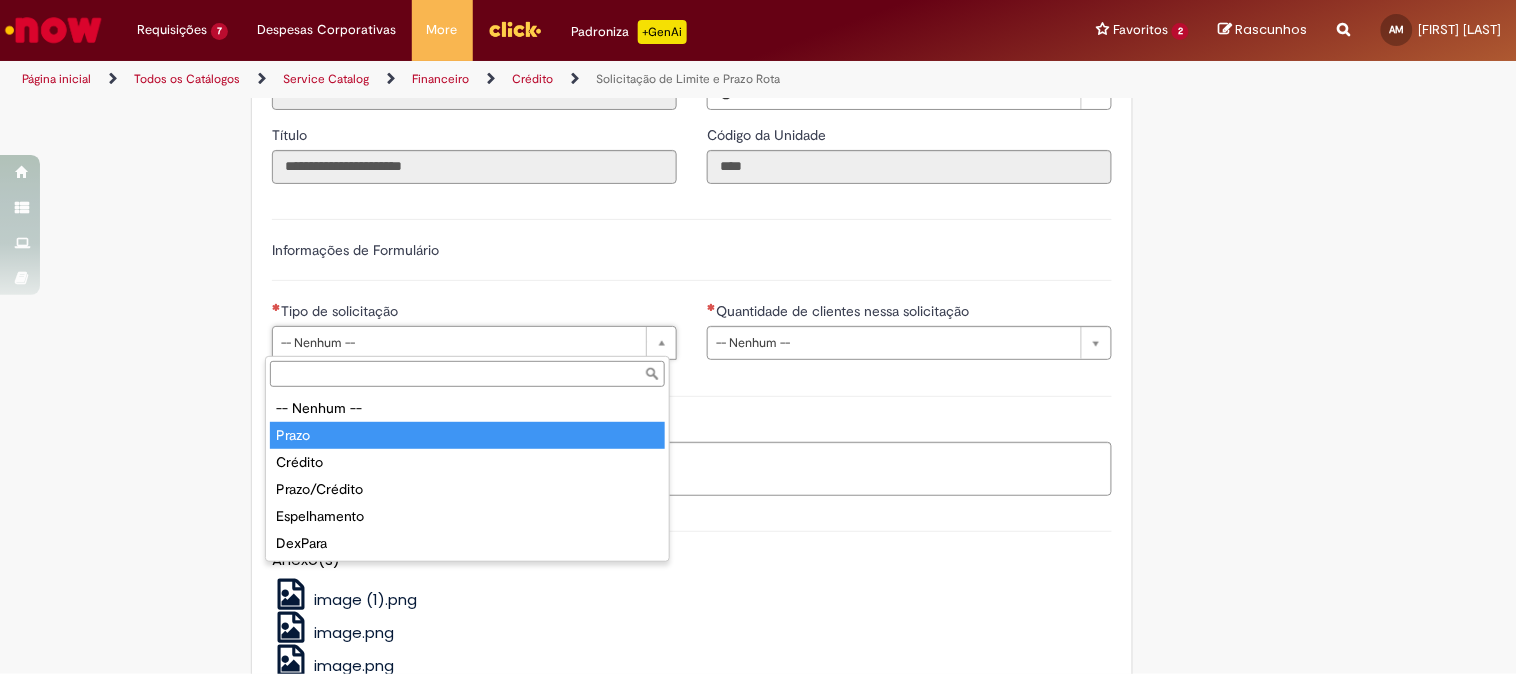 type on "*****" 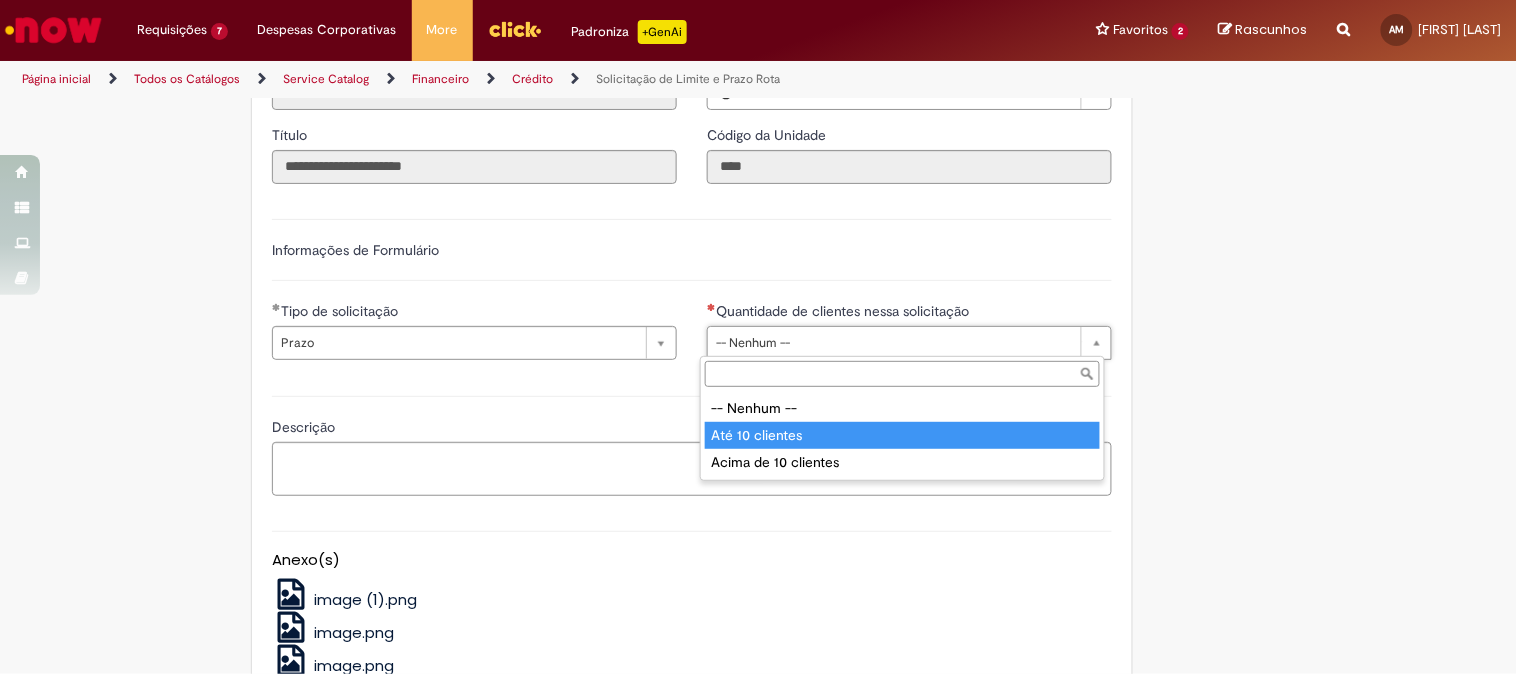drag, startPoint x: 746, startPoint y: 425, endPoint x: 701, endPoint y: 426, distance: 45.01111 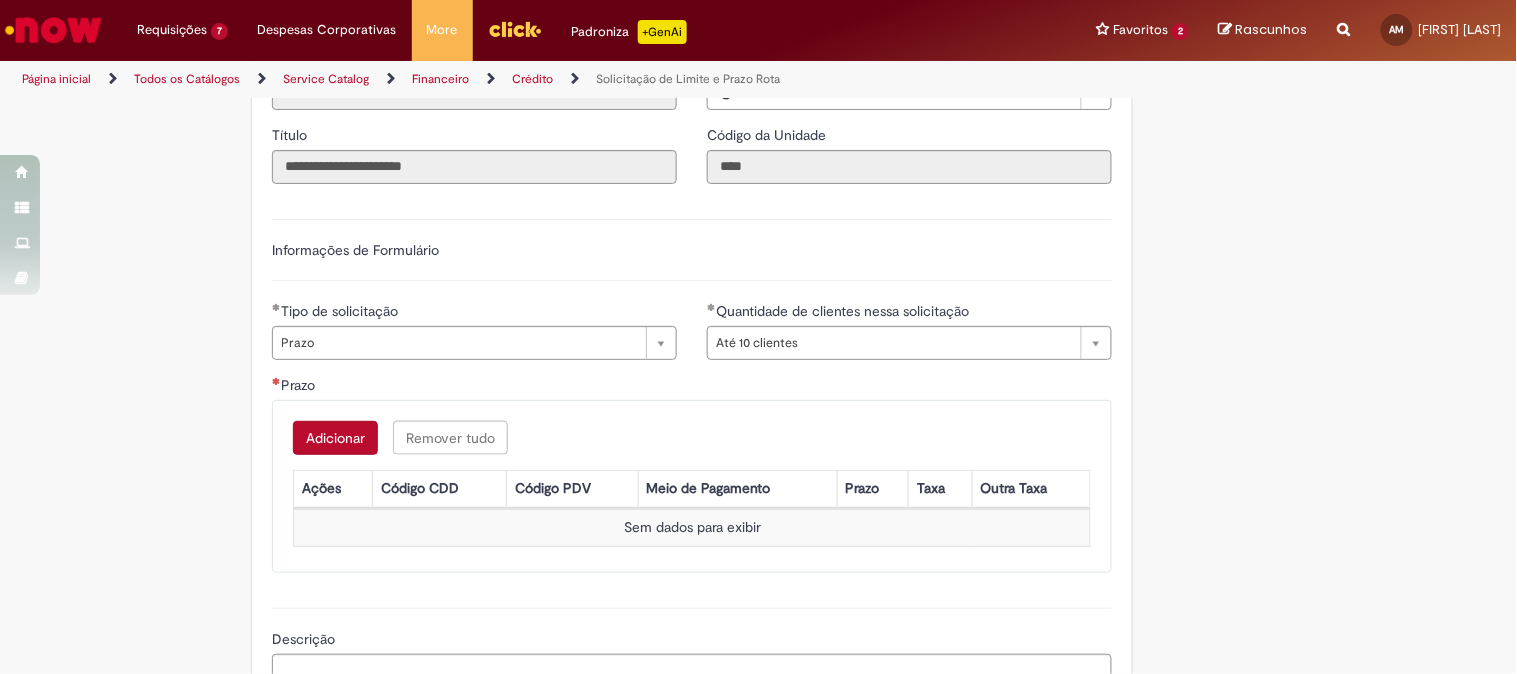 click on "Adicionar" at bounding box center [335, 438] 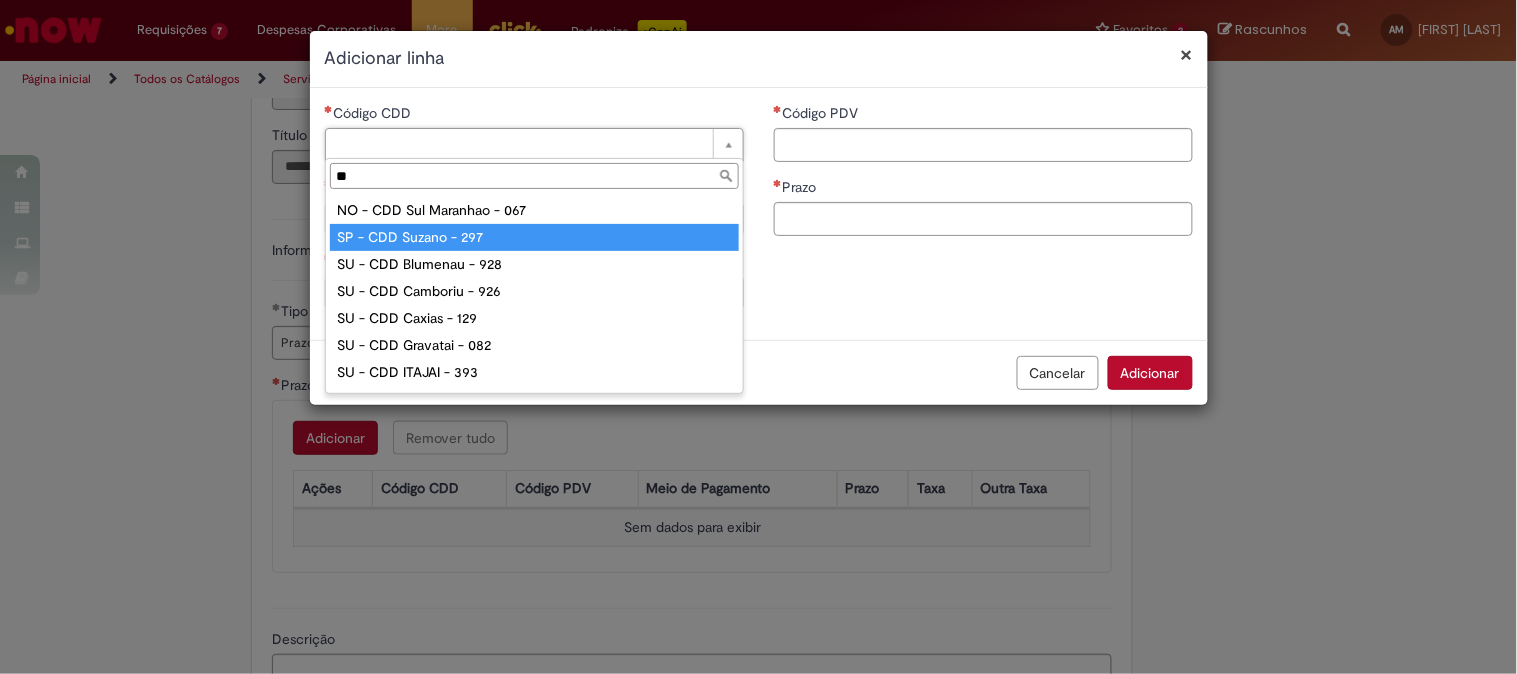 type on "**" 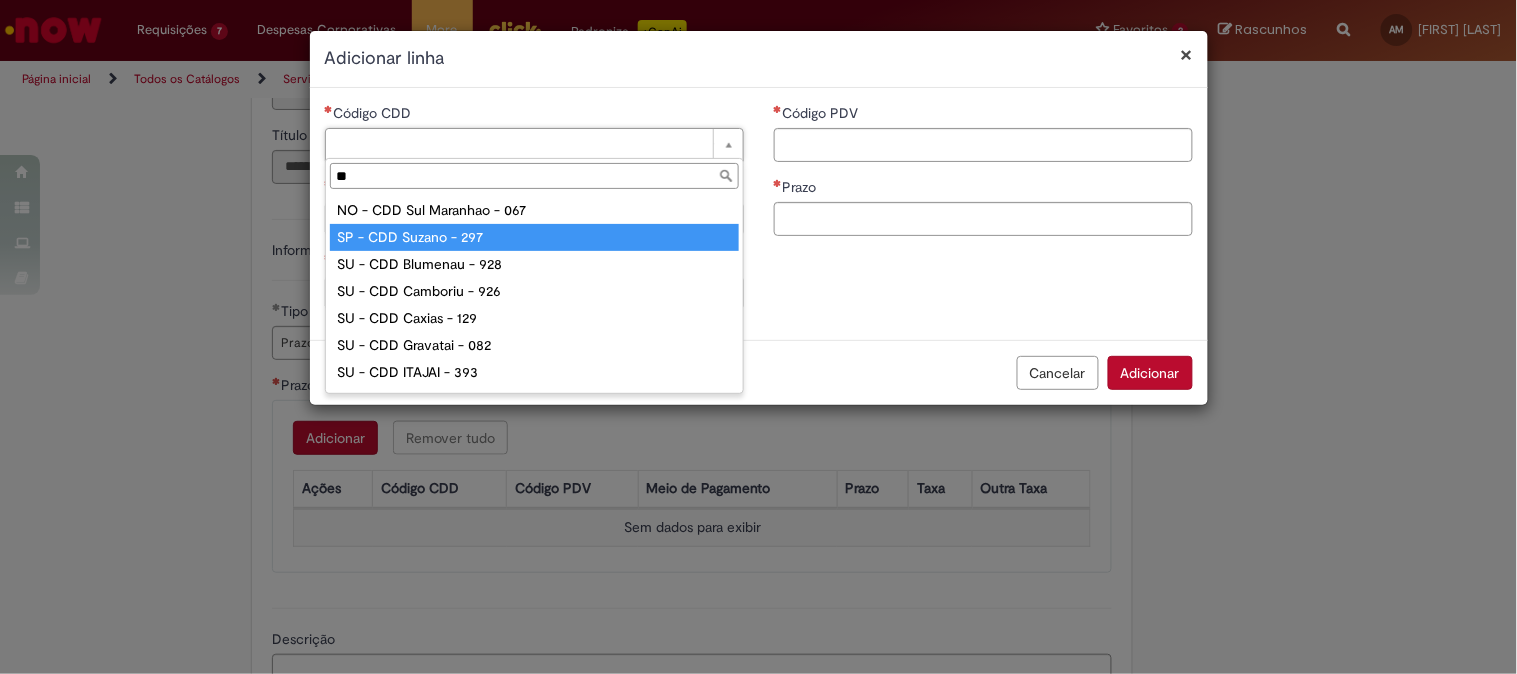 type on "**********" 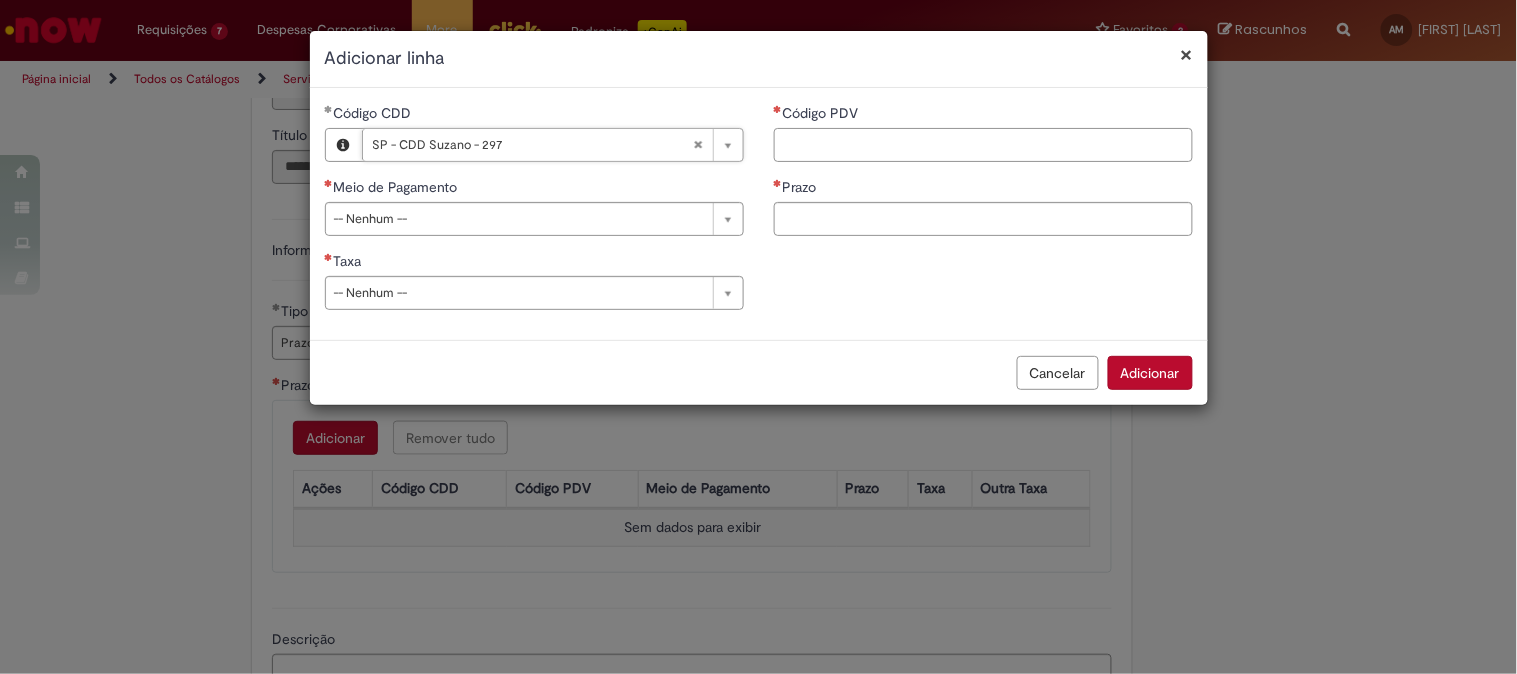 click on "Código PDV" at bounding box center [983, 145] 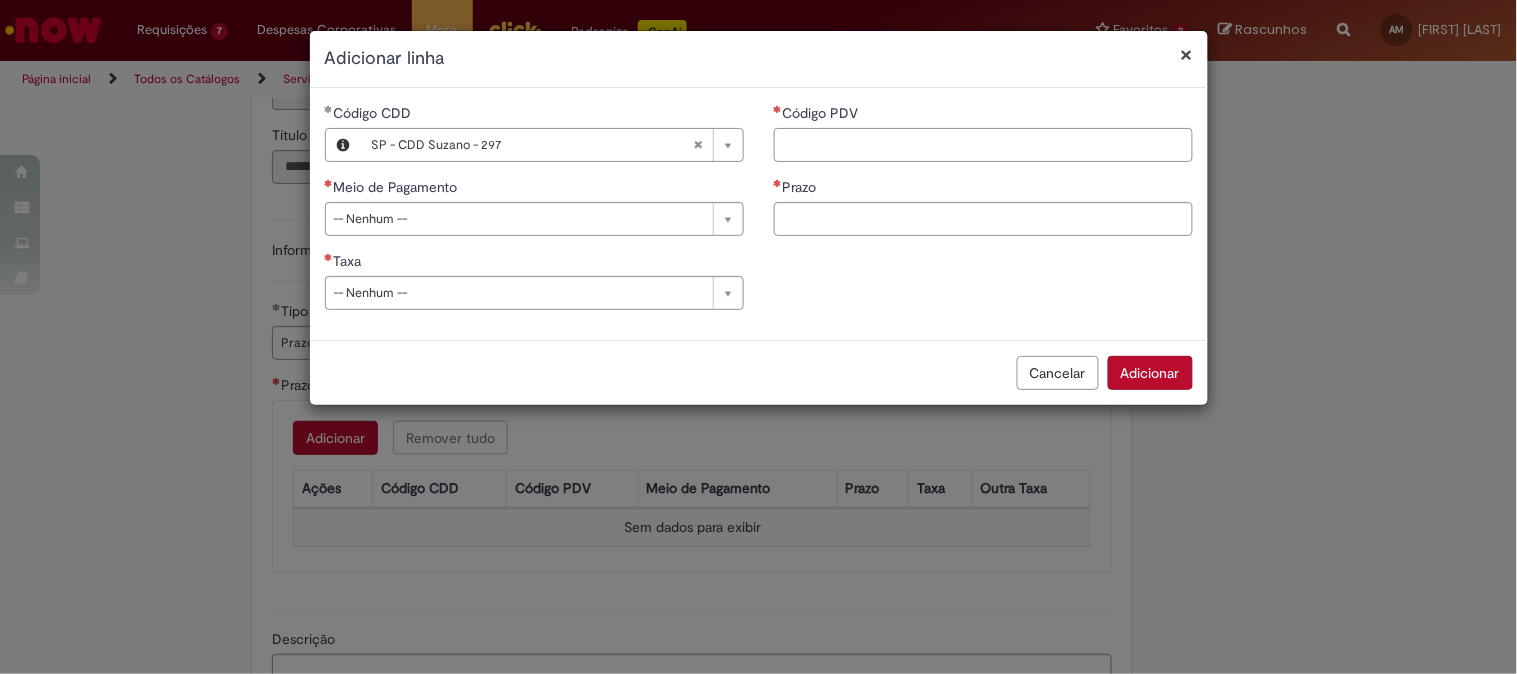 paste on "*****" 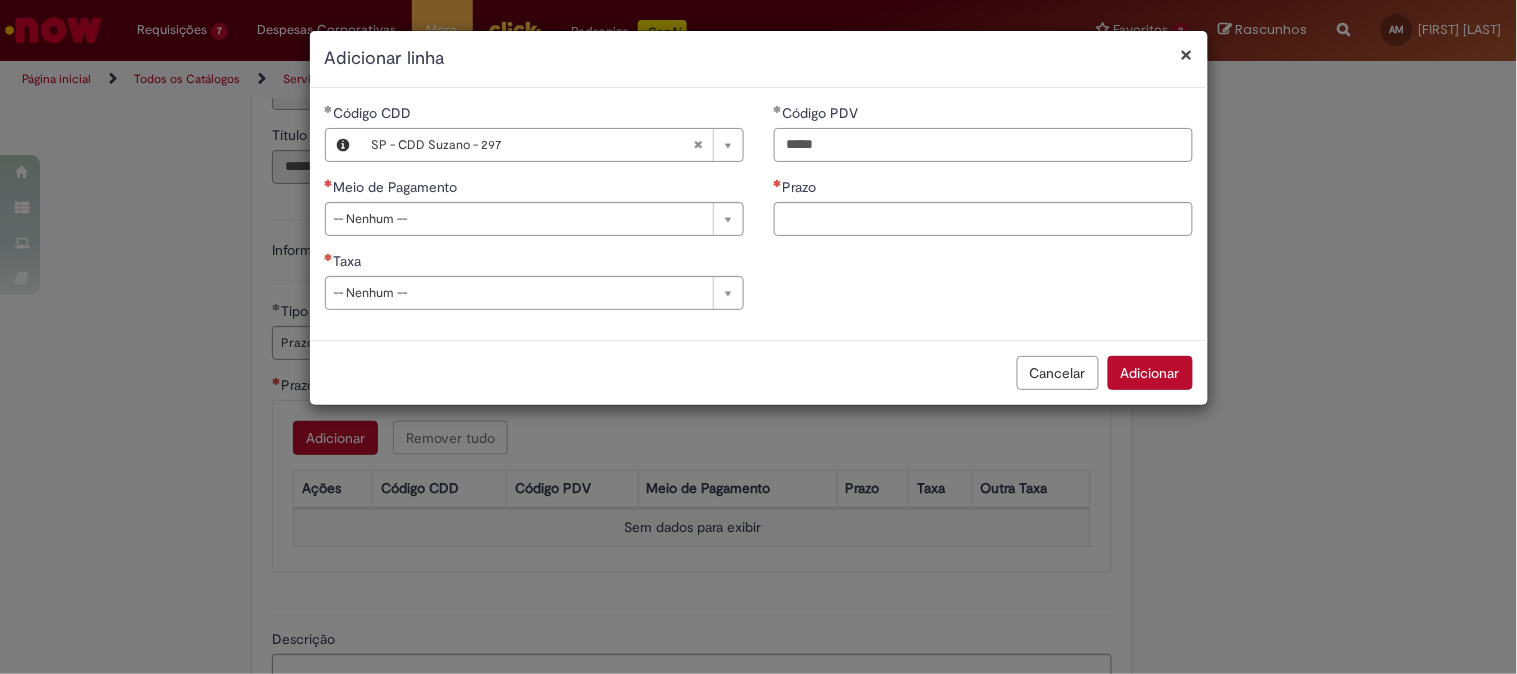 type on "*****" 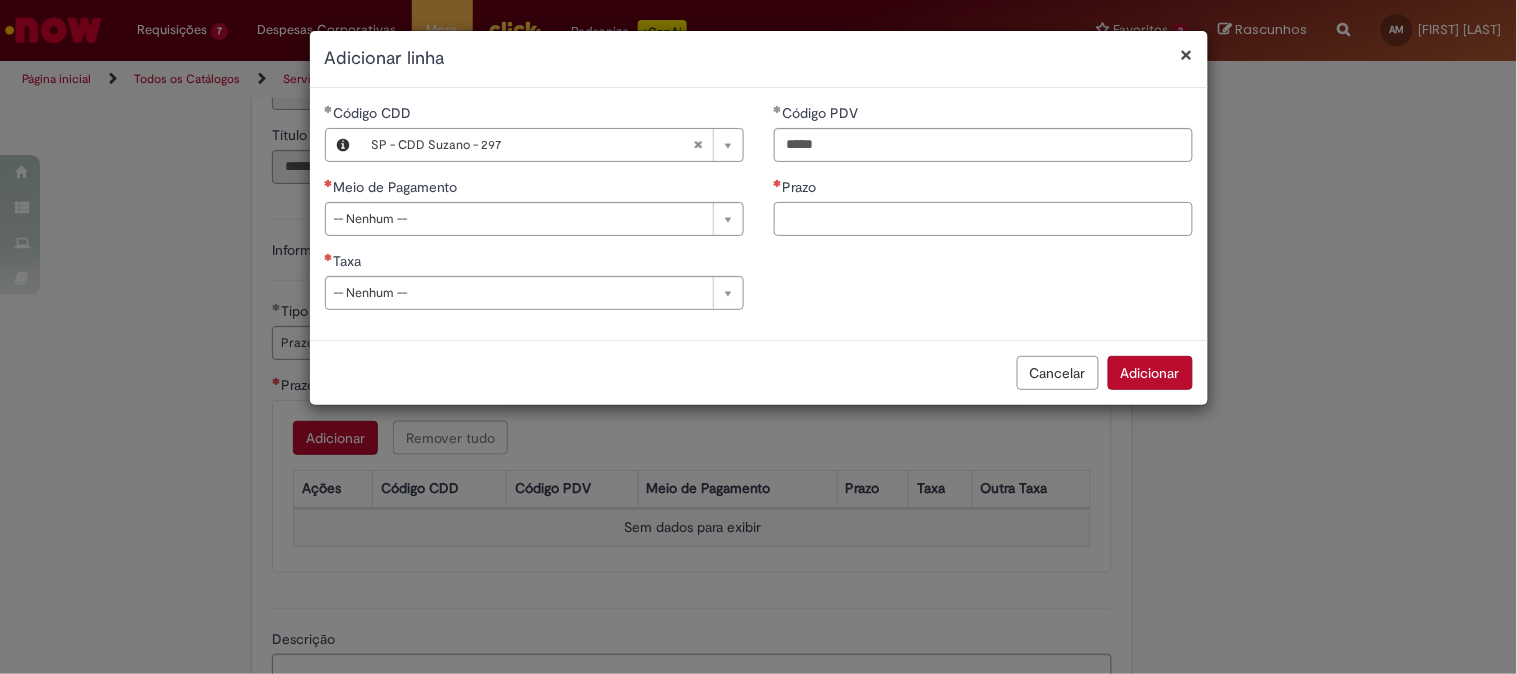 click on "Prazo" at bounding box center (983, 219) 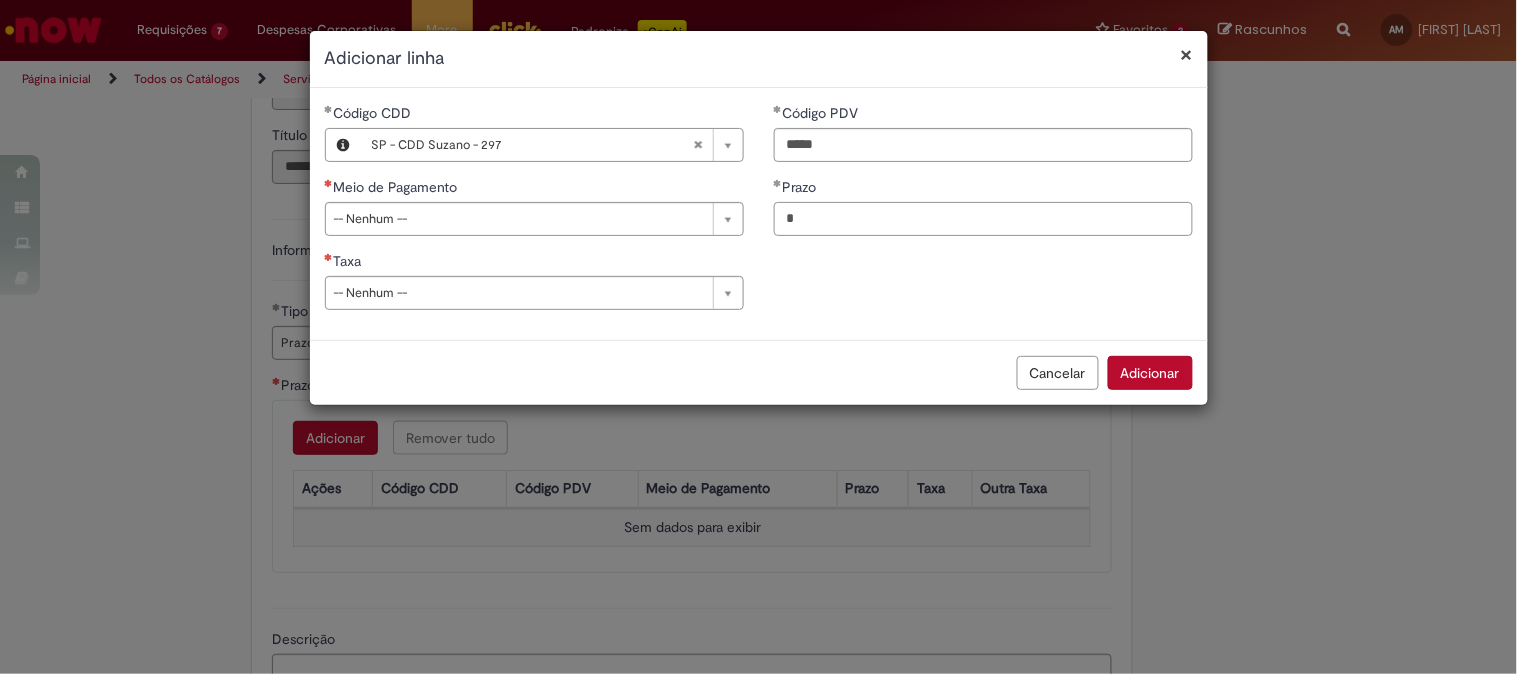 type on "*" 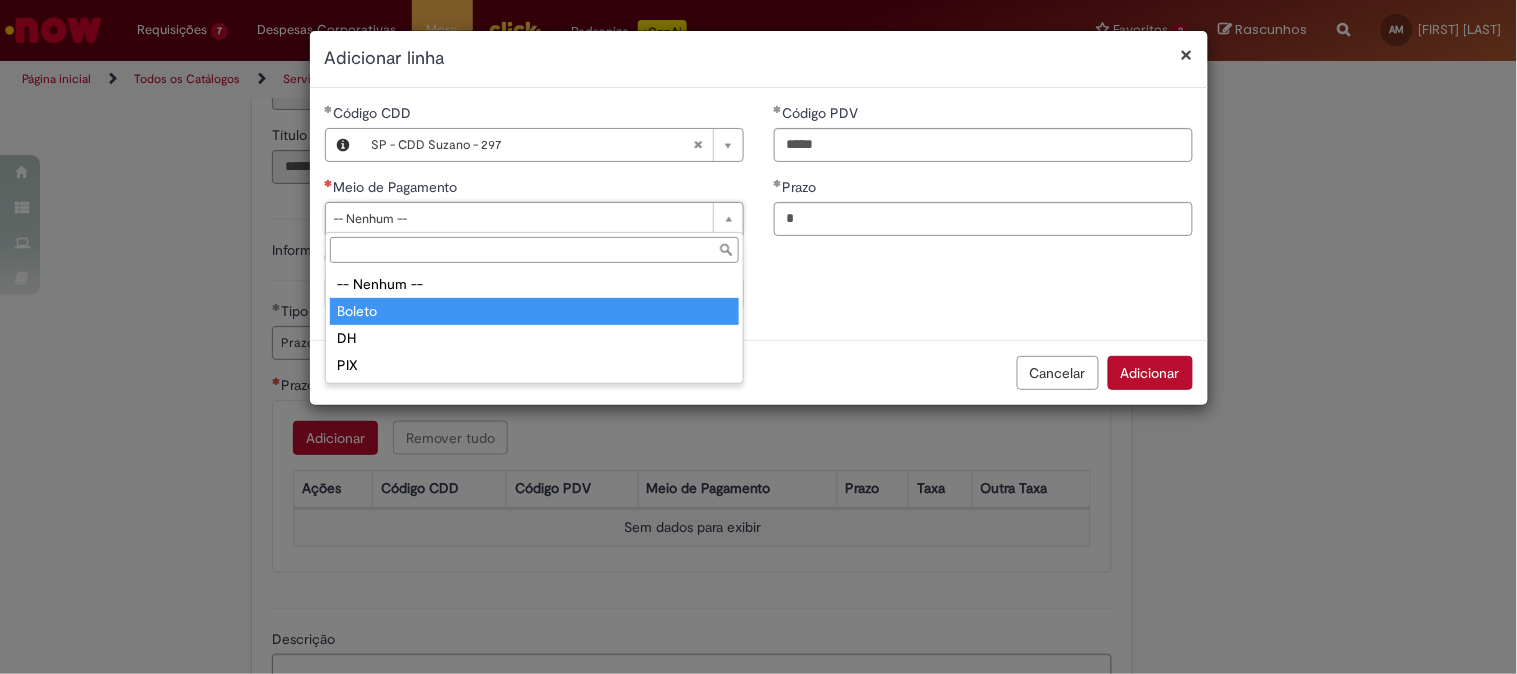 type on "******" 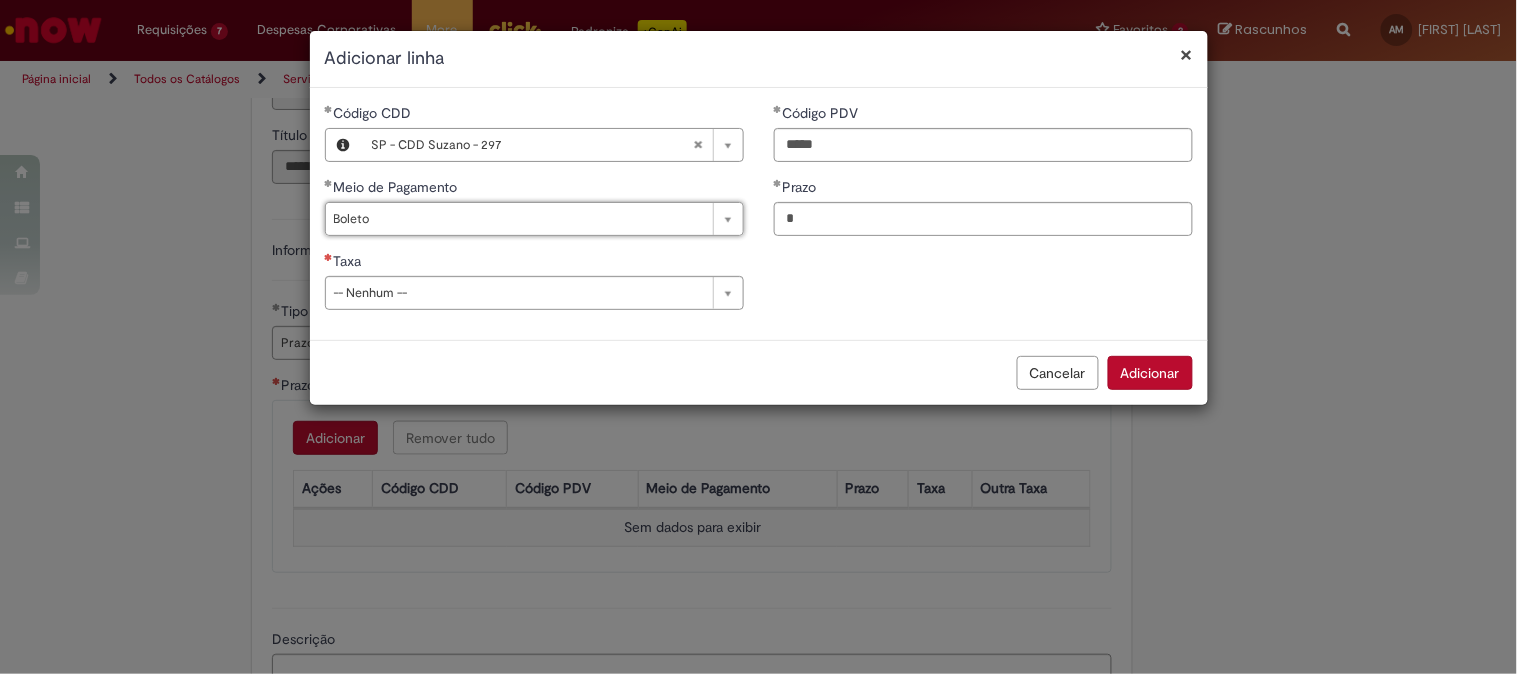 click on "Taxa" at bounding box center (534, 263) 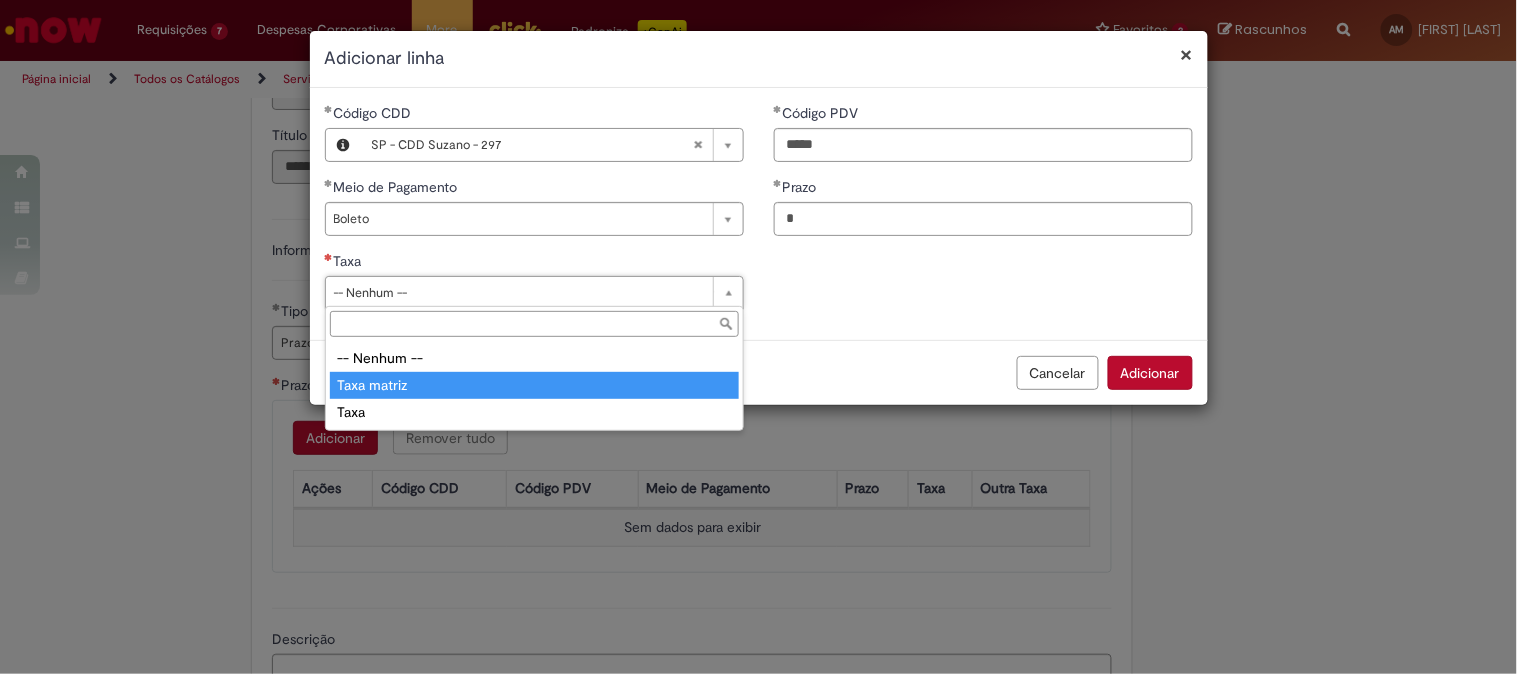 type on "**********" 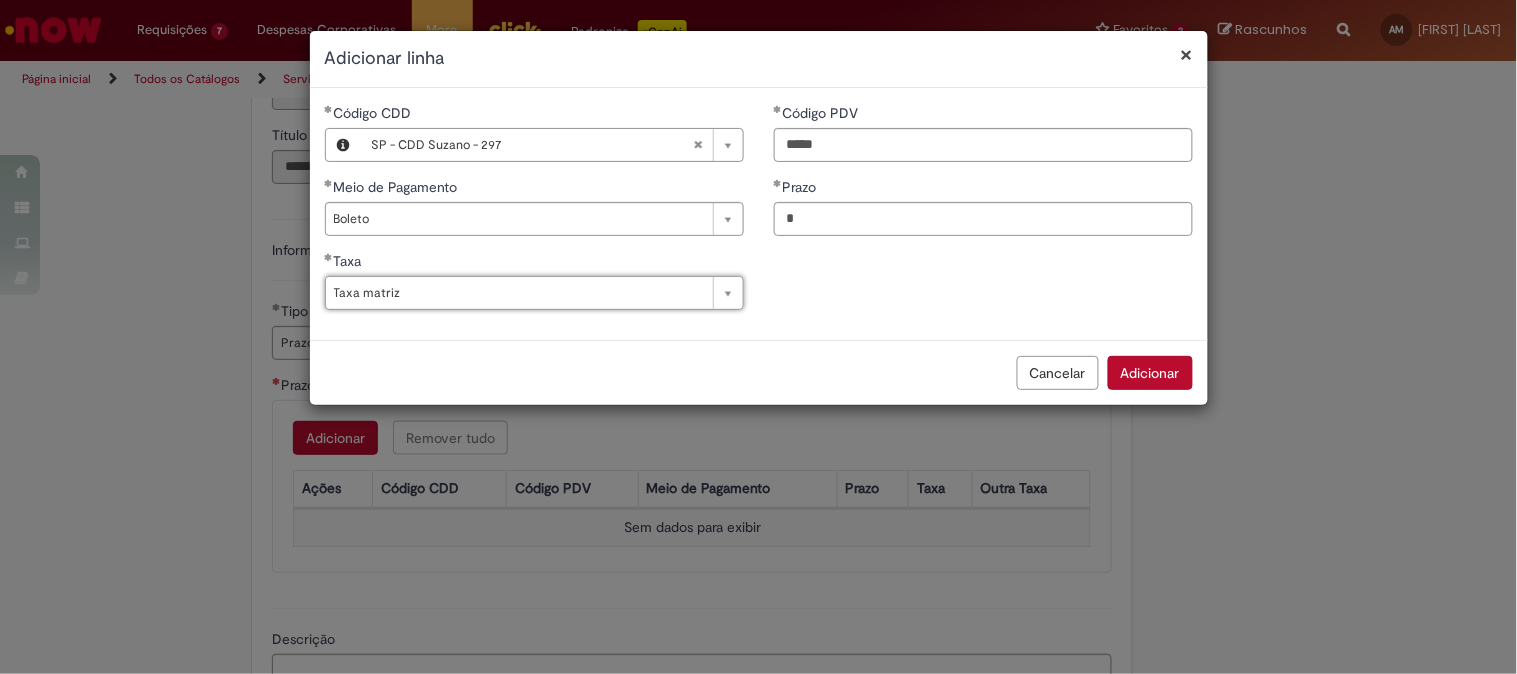 click on "Adicionar" at bounding box center (1150, 373) 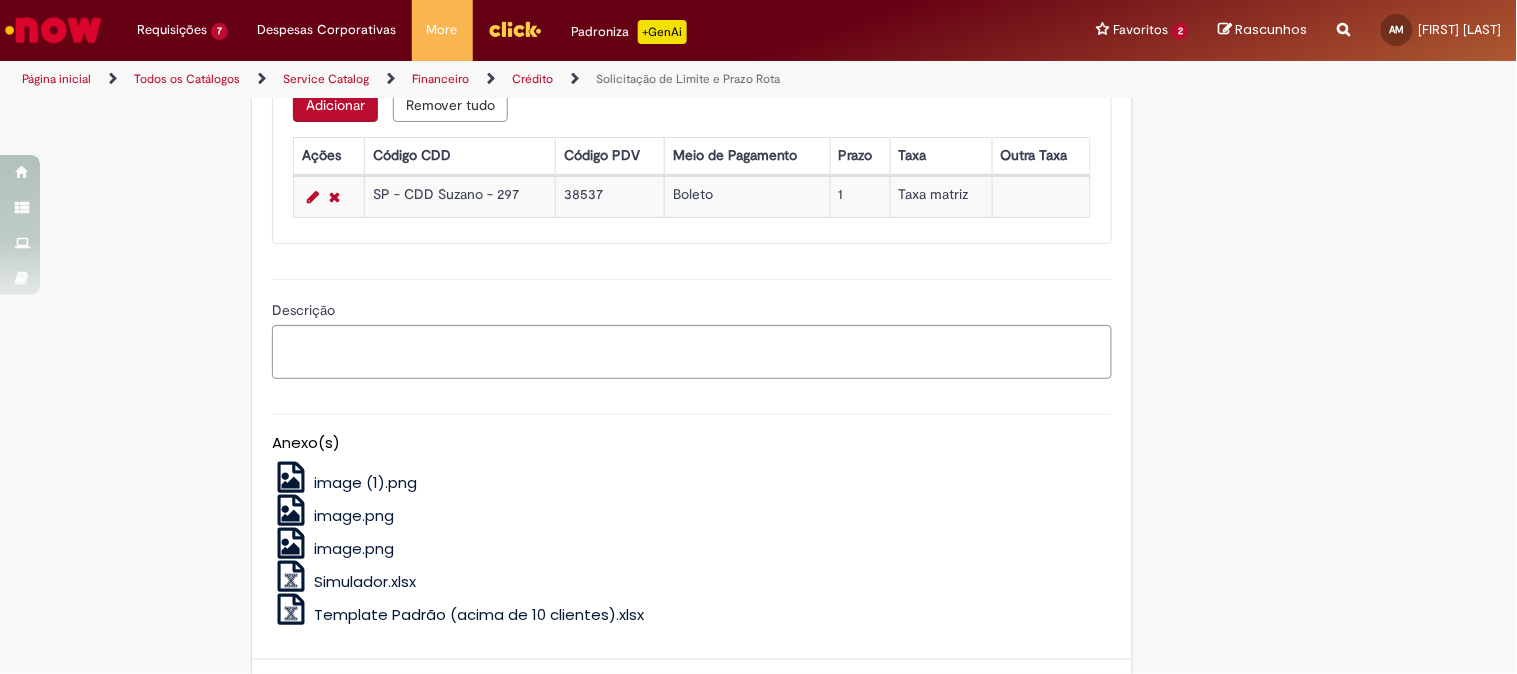 scroll, scrollTop: 1066, scrollLeft: 0, axis: vertical 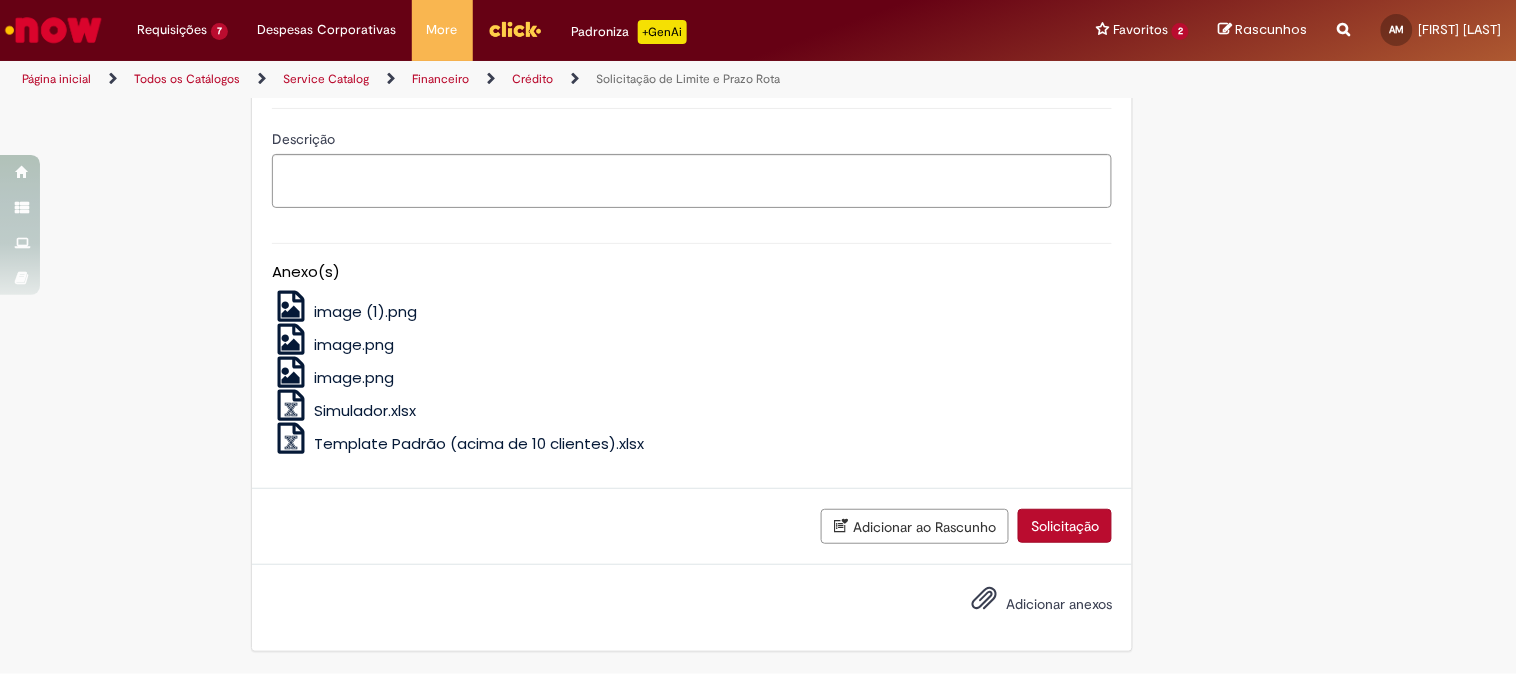 click on "Adicionar anexos" at bounding box center [1059, 604] 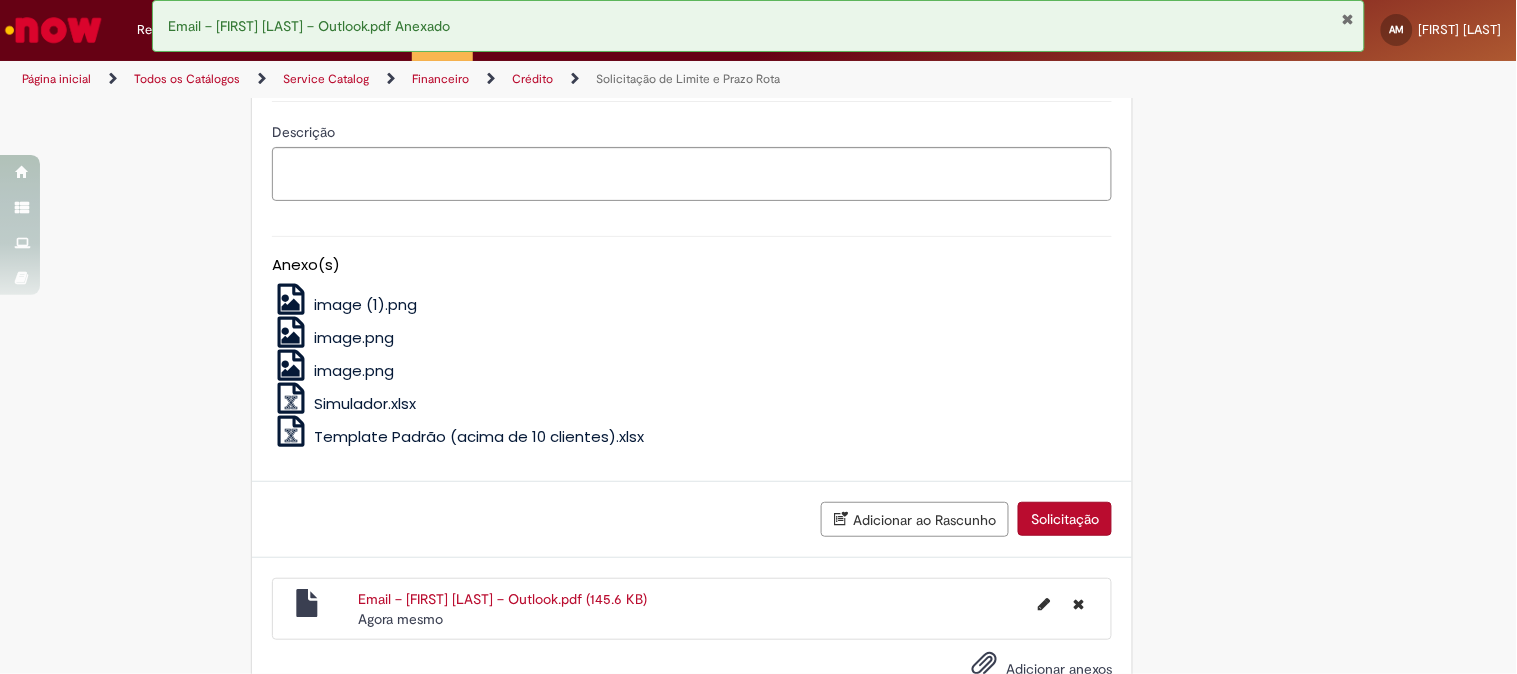 scroll, scrollTop: 844, scrollLeft: 0, axis: vertical 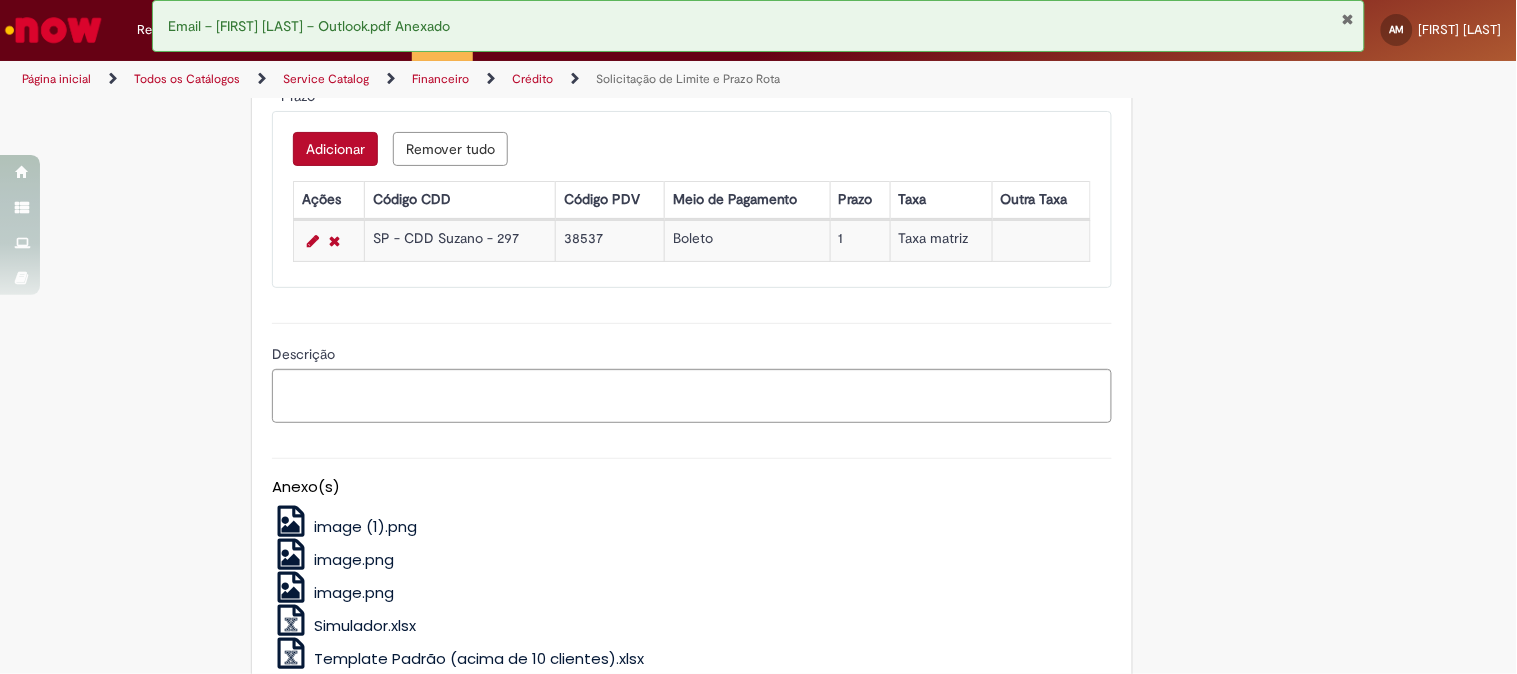 click on "Adicionar" at bounding box center (335, 149) 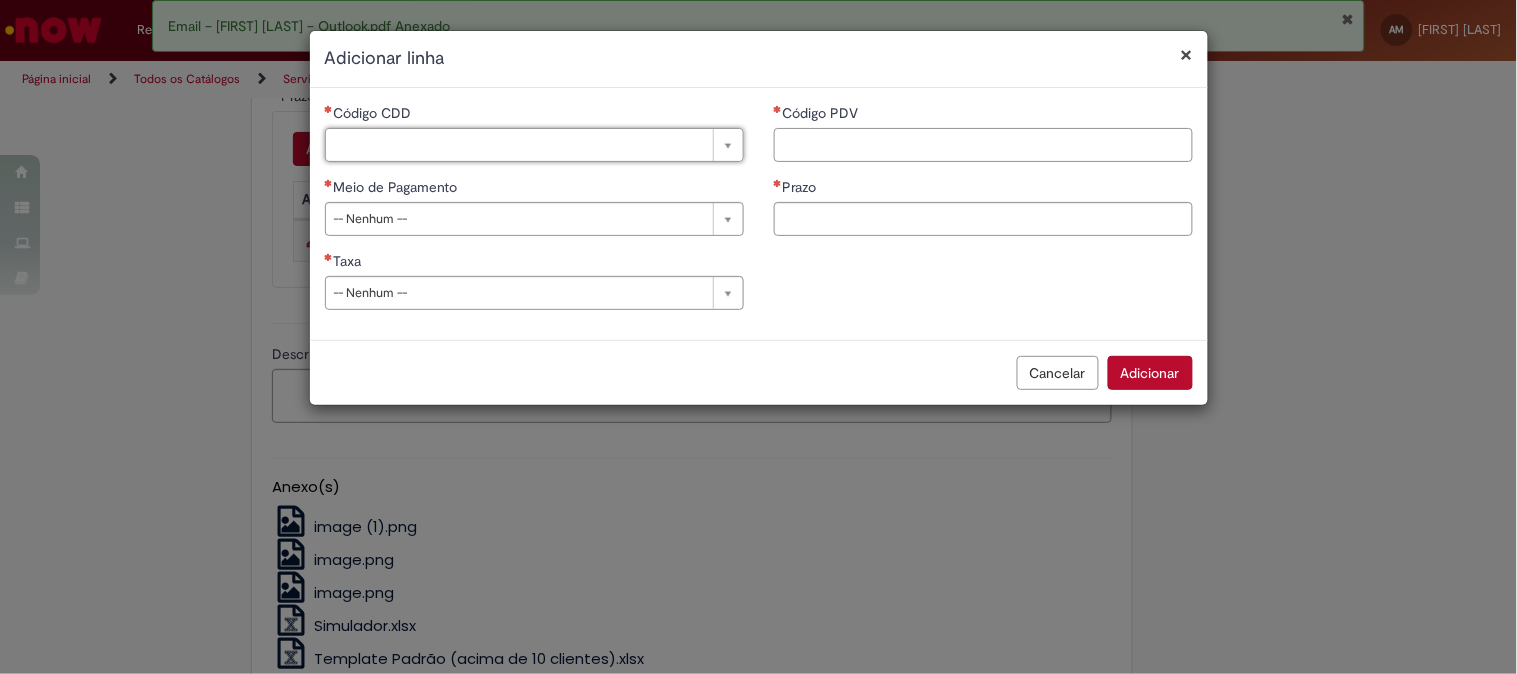click on "Código PDV" at bounding box center (983, 145) 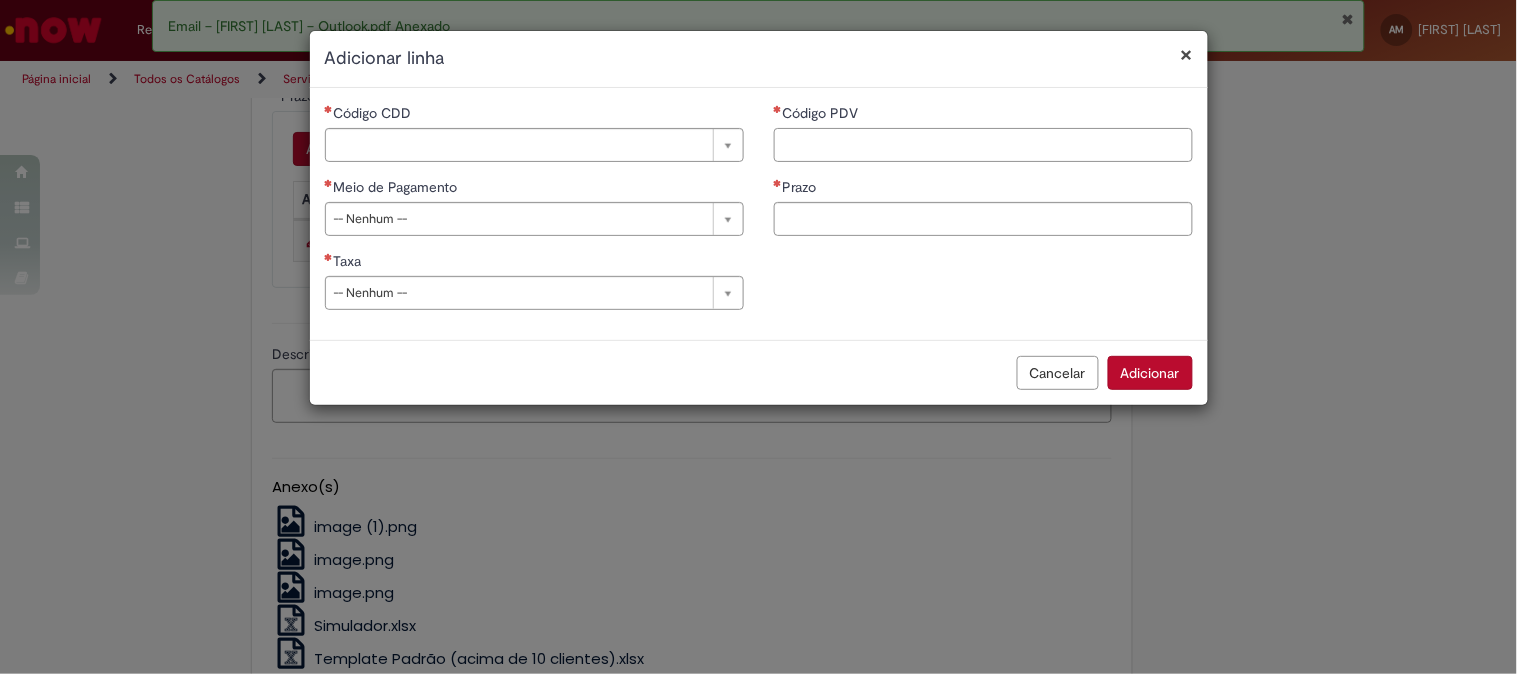 paste on "*****" 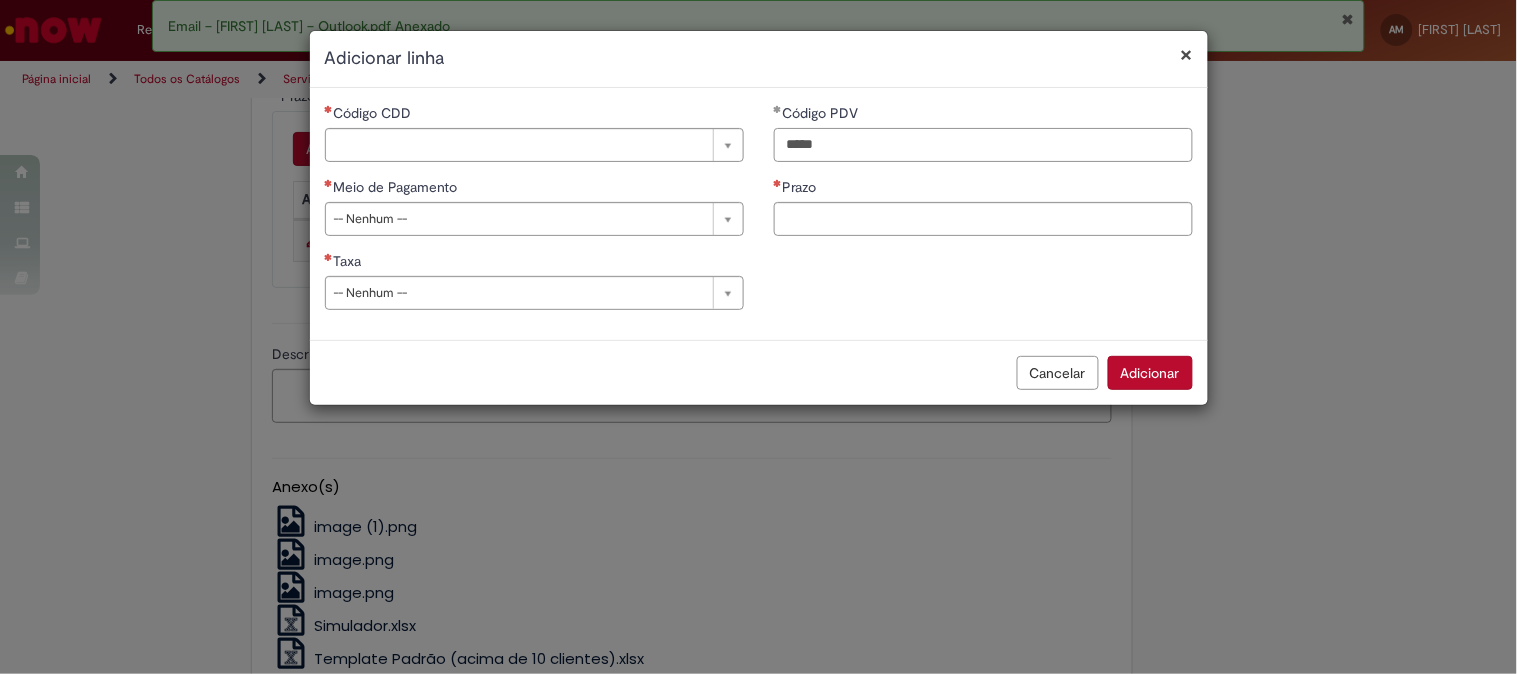 type on "*****" 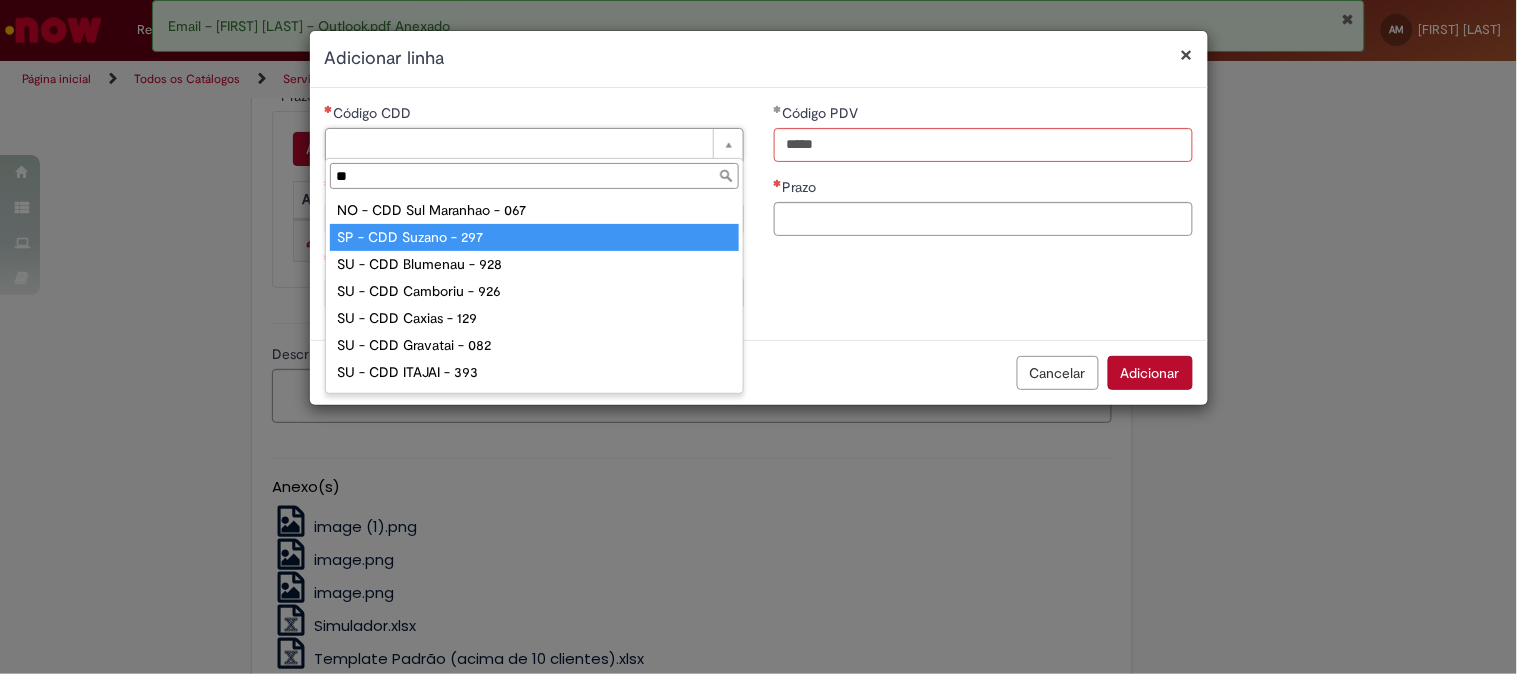 type on "**" 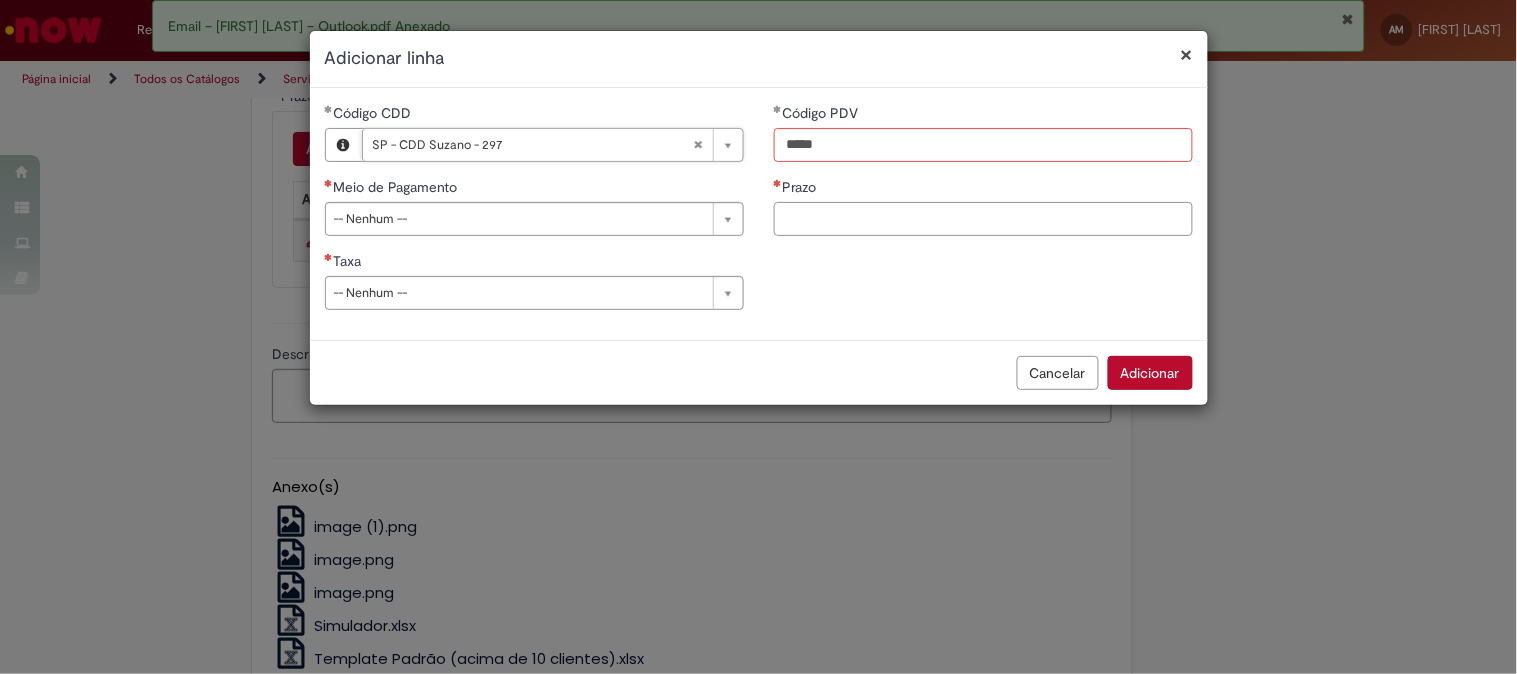 click on "Prazo" at bounding box center [983, 219] 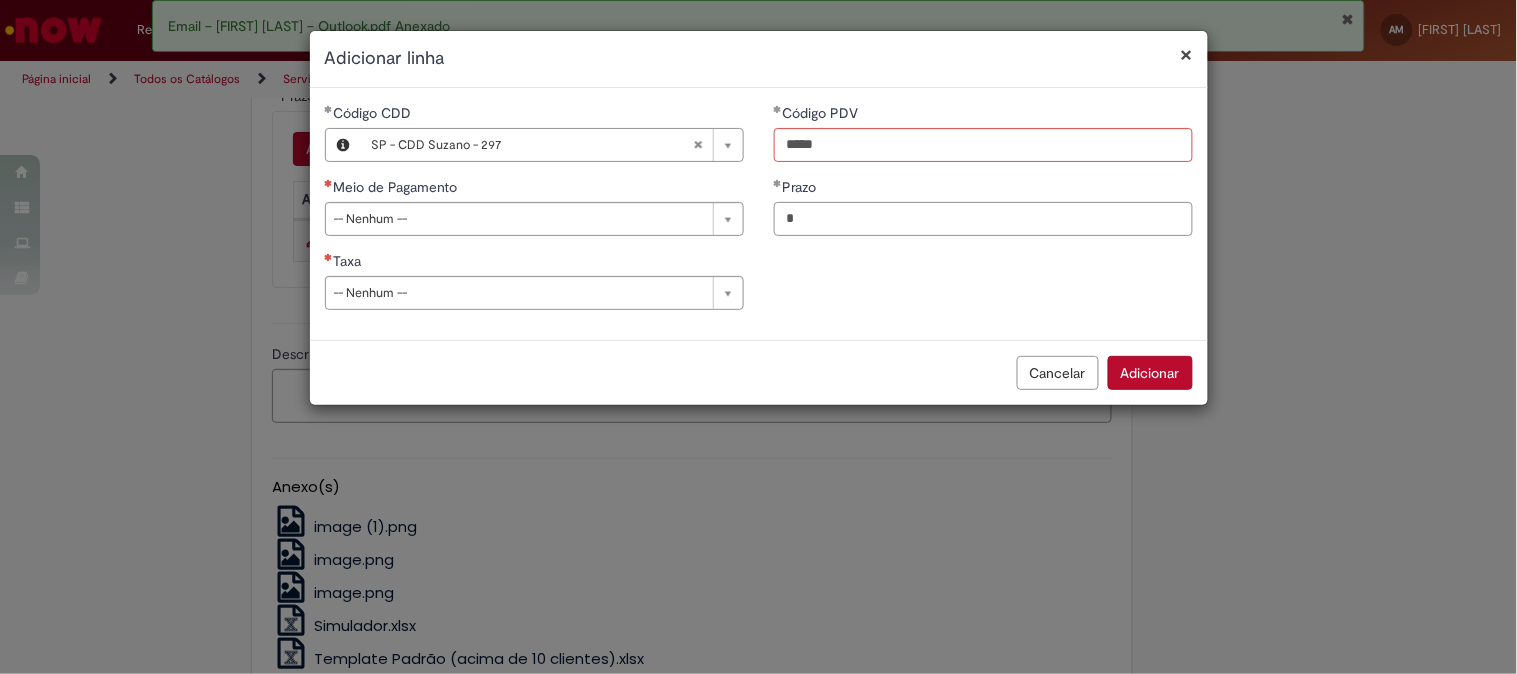 type on "*" 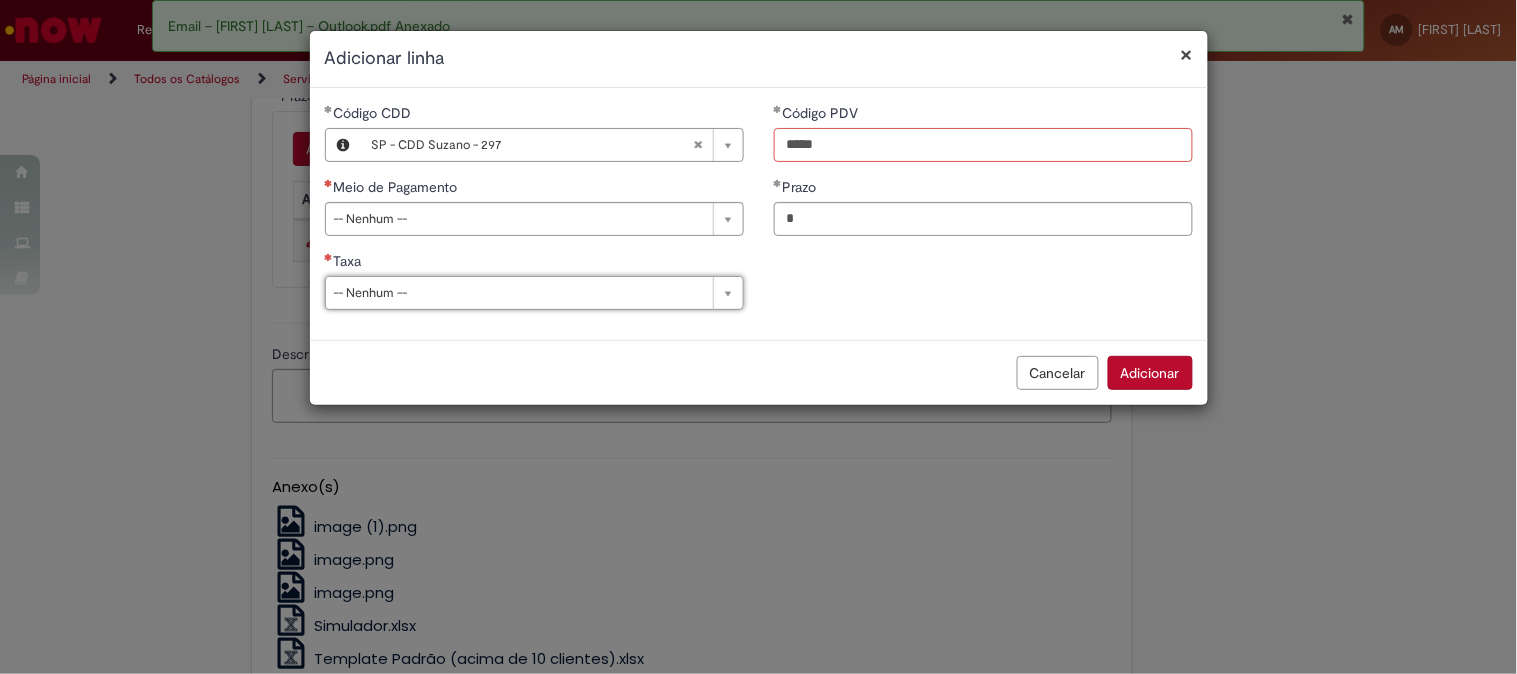 click on "*****" at bounding box center [983, 145] 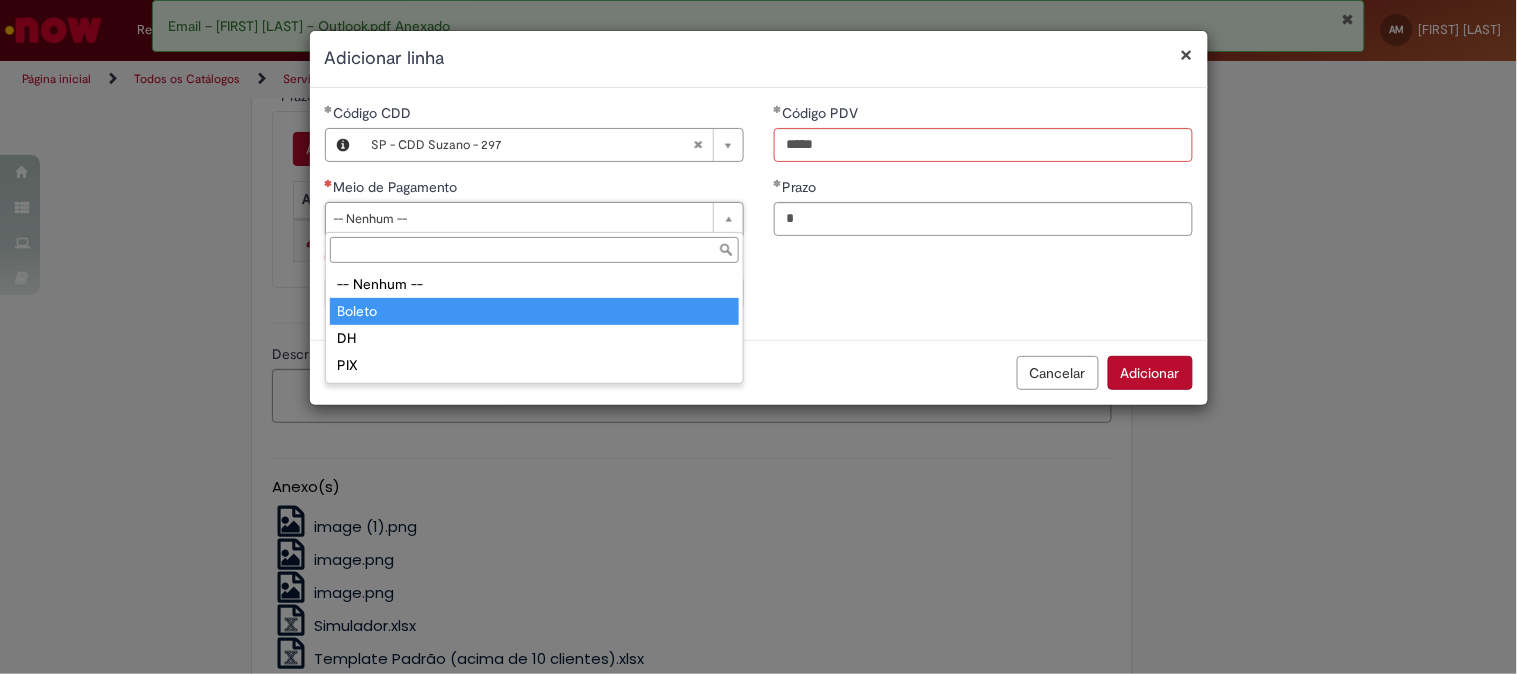 type on "******" 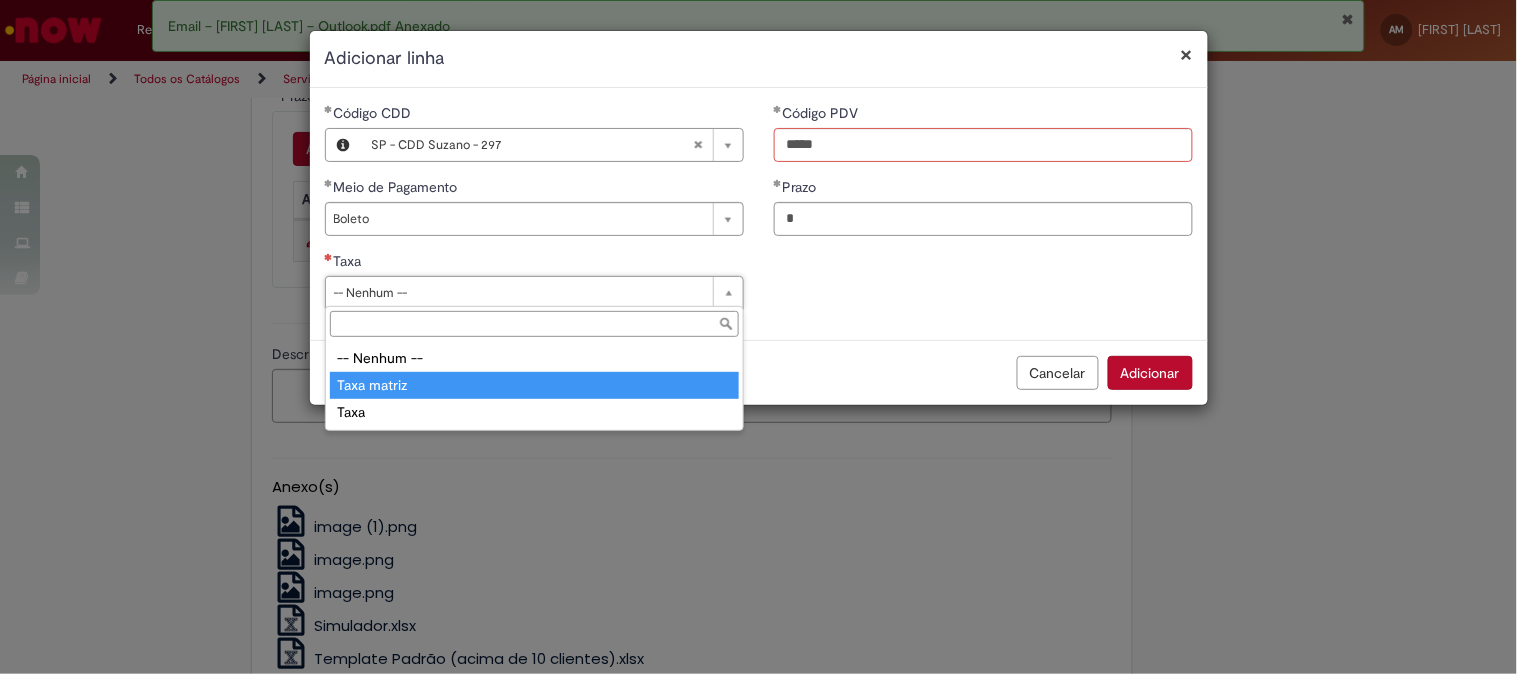 type on "**********" 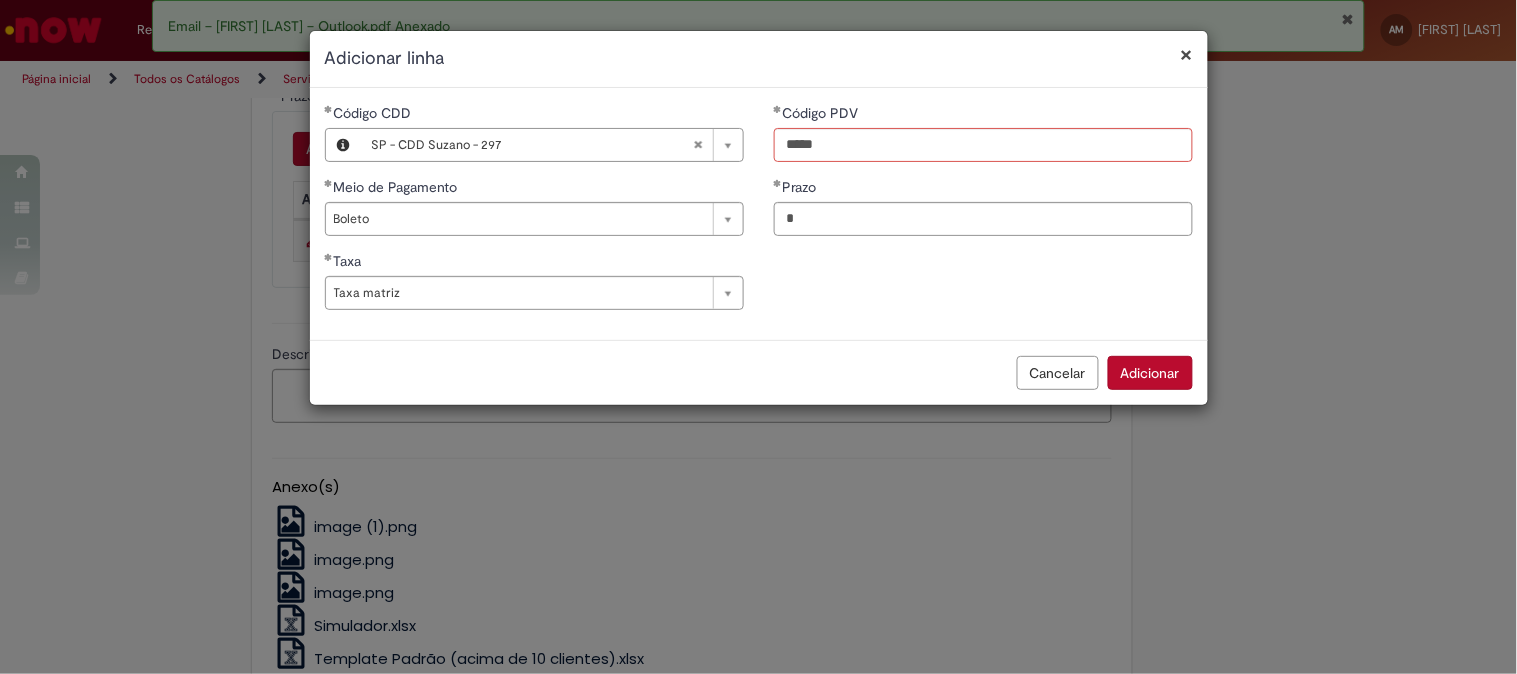 click on "Adicionar" at bounding box center (1150, 373) 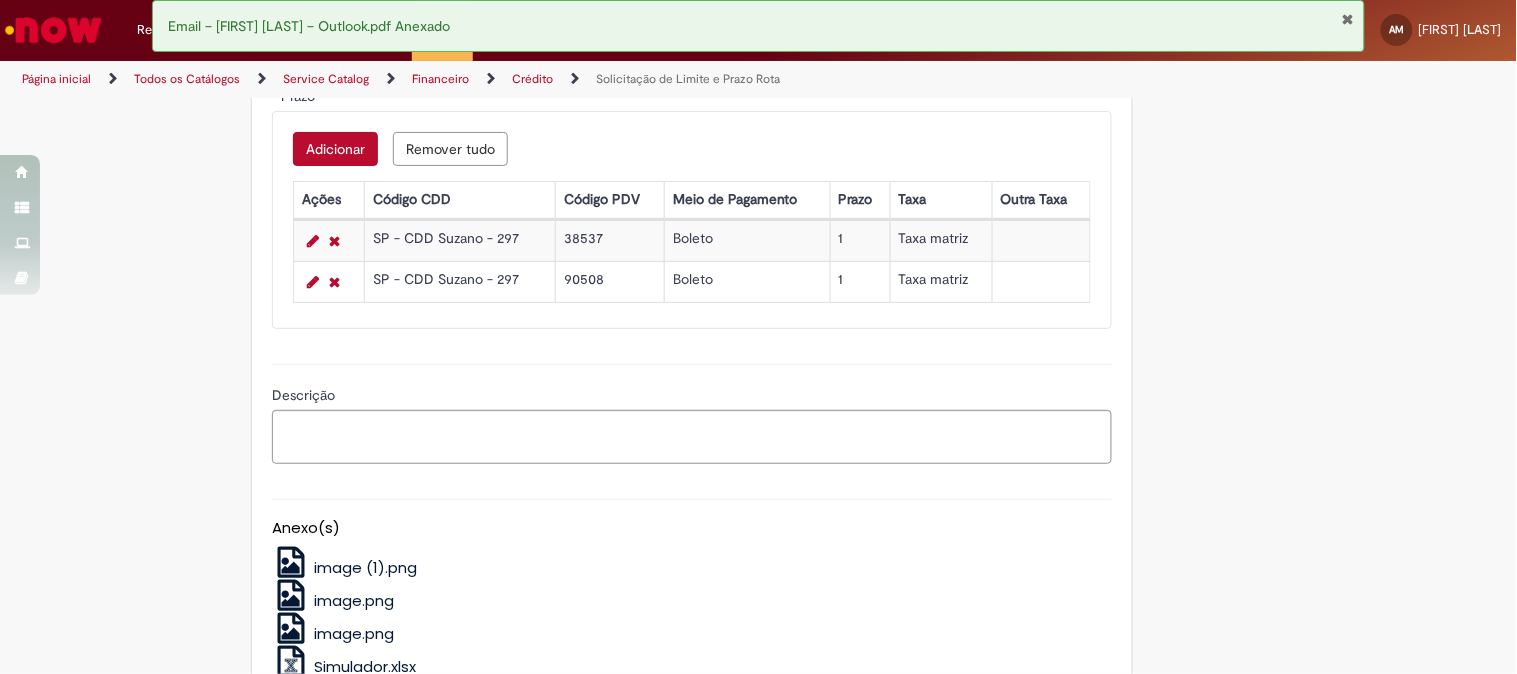 scroll, scrollTop: 1177, scrollLeft: 0, axis: vertical 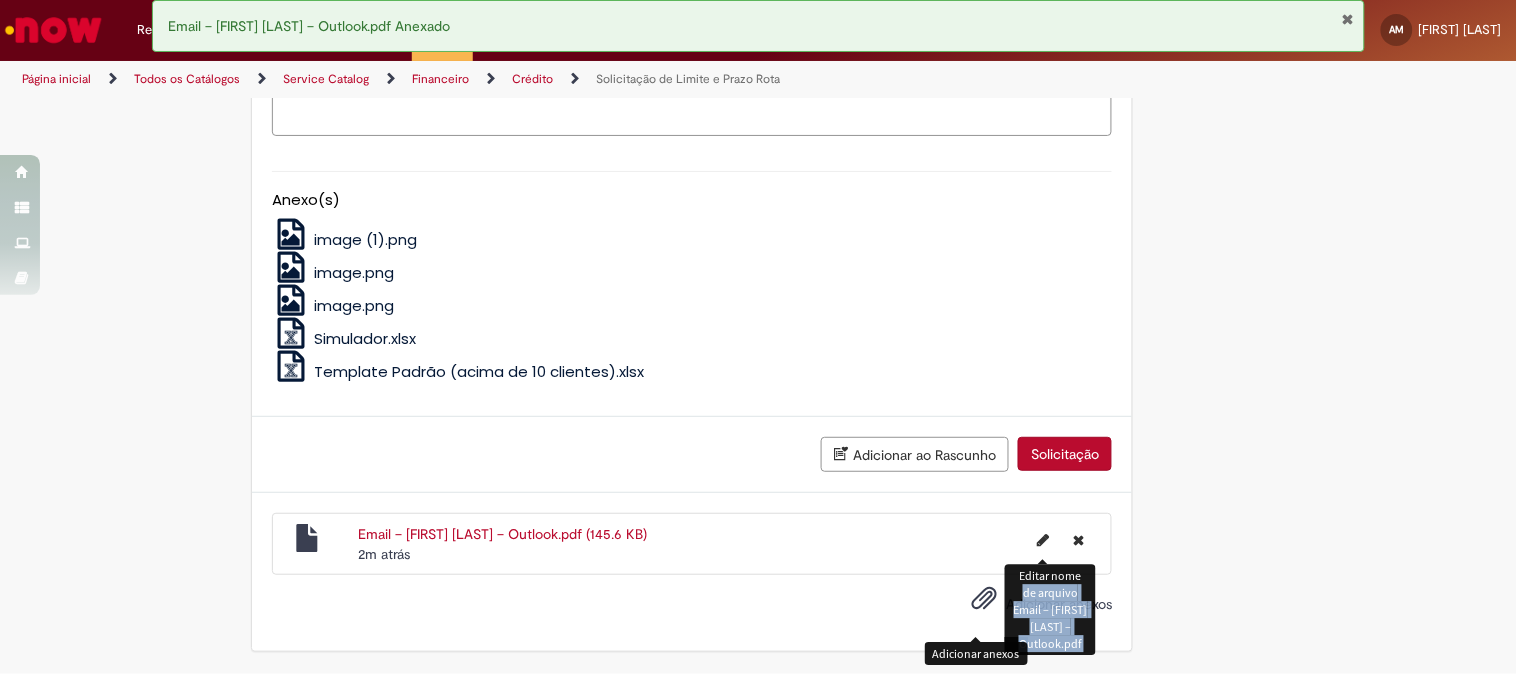 drag, startPoint x: 1017, startPoint y: 587, endPoint x: 965, endPoint y: 603, distance: 54.405884 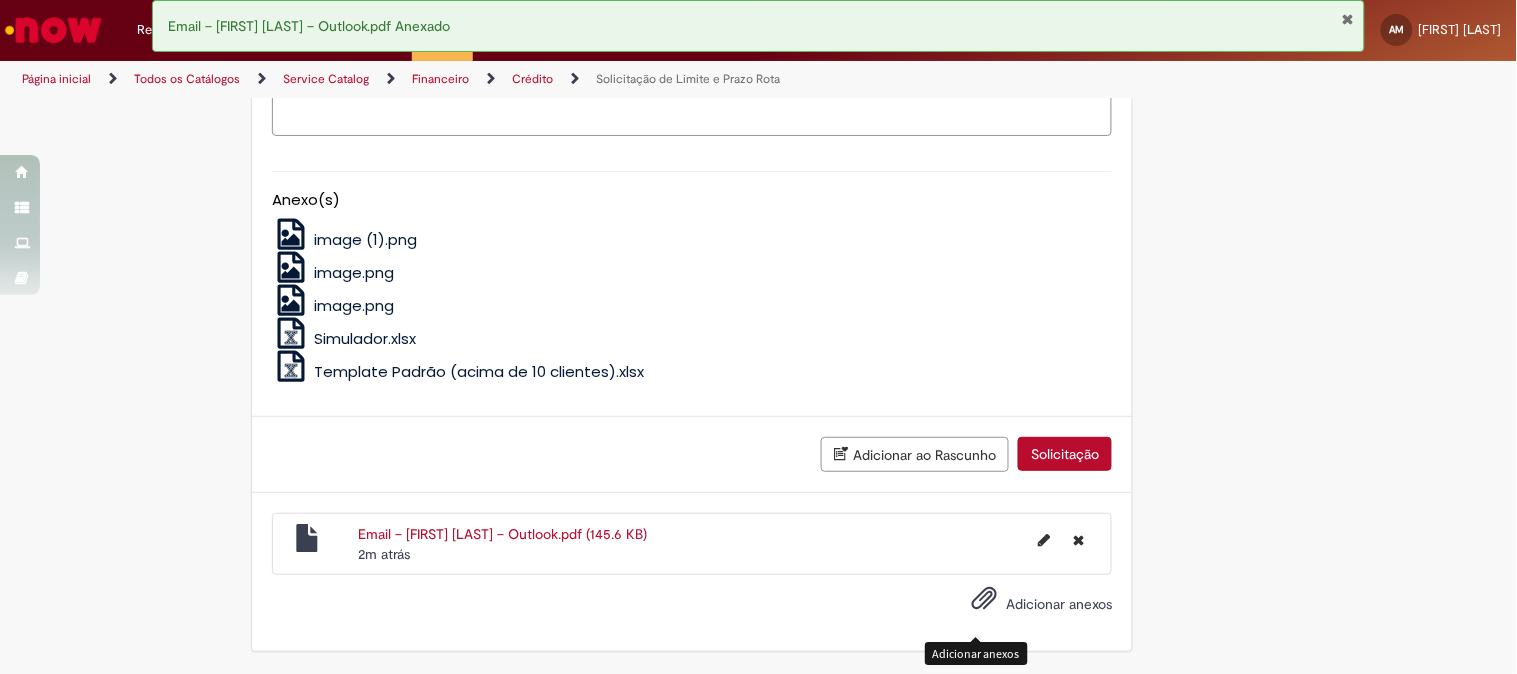 click at bounding box center (984, 599) 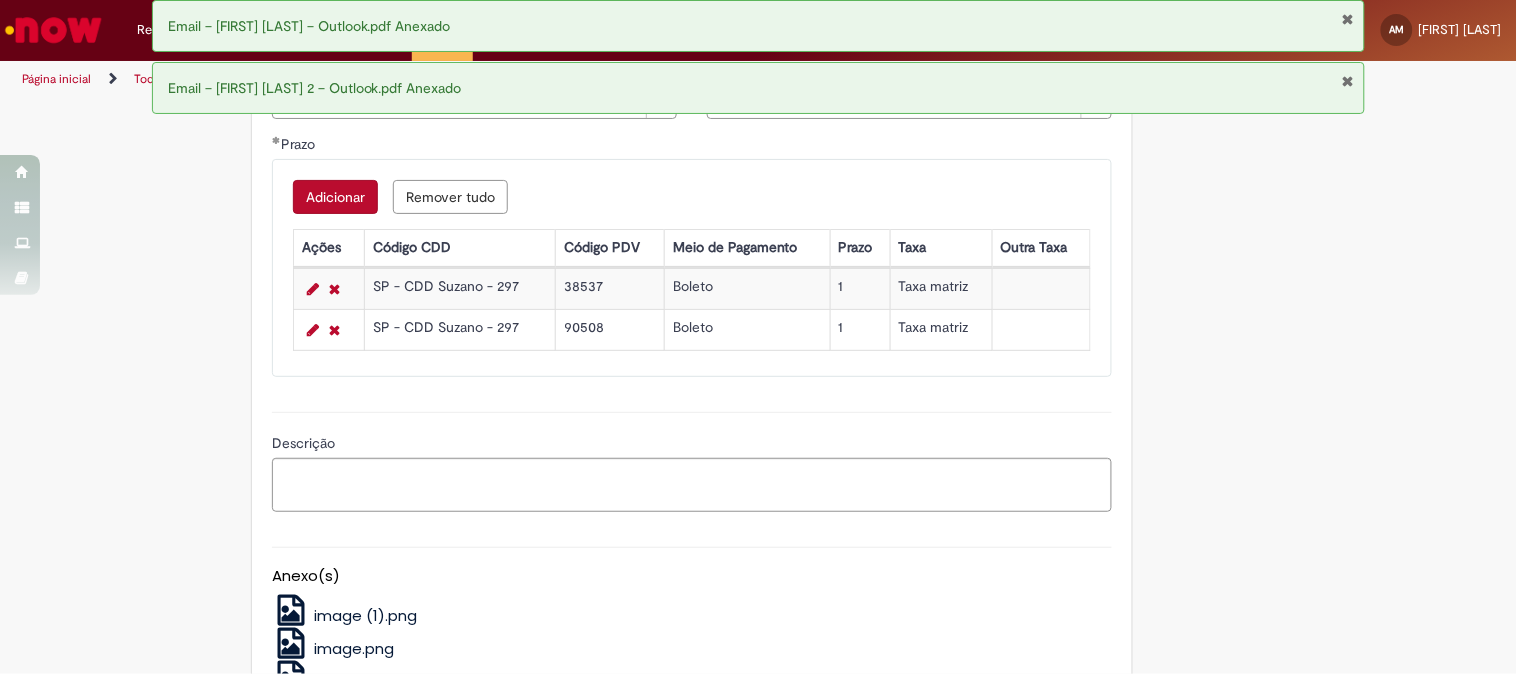 scroll, scrollTop: 1018, scrollLeft: 0, axis: vertical 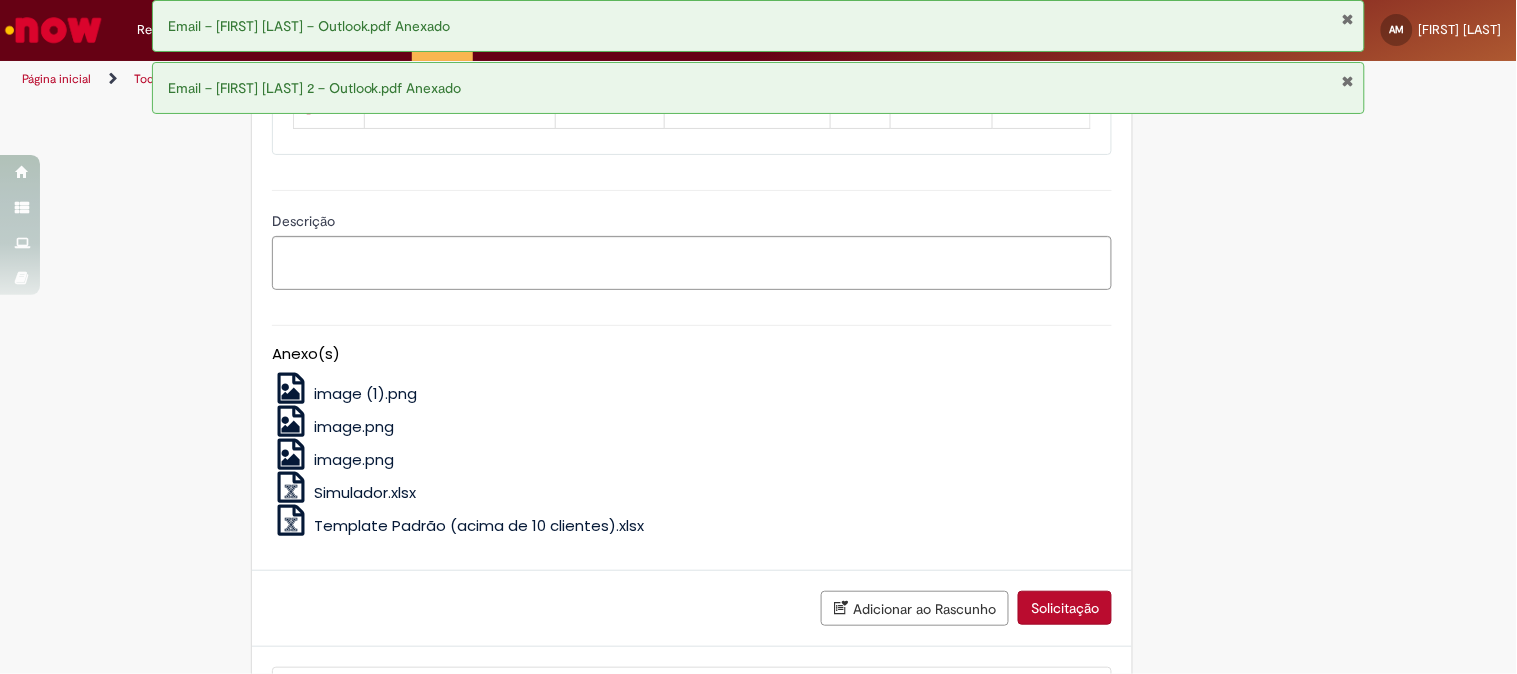 click on "Solicitação" at bounding box center [1065, 608] 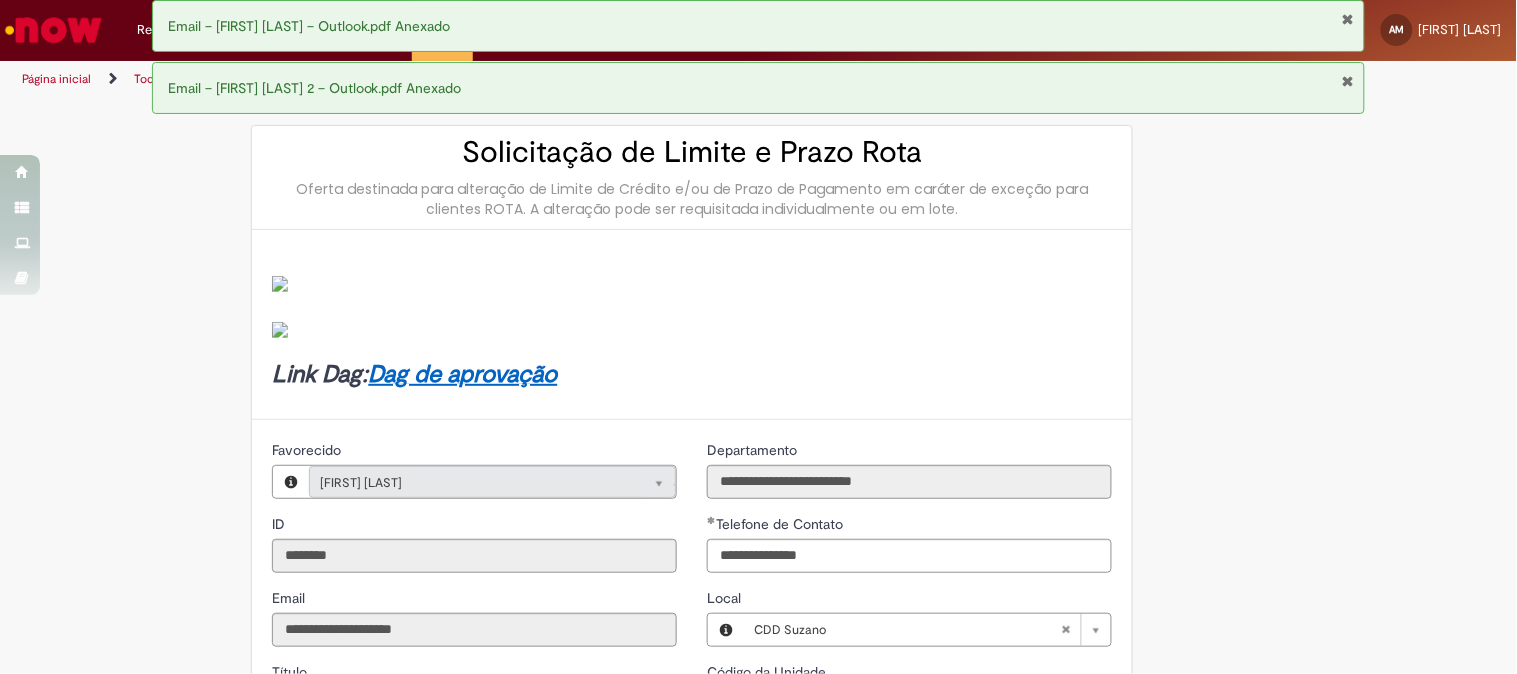 scroll, scrollTop: 0, scrollLeft: 0, axis: both 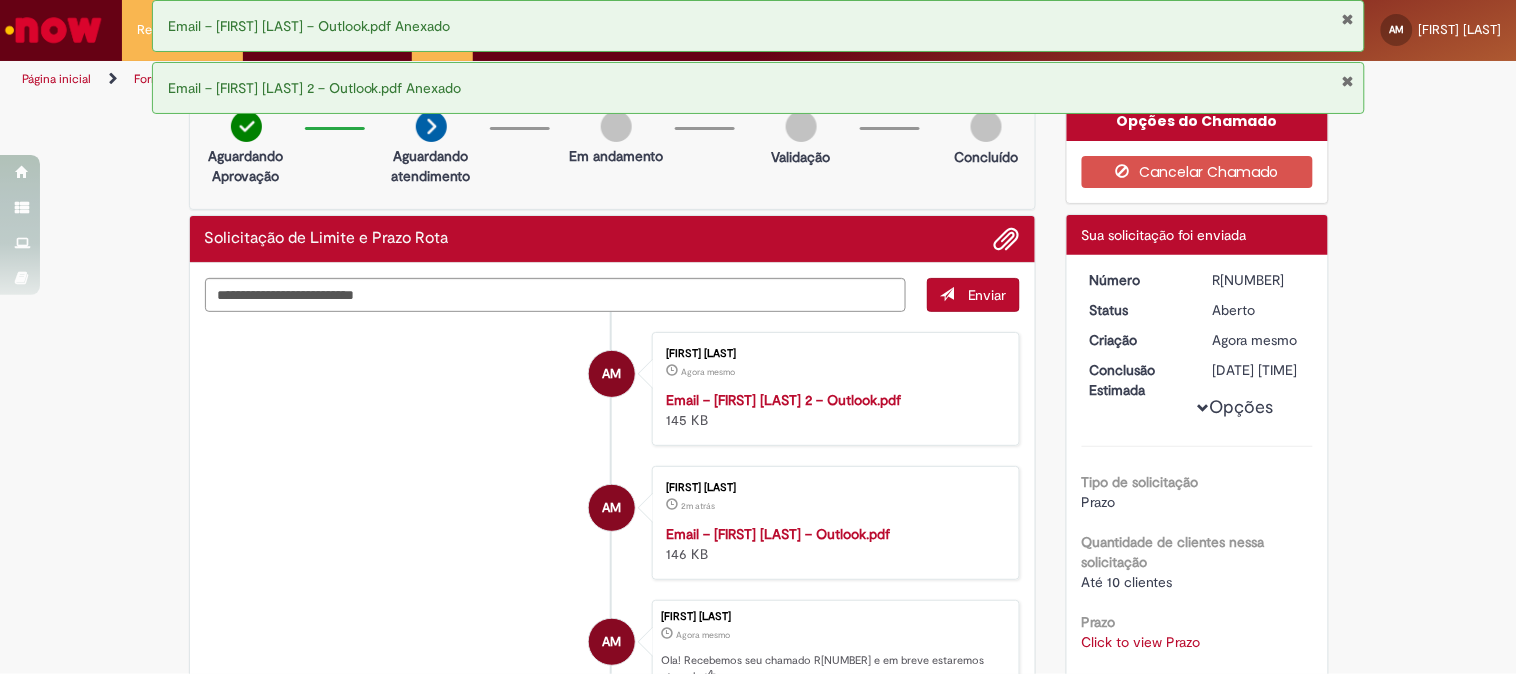click at bounding box center [1347, 19] 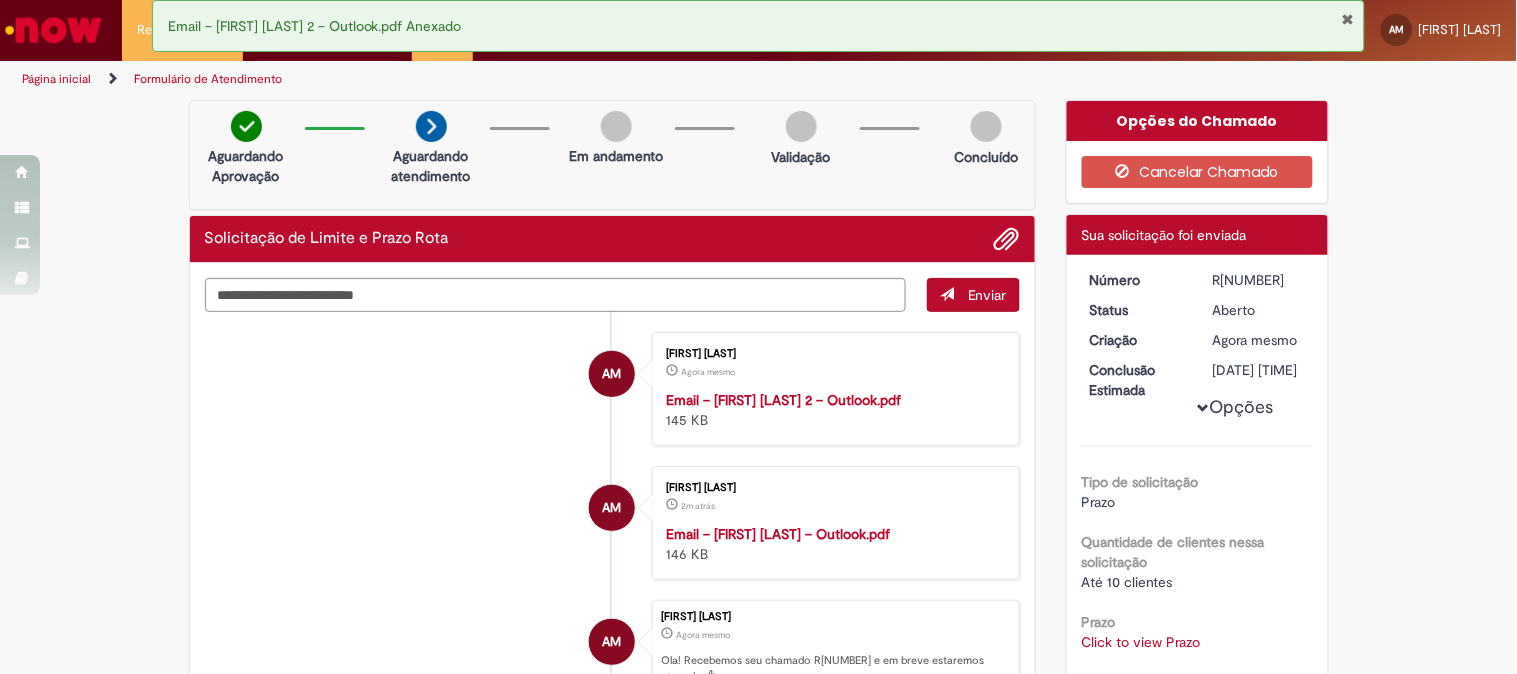 click on "Página inicial
Formulário de Atendimento" at bounding box center (758, 79) 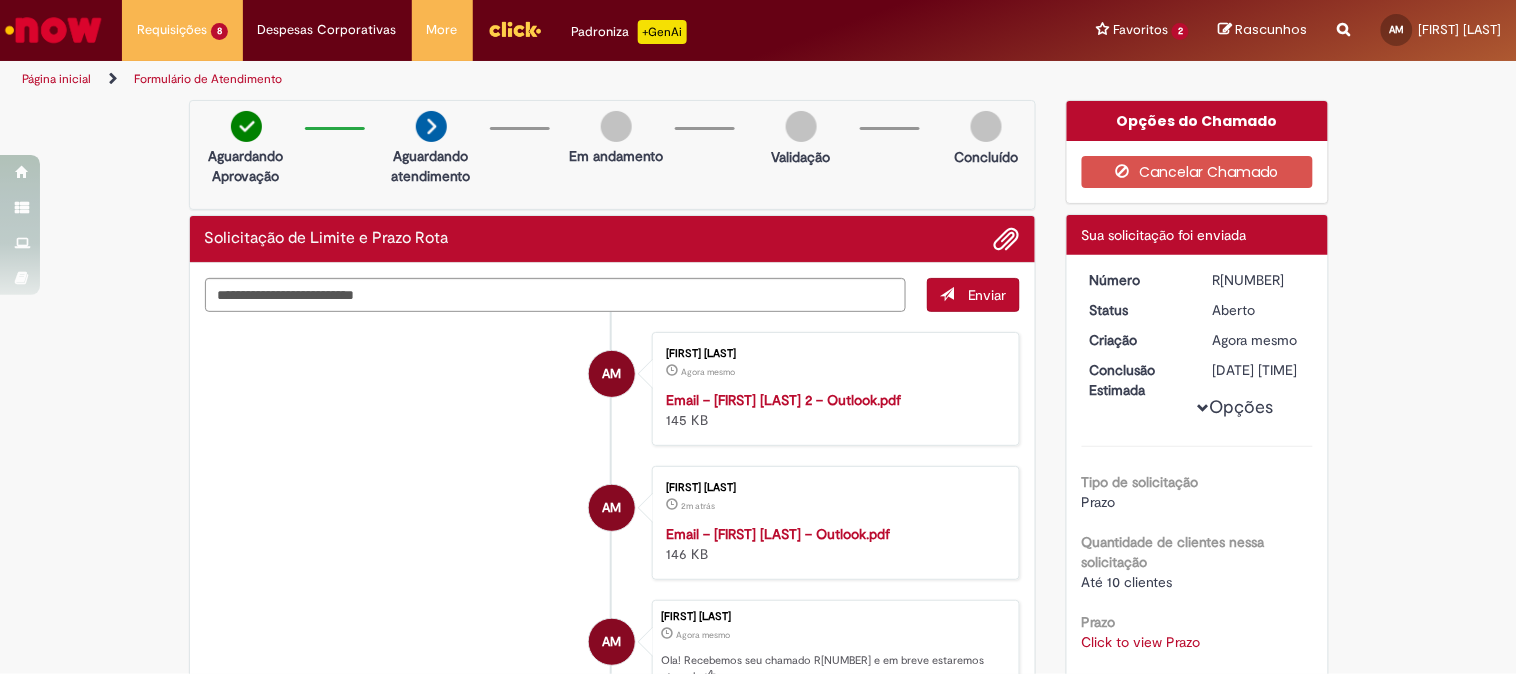 click on "Email – [FIRST] [LAST] 2 – Outlook.pdf Anexado" at bounding box center [759, 26] 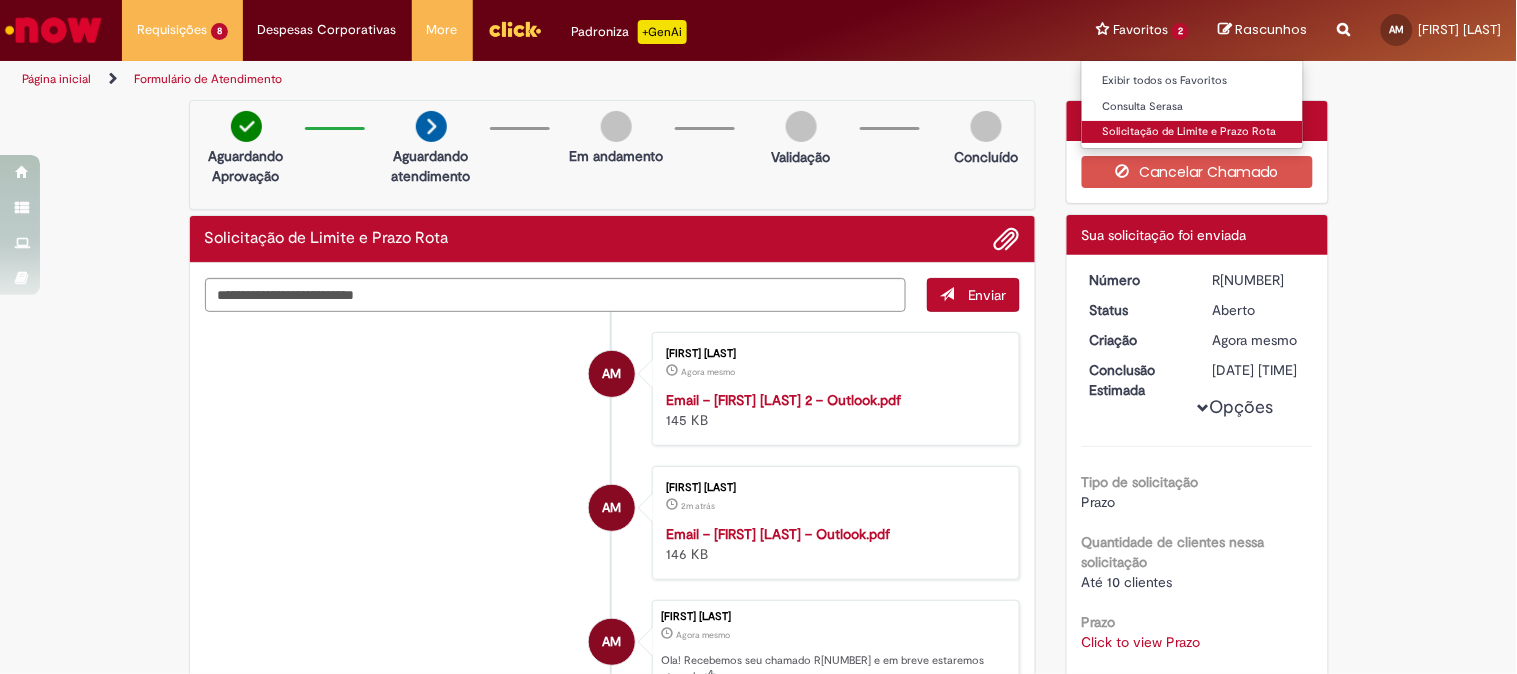 click on "Solicitação de Limite e Prazo Rota" at bounding box center [1192, 132] 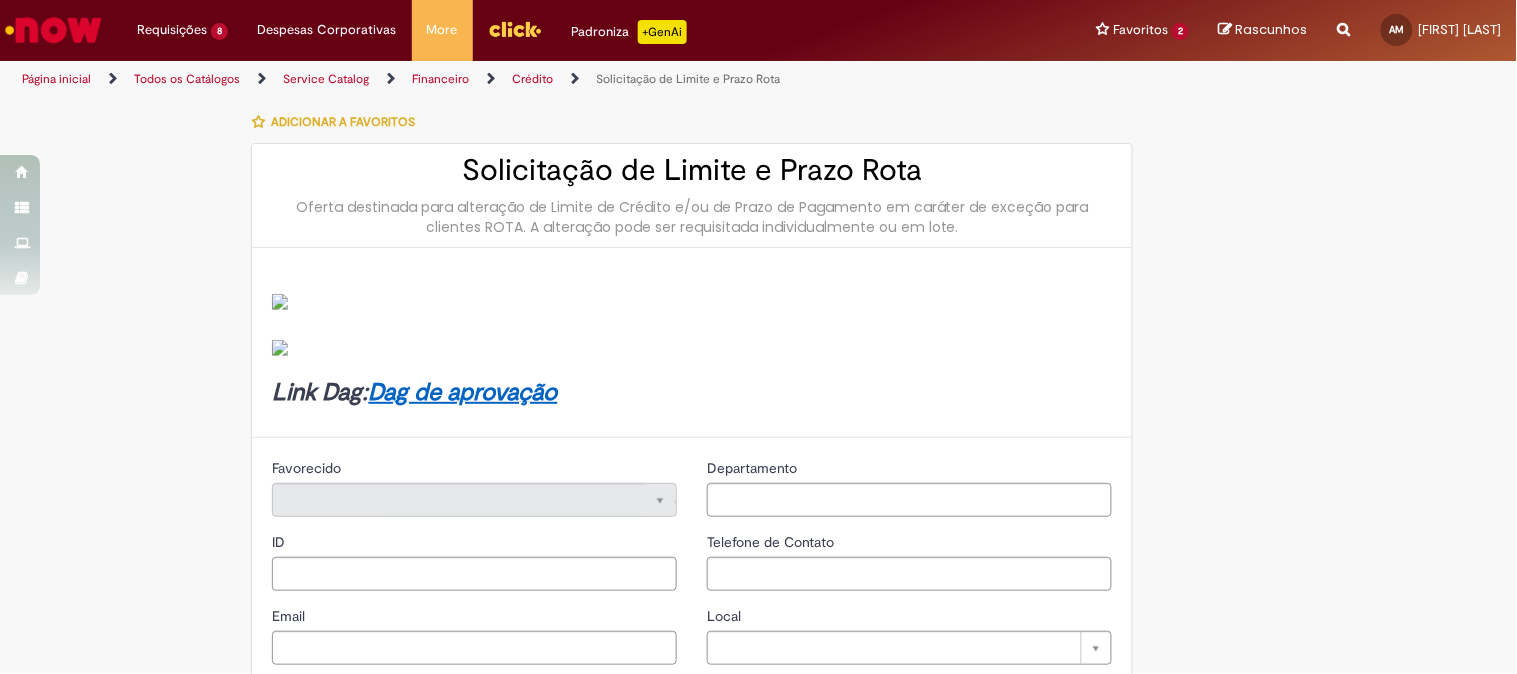 type on "********" 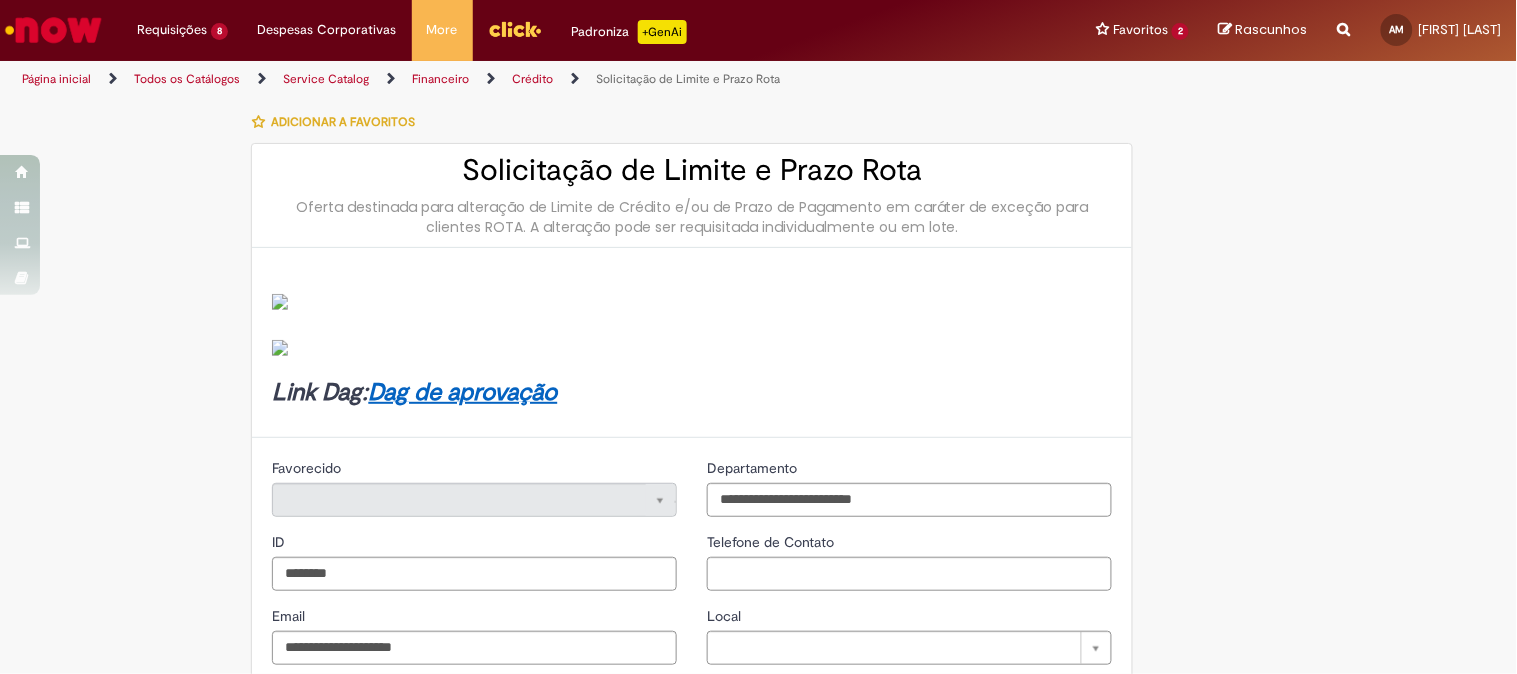 type on "**********" 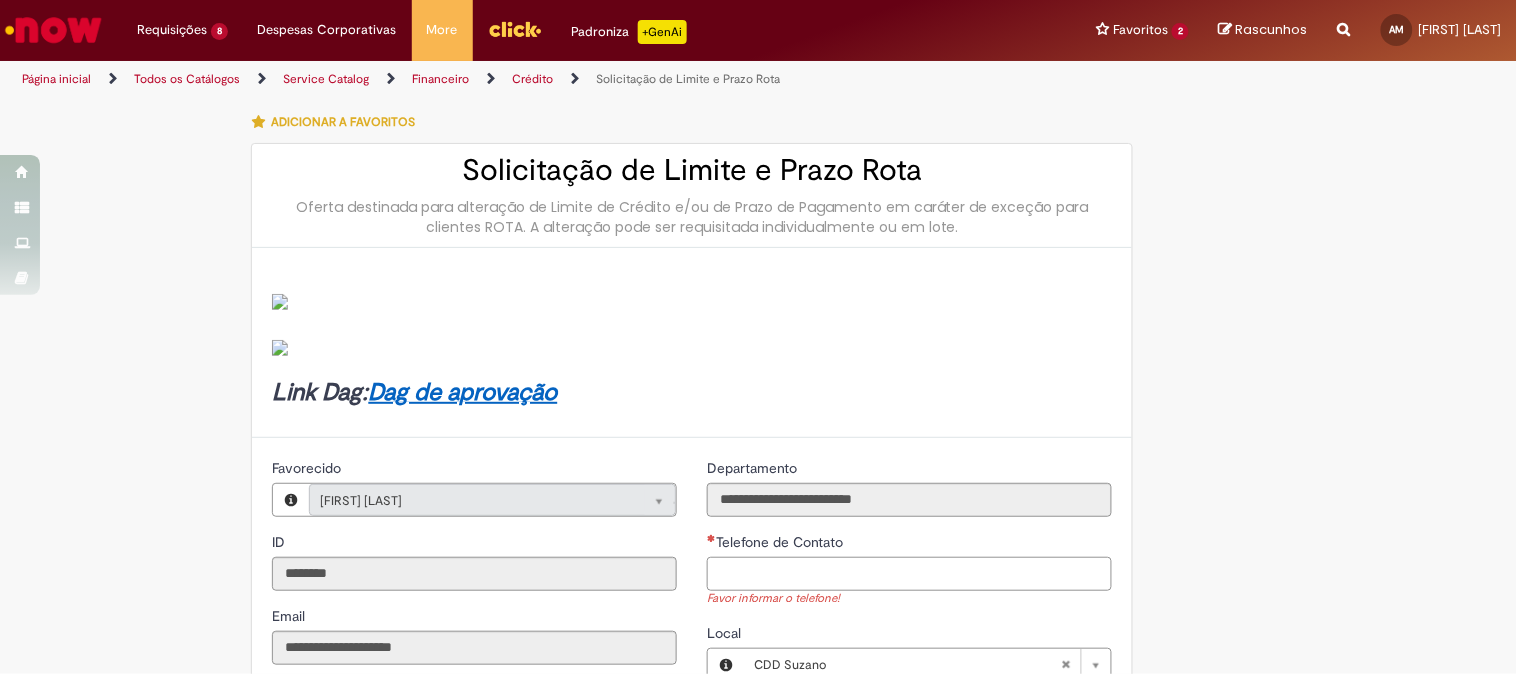 click on "Telefone de Contato" at bounding box center (909, 574) 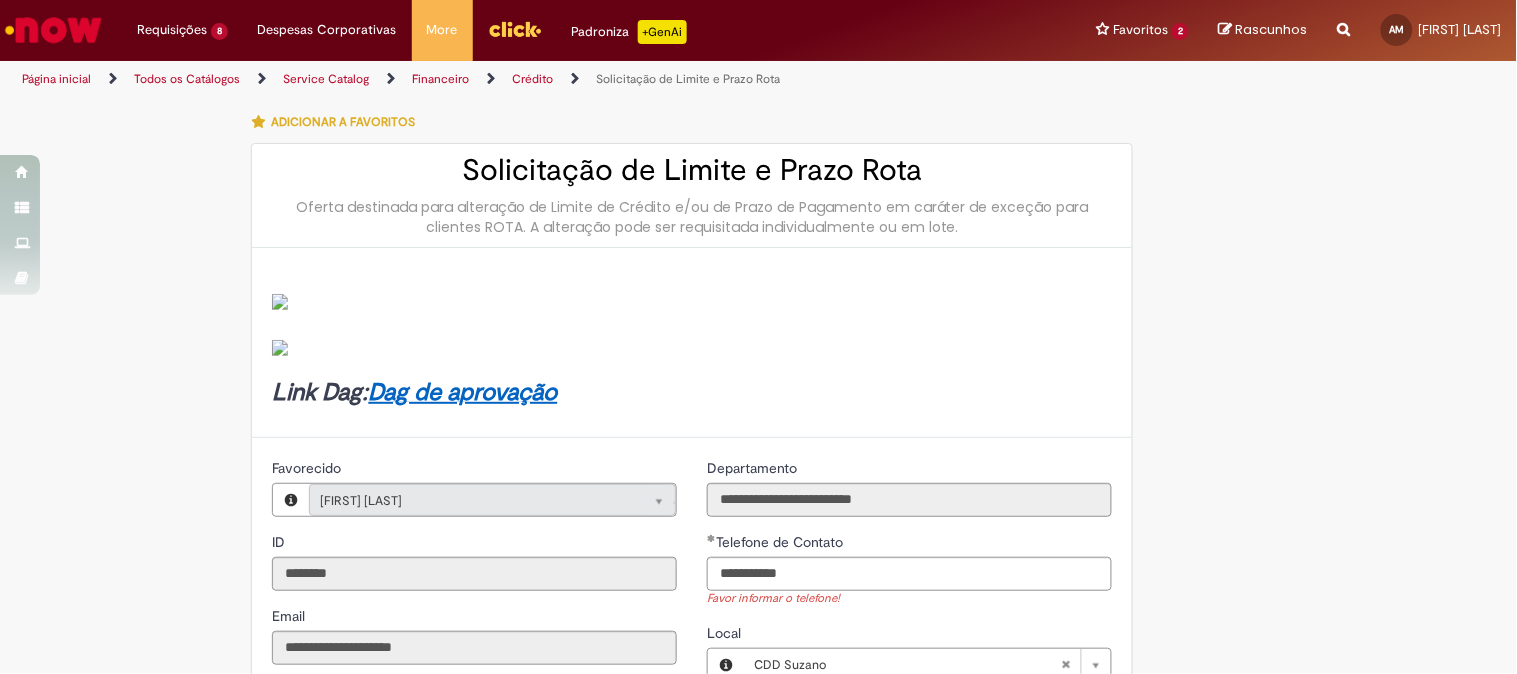 type on "**********" 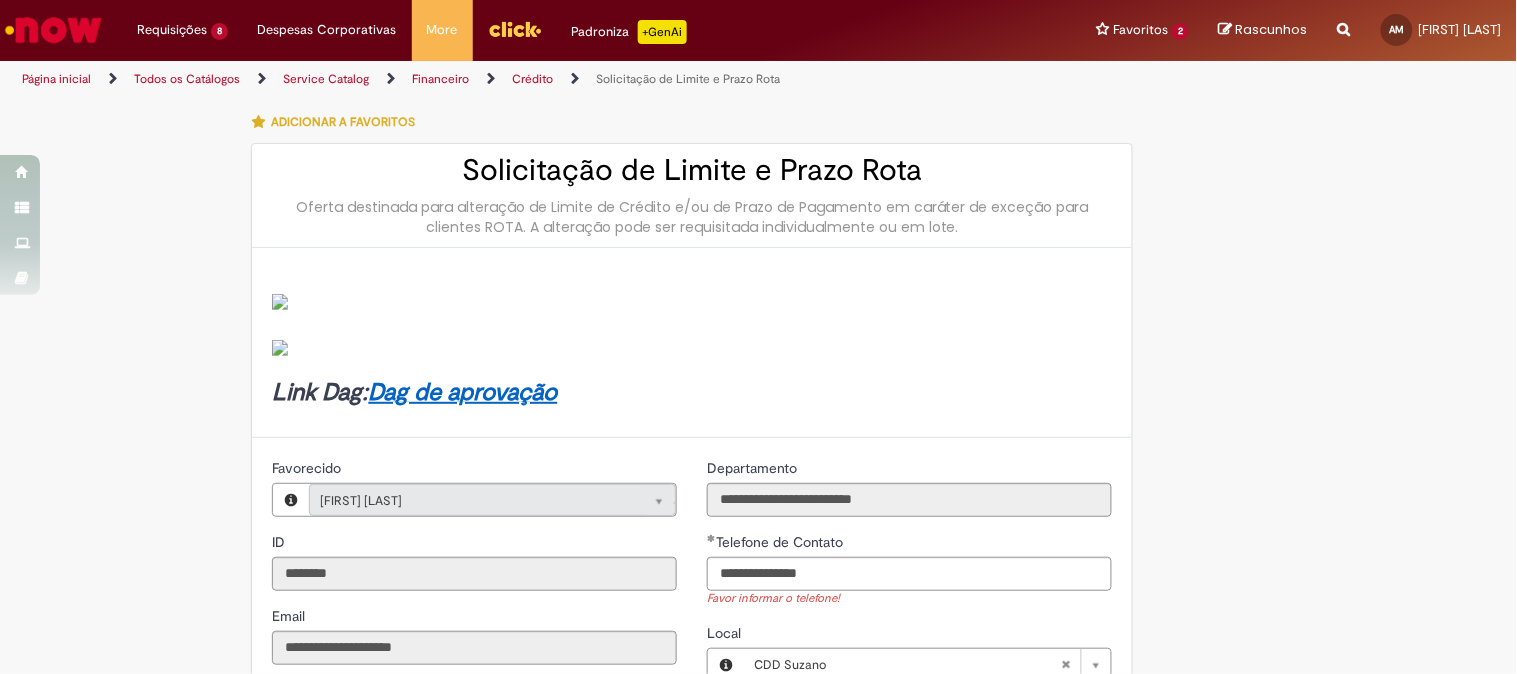 click on "Departamento" at bounding box center [909, 470] 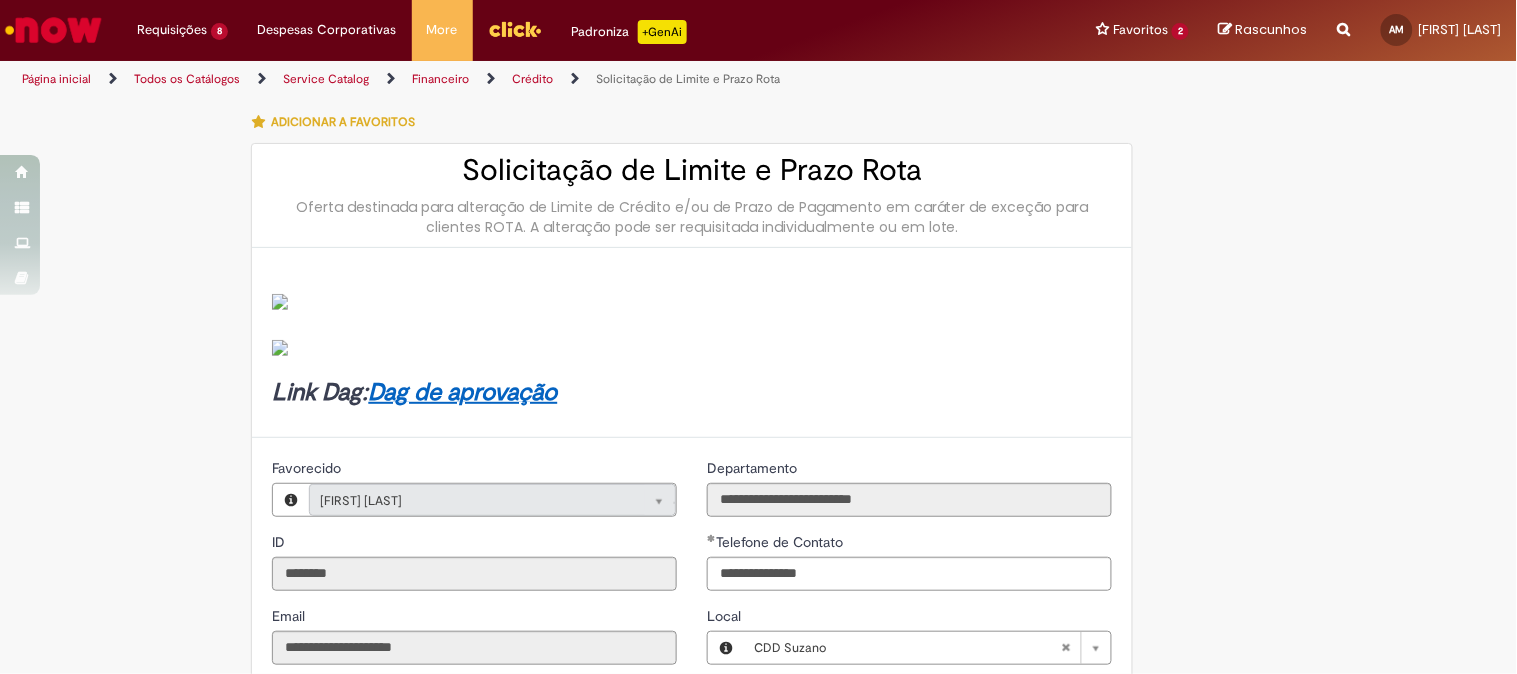 scroll, scrollTop: 333, scrollLeft: 0, axis: vertical 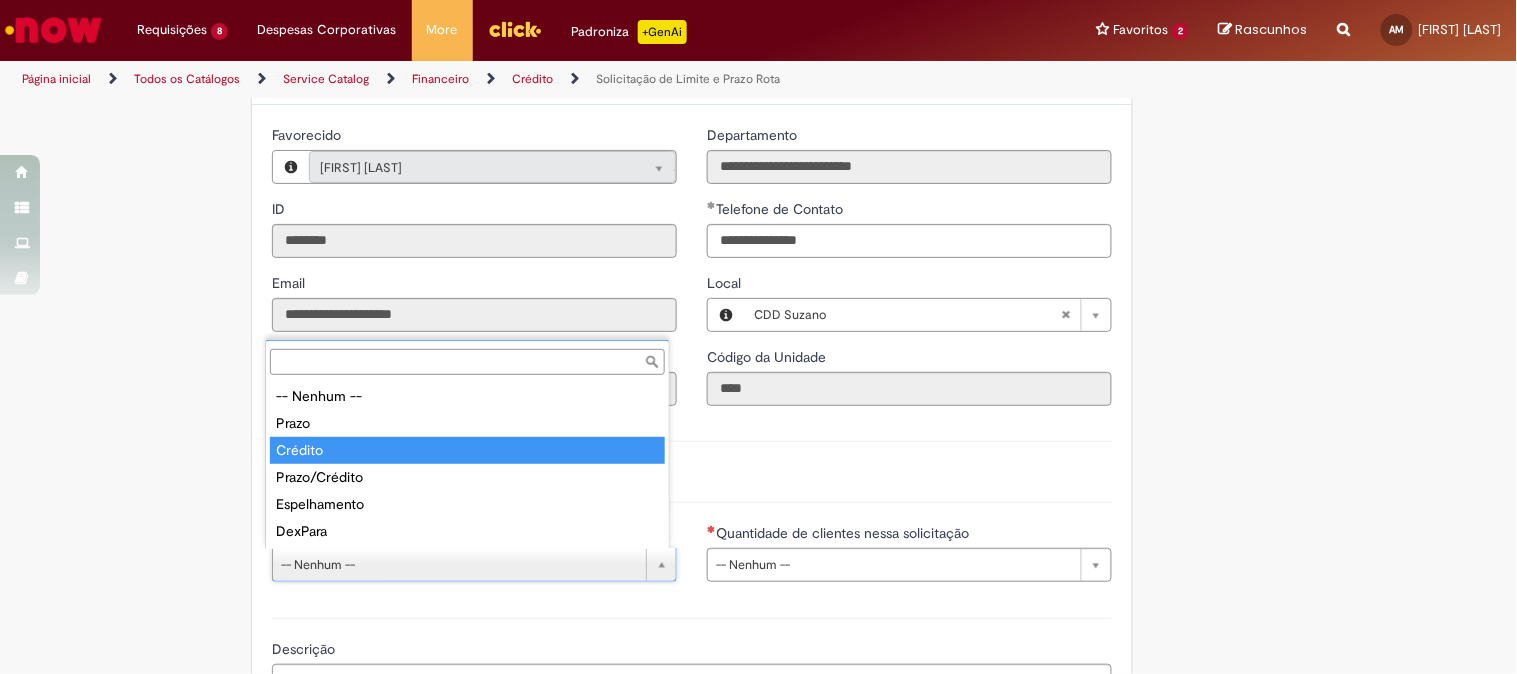 type on "*******" 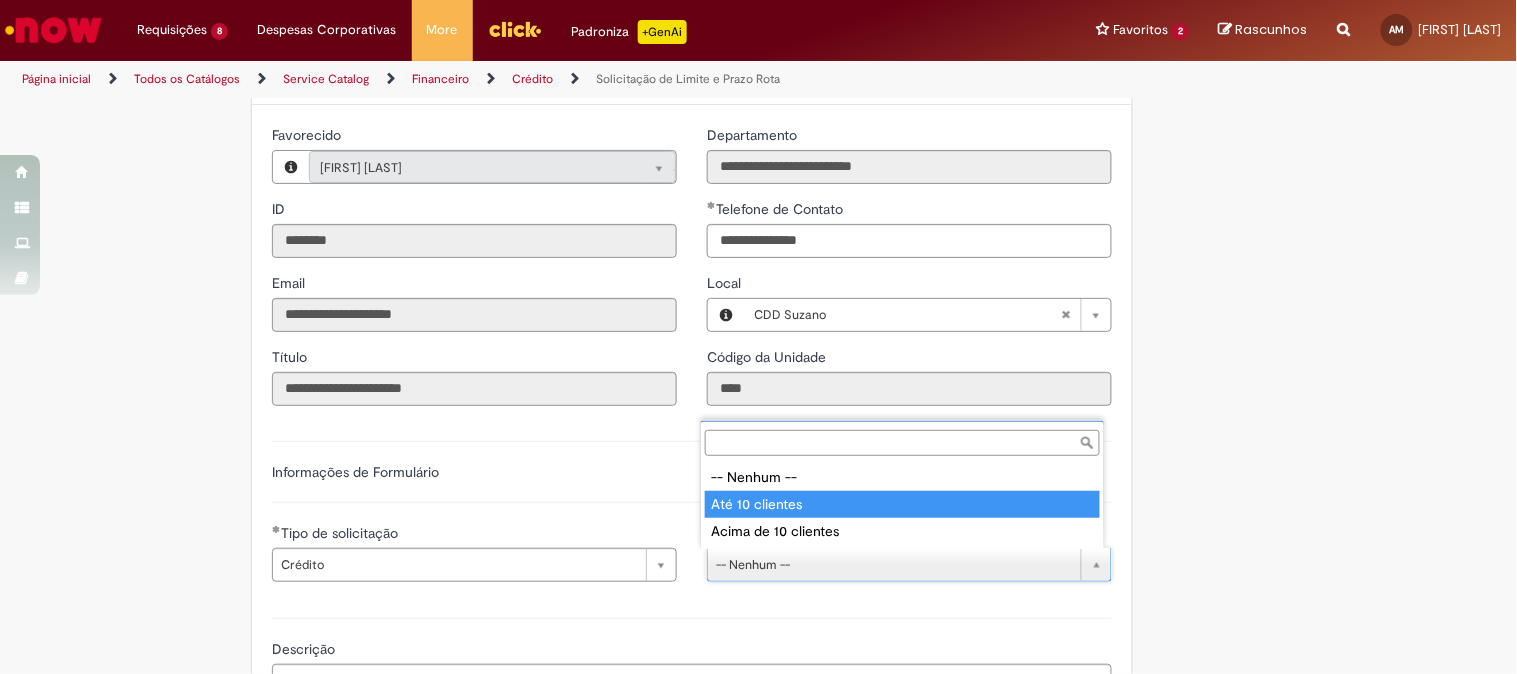 type on "**********" 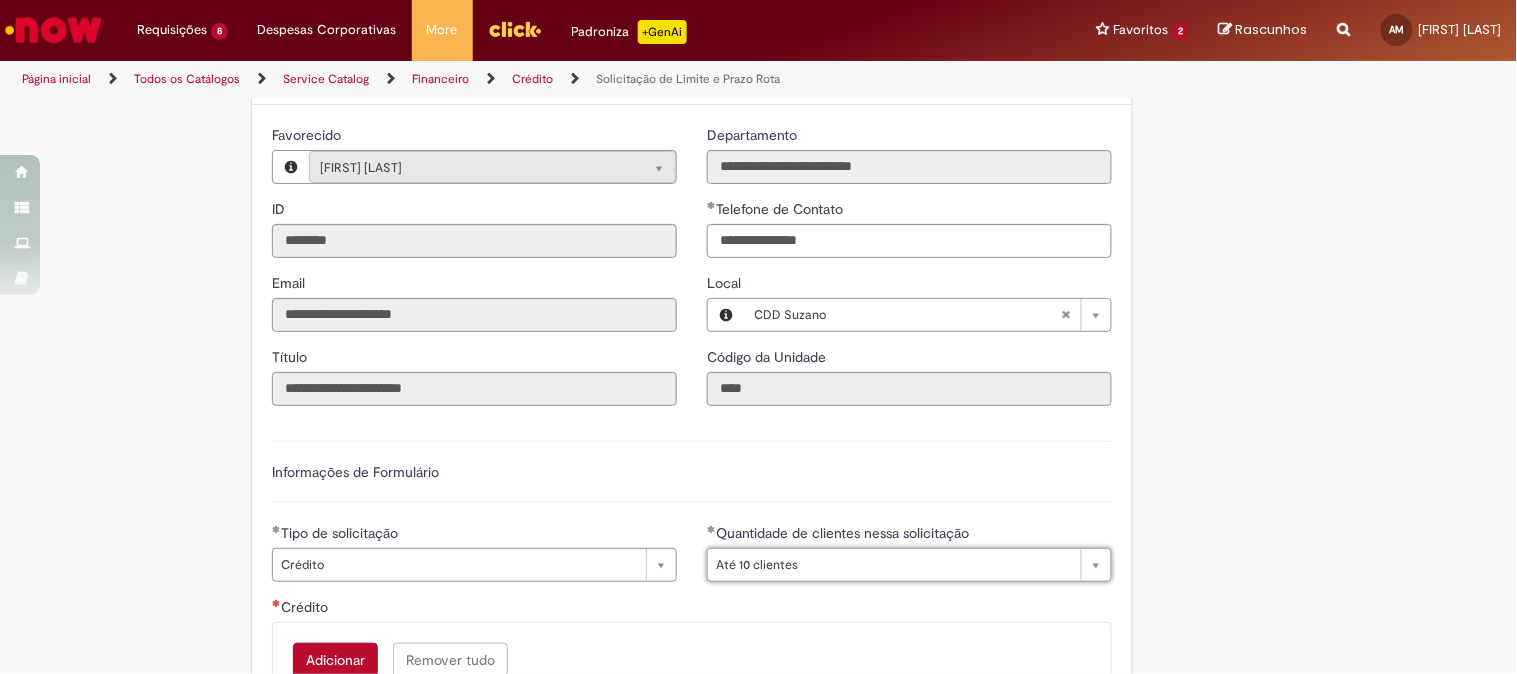 scroll, scrollTop: 555, scrollLeft: 0, axis: vertical 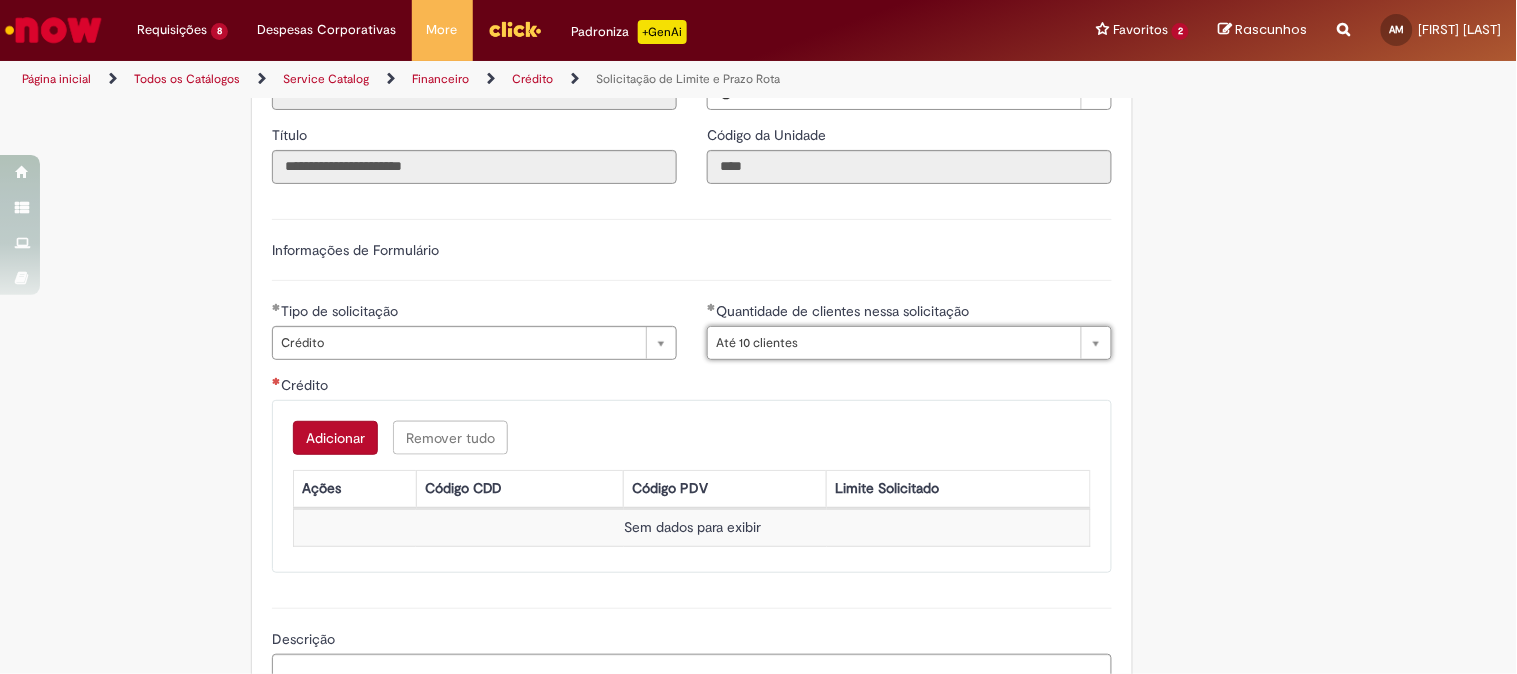 click on "Adicionar" at bounding box center (335, 438) 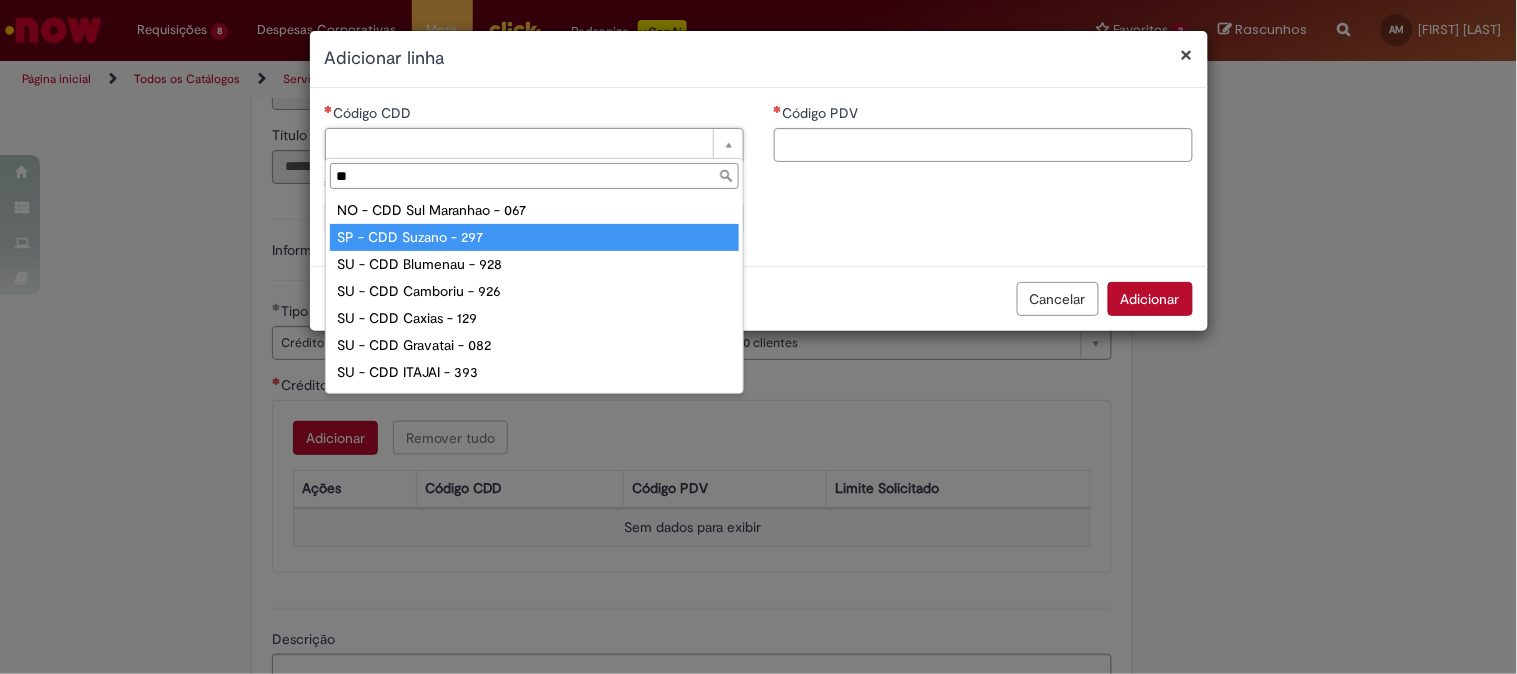 type on "**" 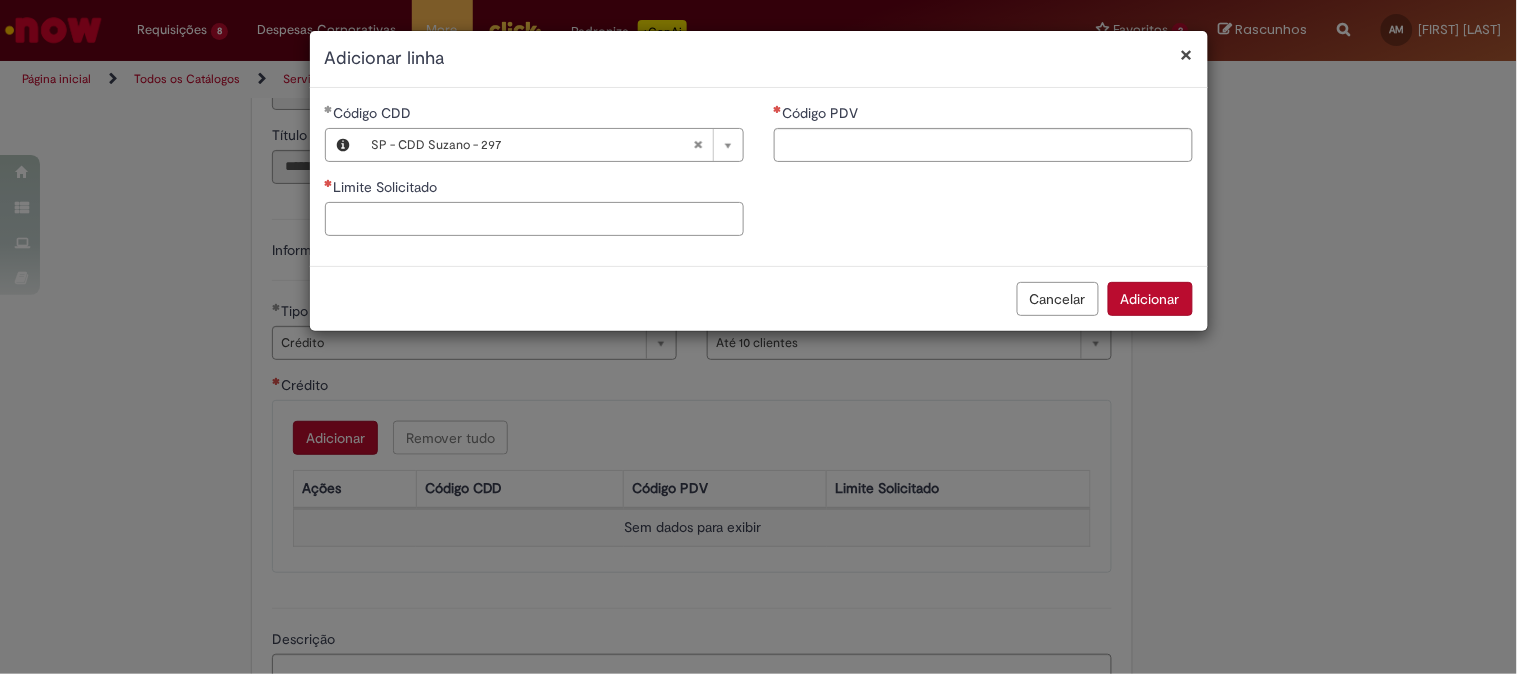 click on "Limite Solicitado" at bounding box center (534, 219) 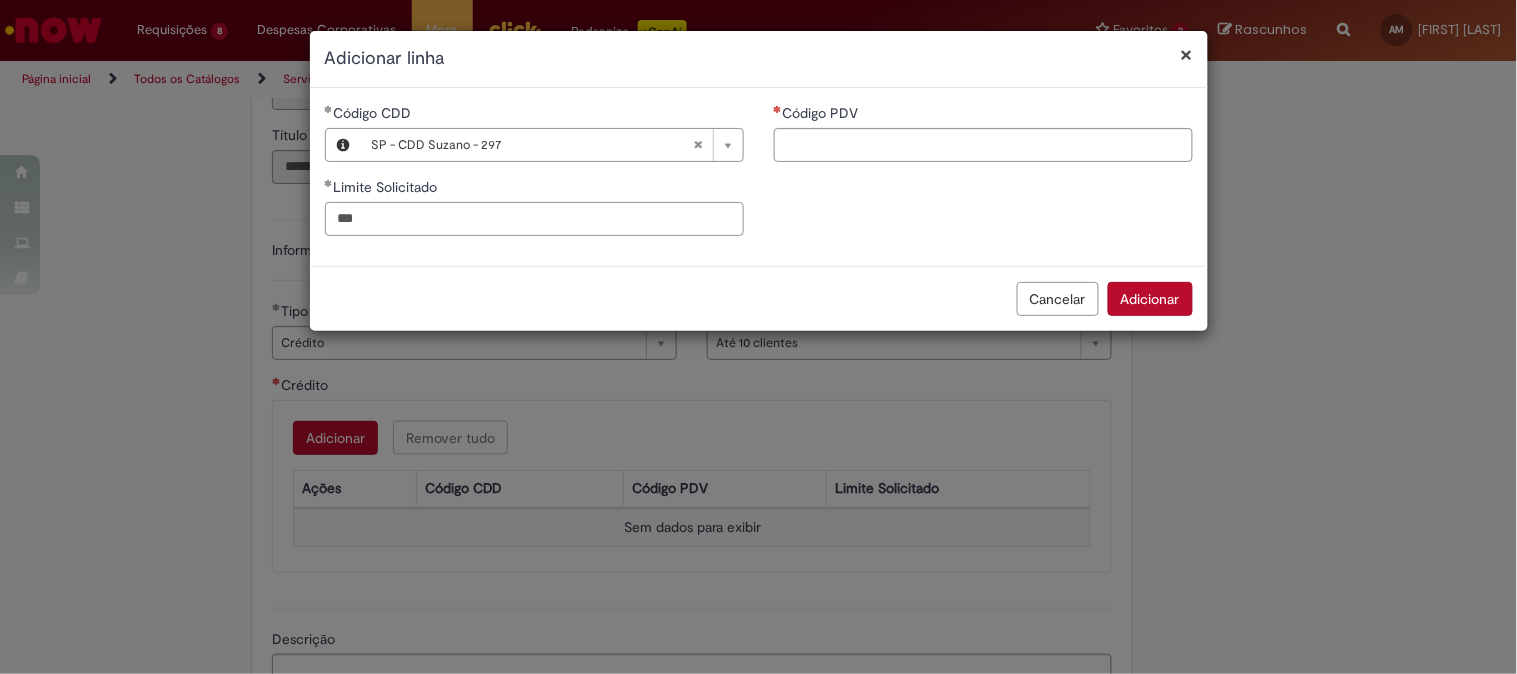 type on "***" 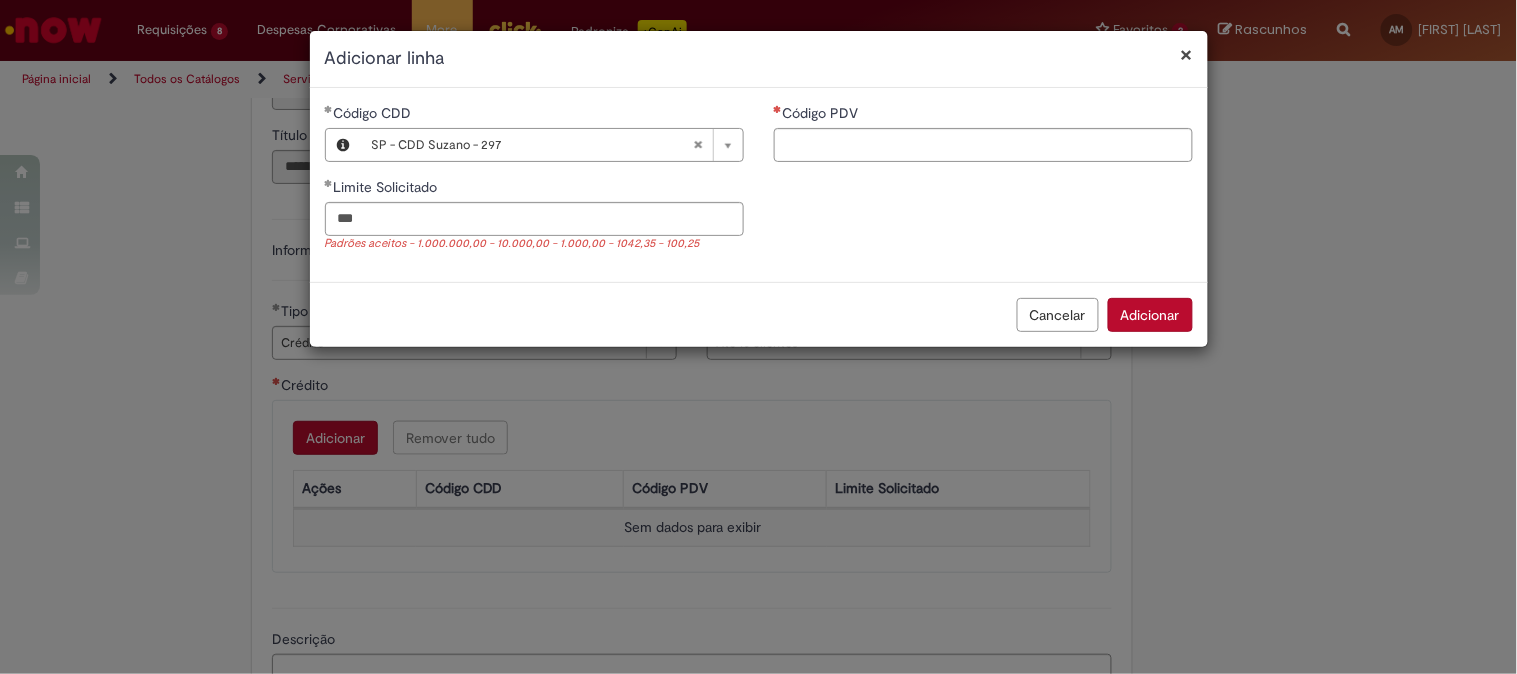 type 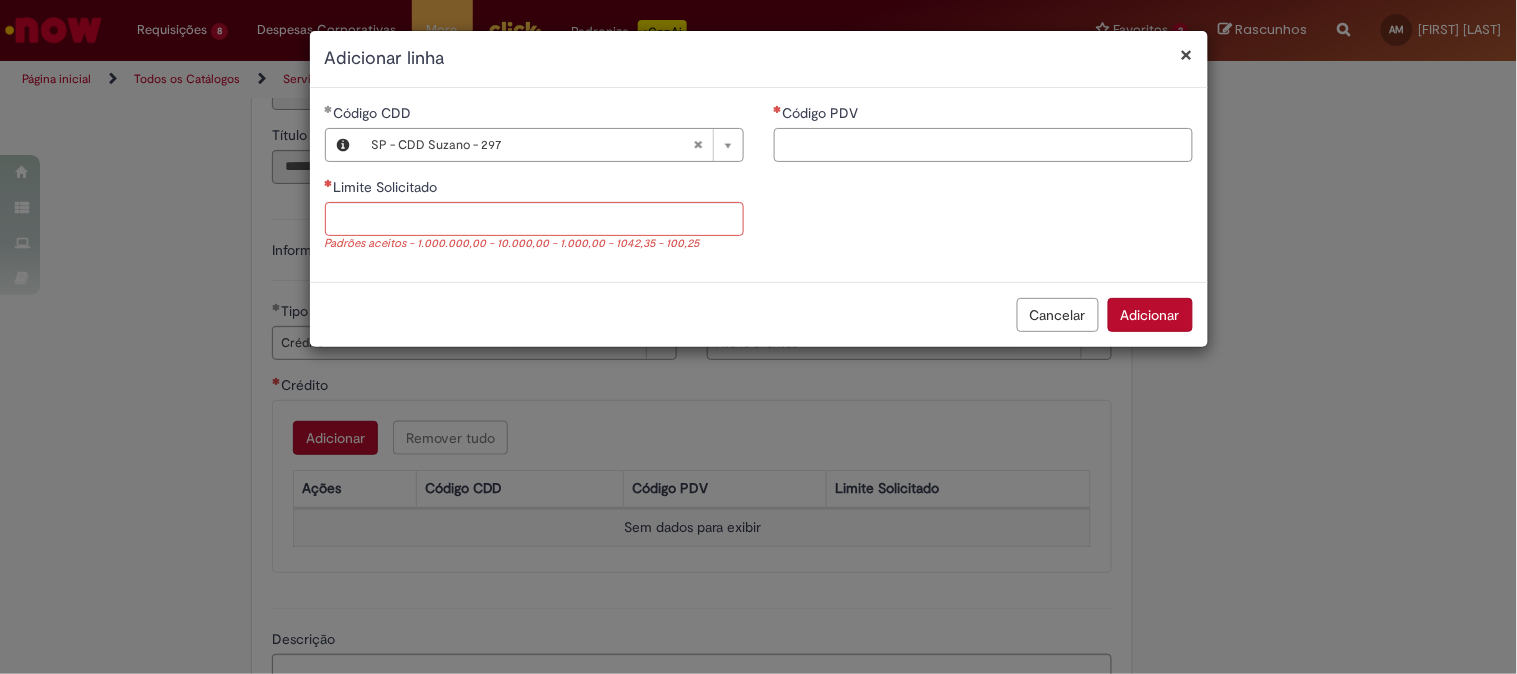 click on "Código PDV" at bounding box center [983, 145] 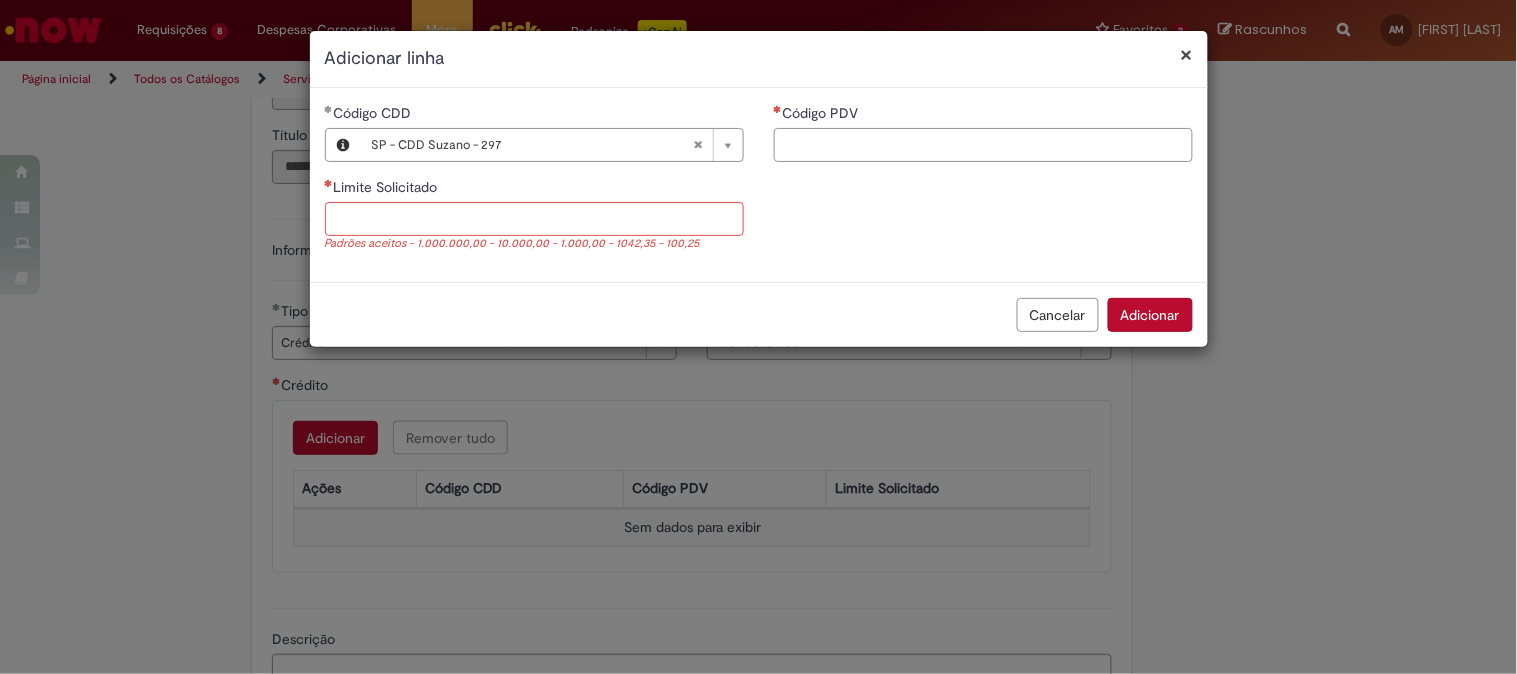 paste on "*****" 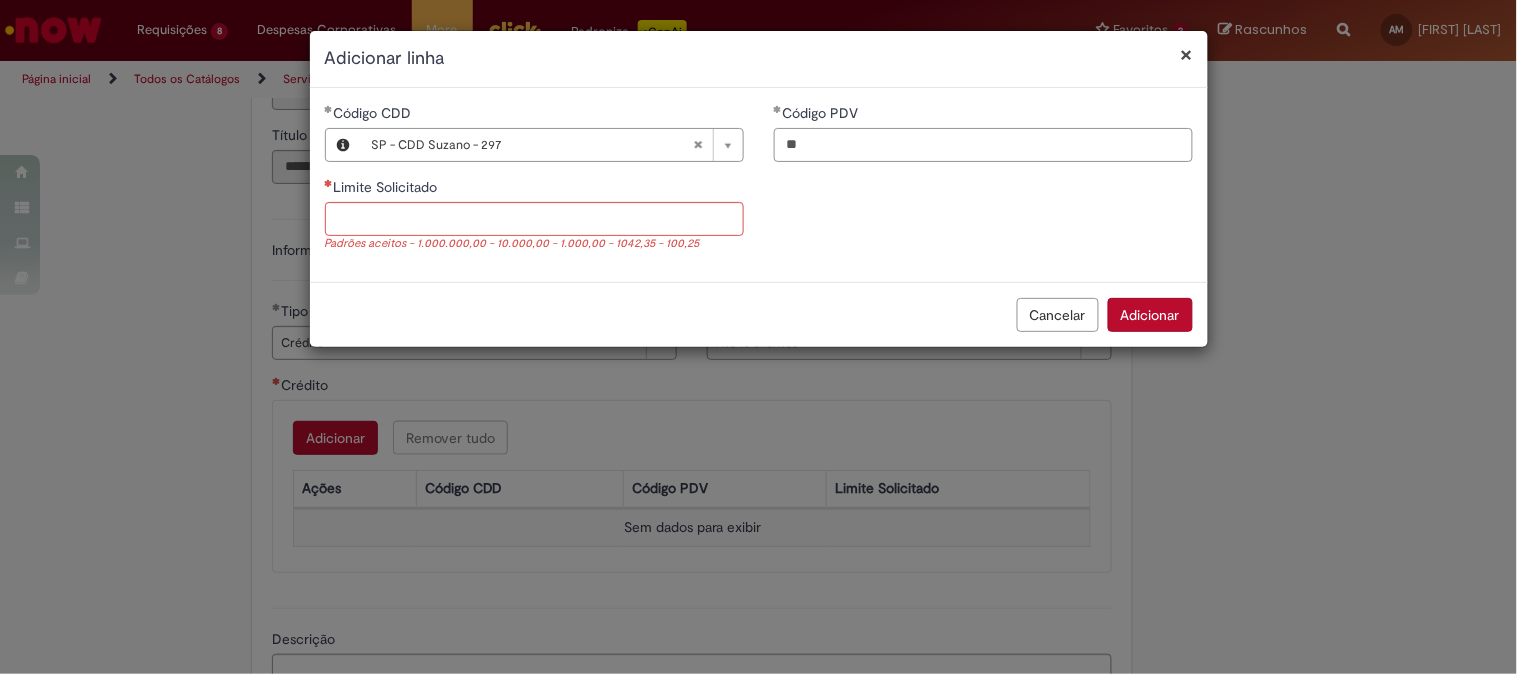 type on "*" 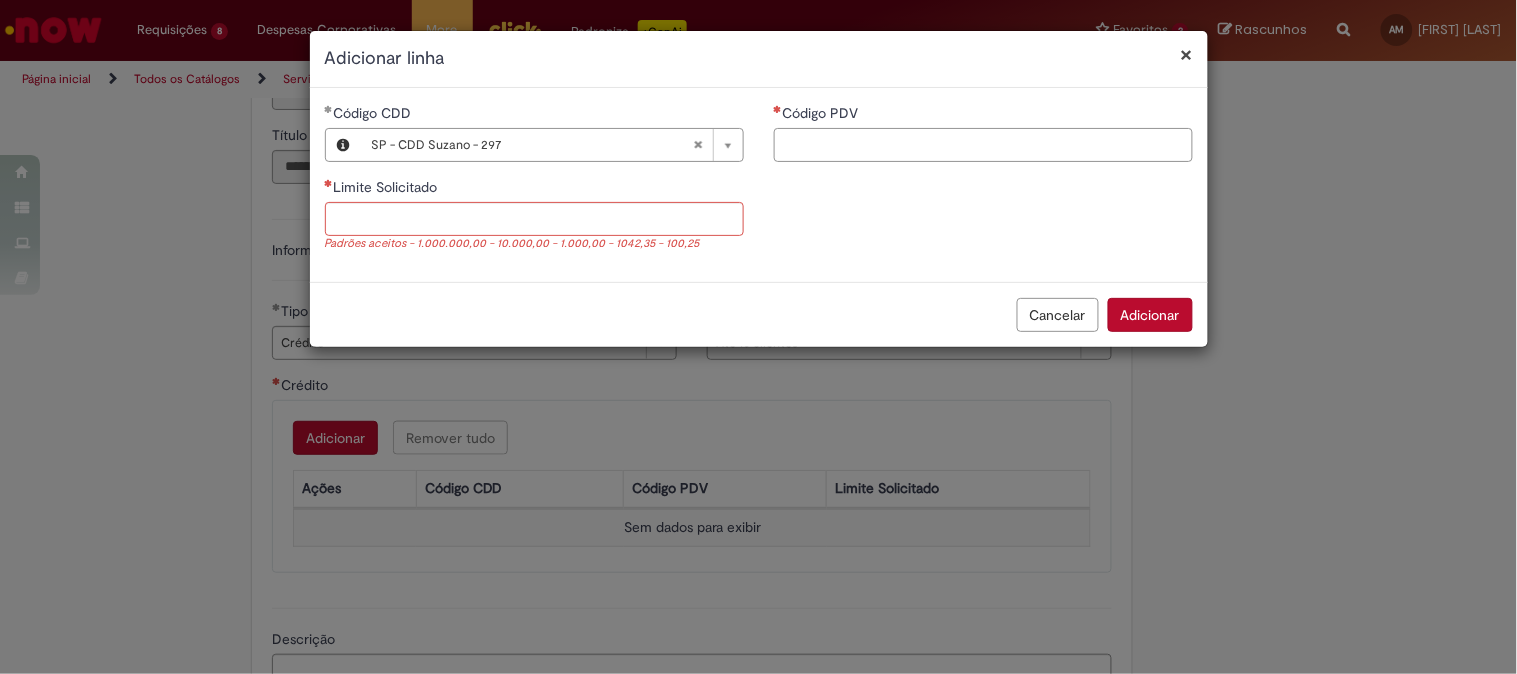 paste on "*****" 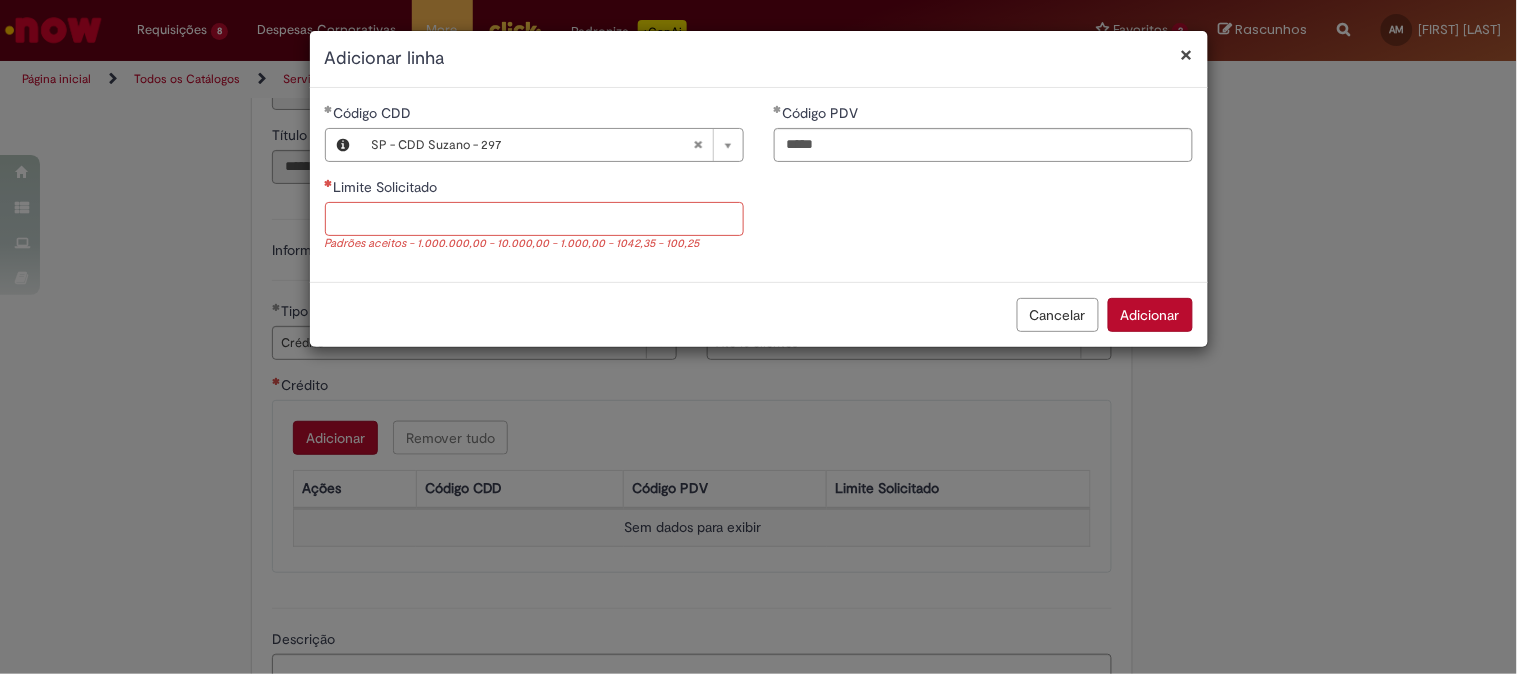 click on "Limite Solicitado" at bounding box center (534, 219) 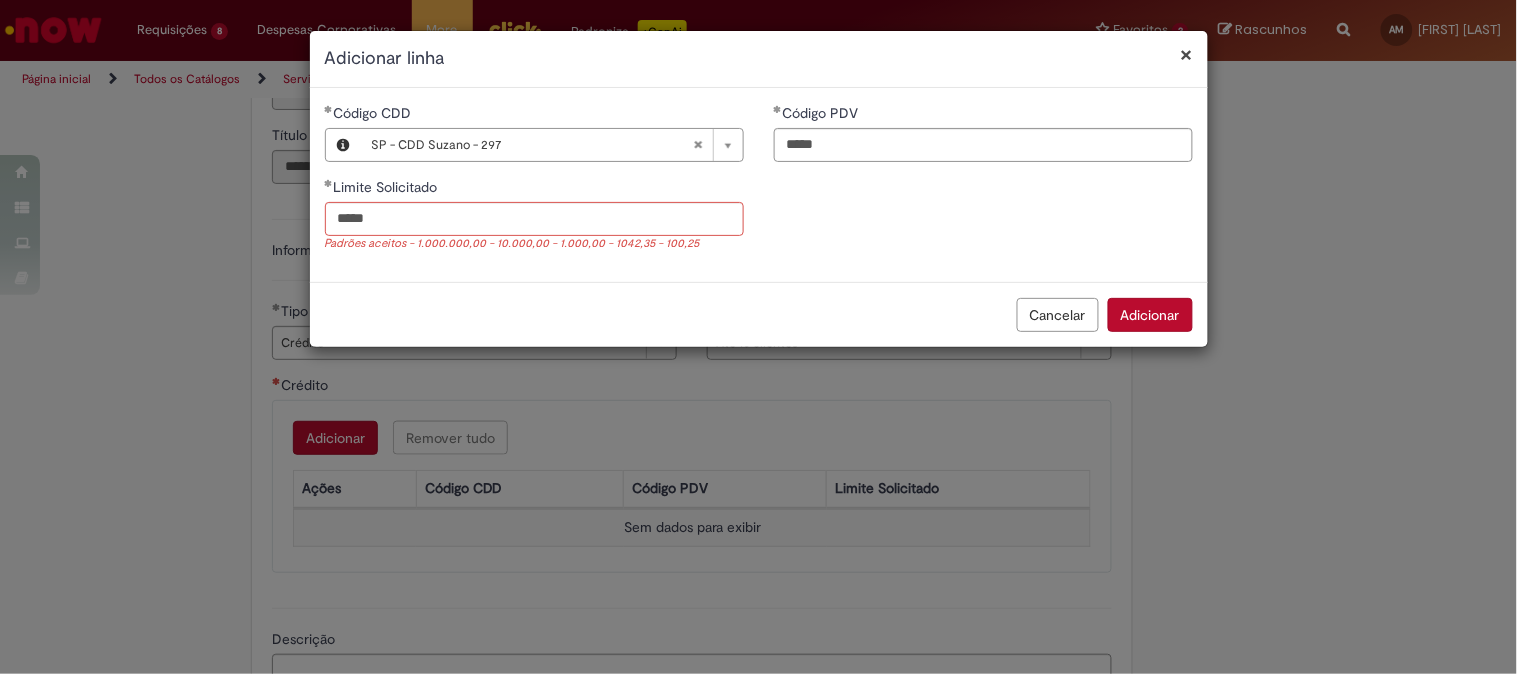 type on "*********" 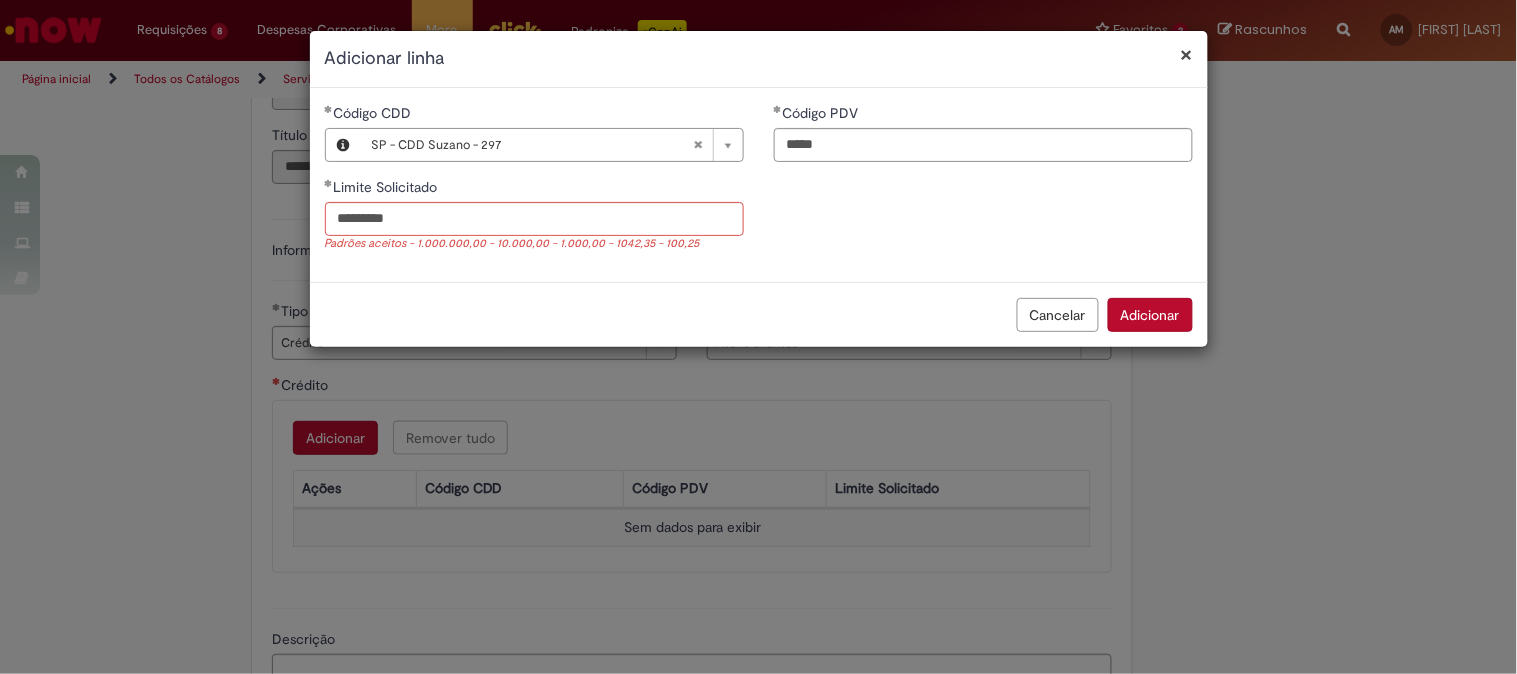 click on "Adicionar" at bounding box center (1150, 315) 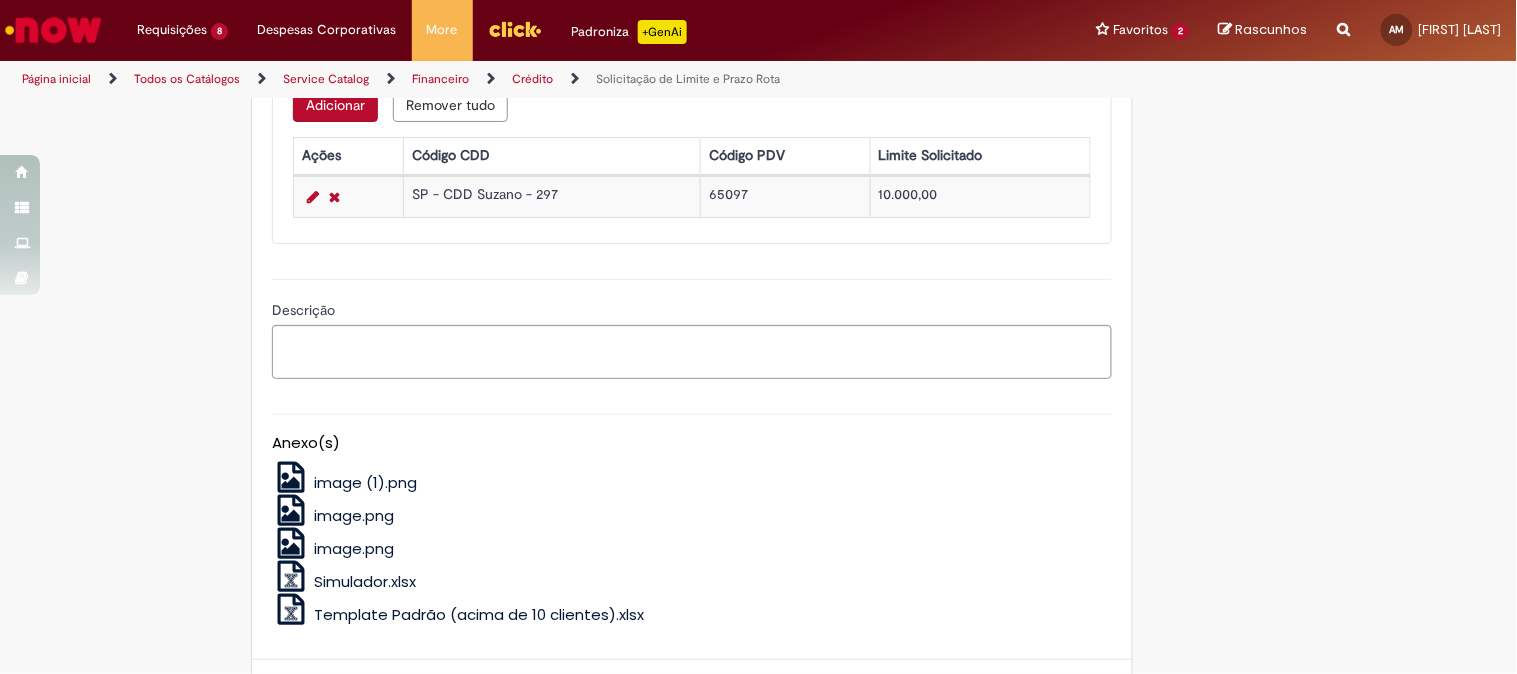 scroll, scrollTop: 1066, scrollLeft: 0, axis: vertical 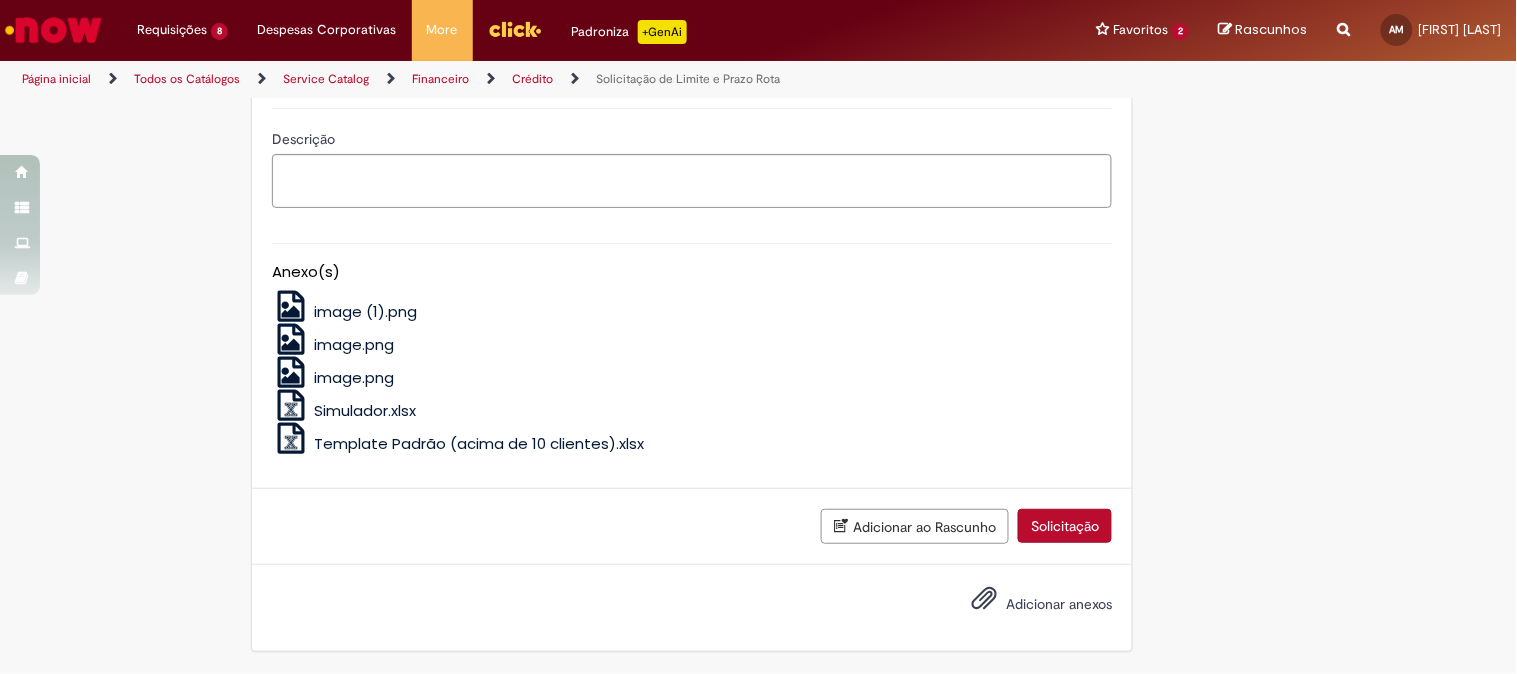 click on "Adicionar anexos" at bounding box center (1059, 604) 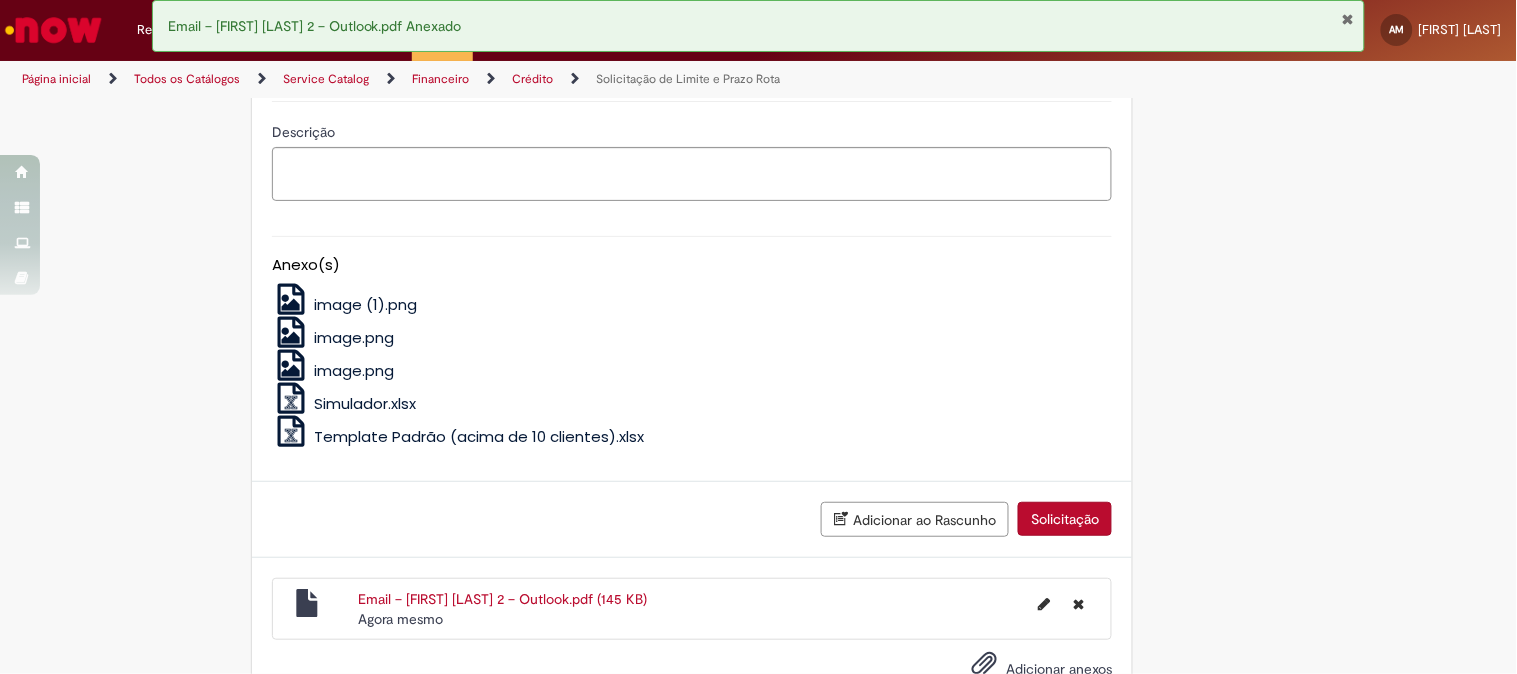 scroll, scrollTop: 1138, scrollLeft: 0, axis: vertical 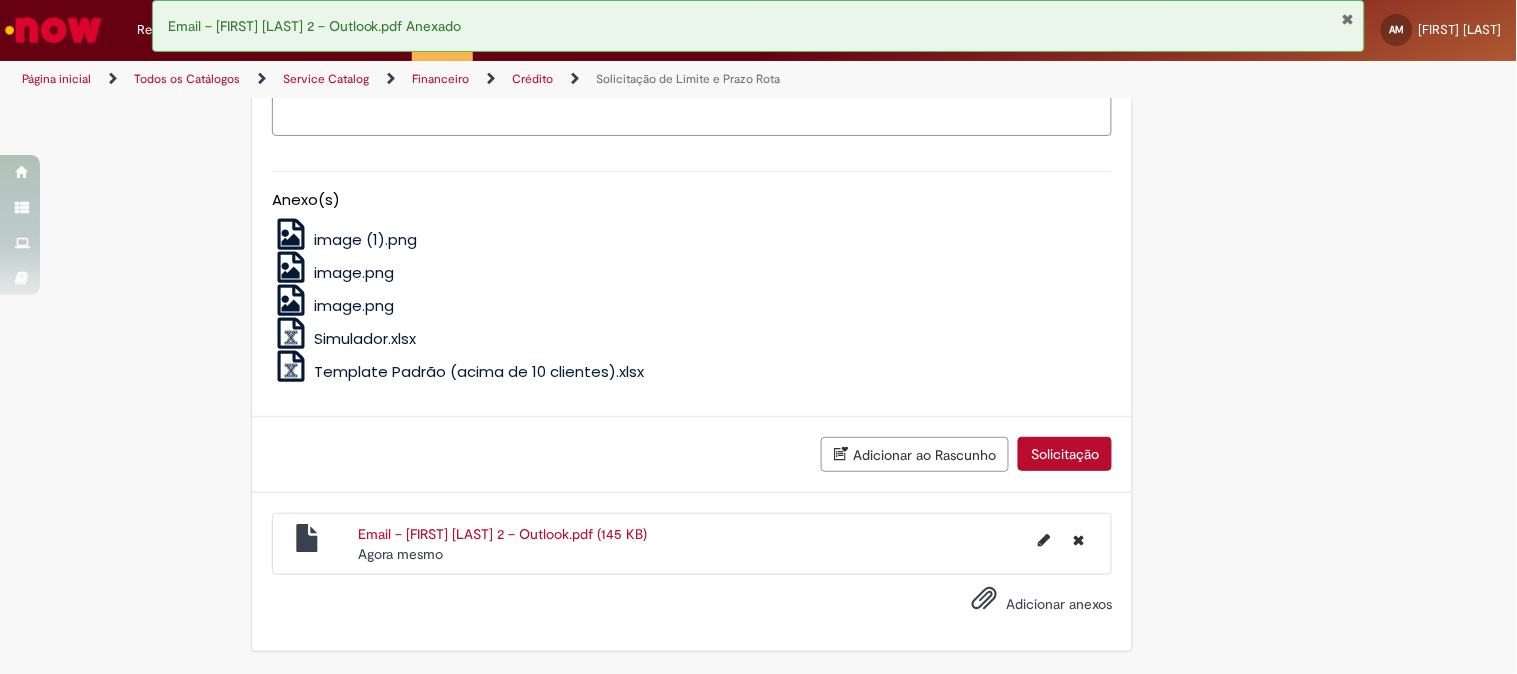 click on "Solicitação" at bounding box center (1065, 454) 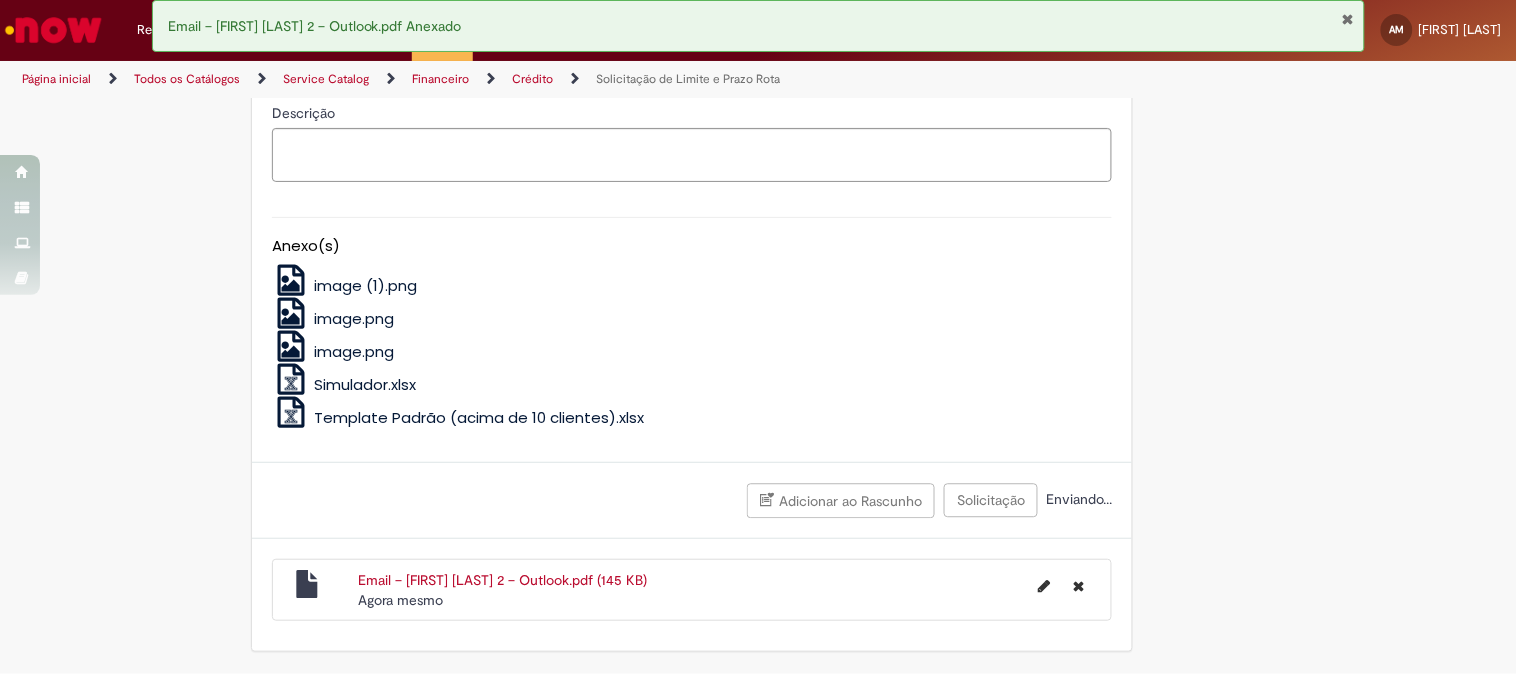 scroll, scrollTop: 981, scrollLeft: 0, axis: vertical 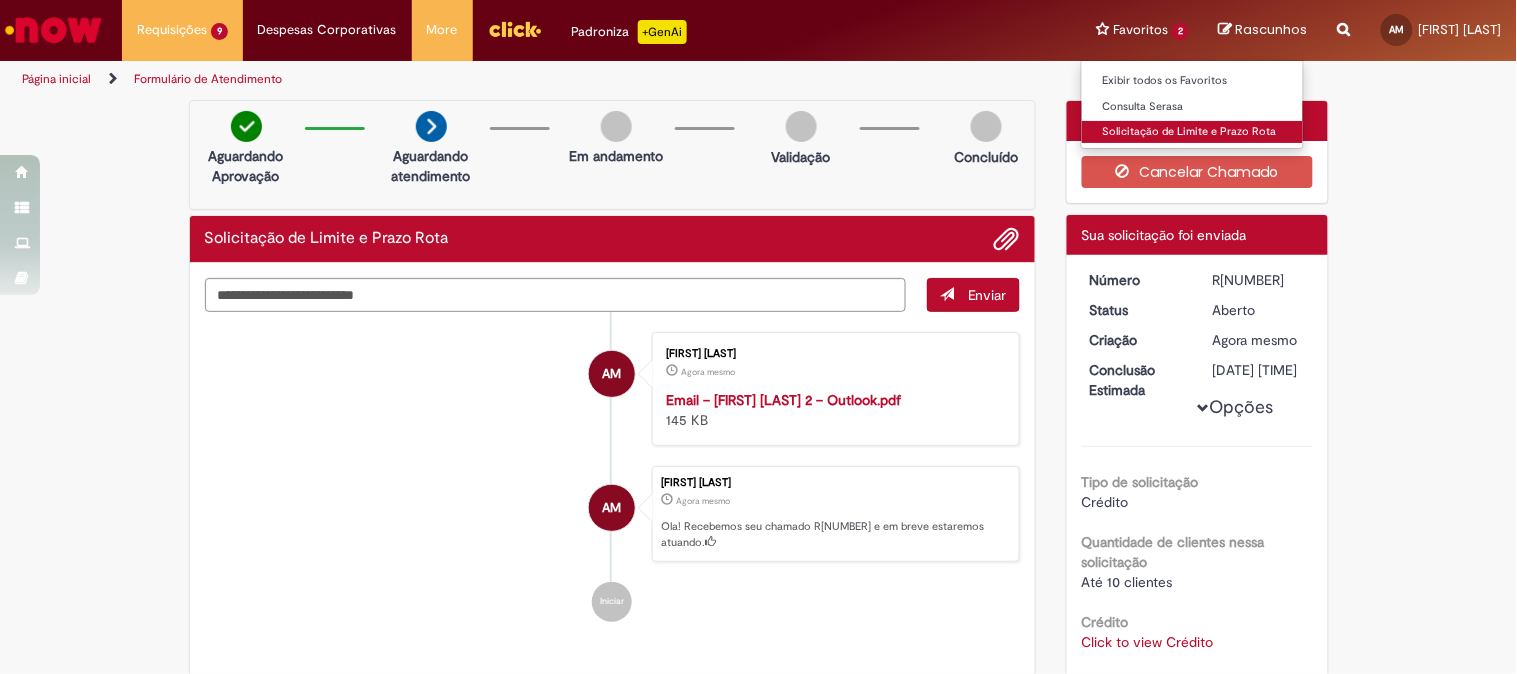 click on "Solicitação de Limite e Prazo Rota" at bounding box center [1192, 132] 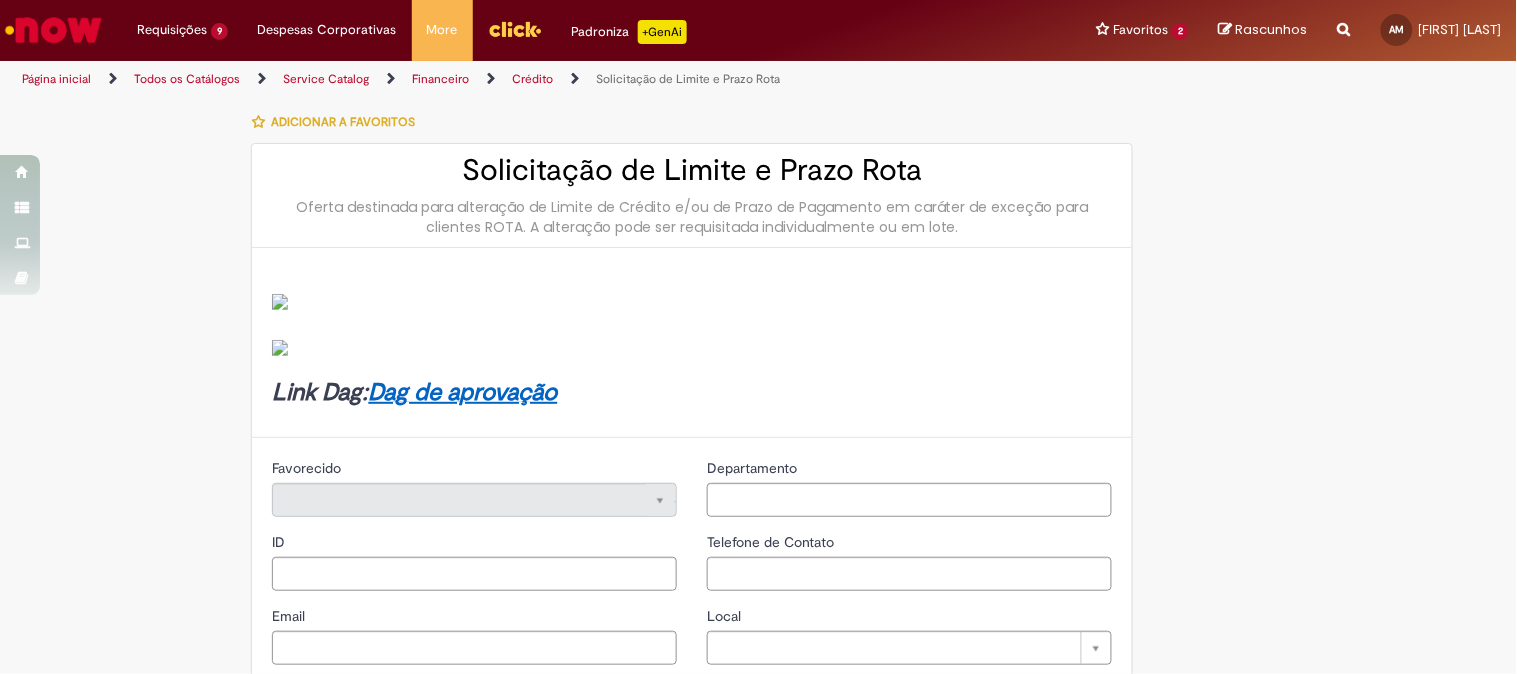 type on "********" 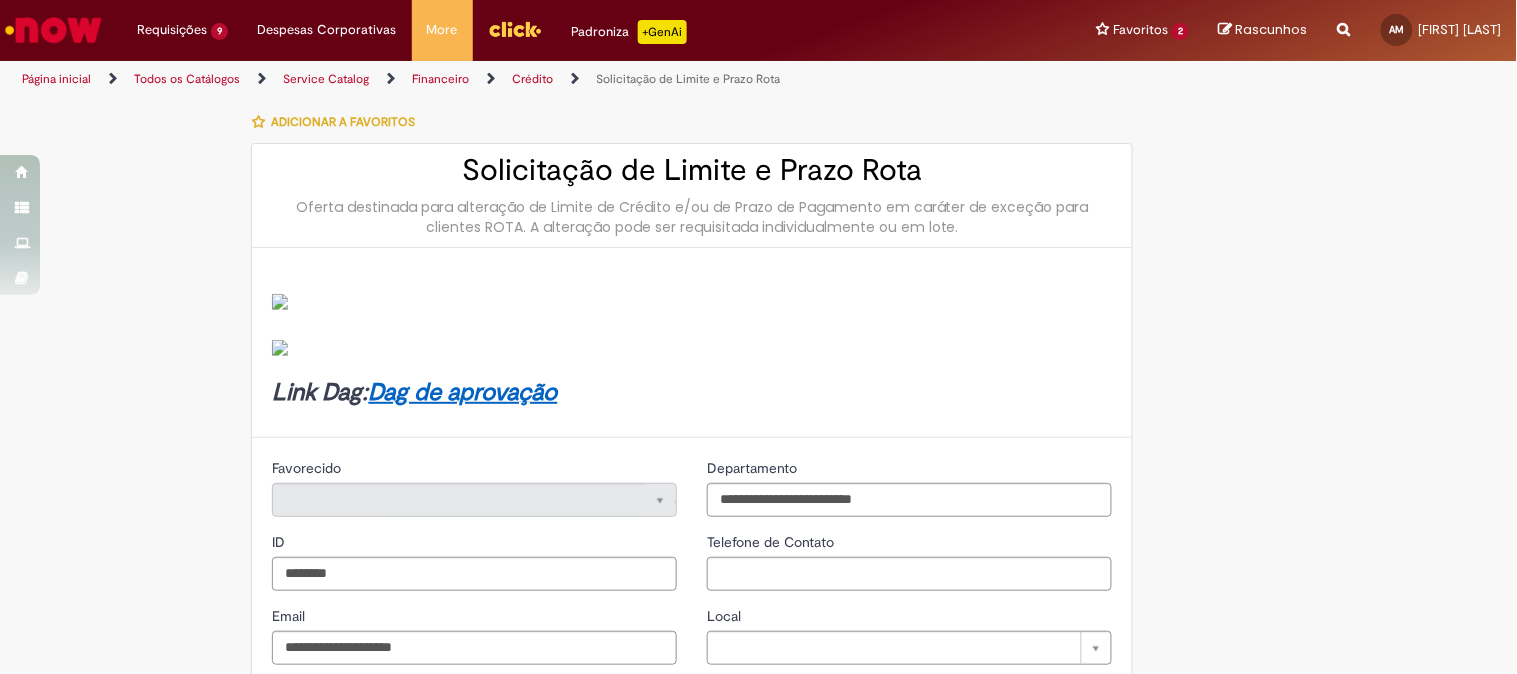 type on "**********" 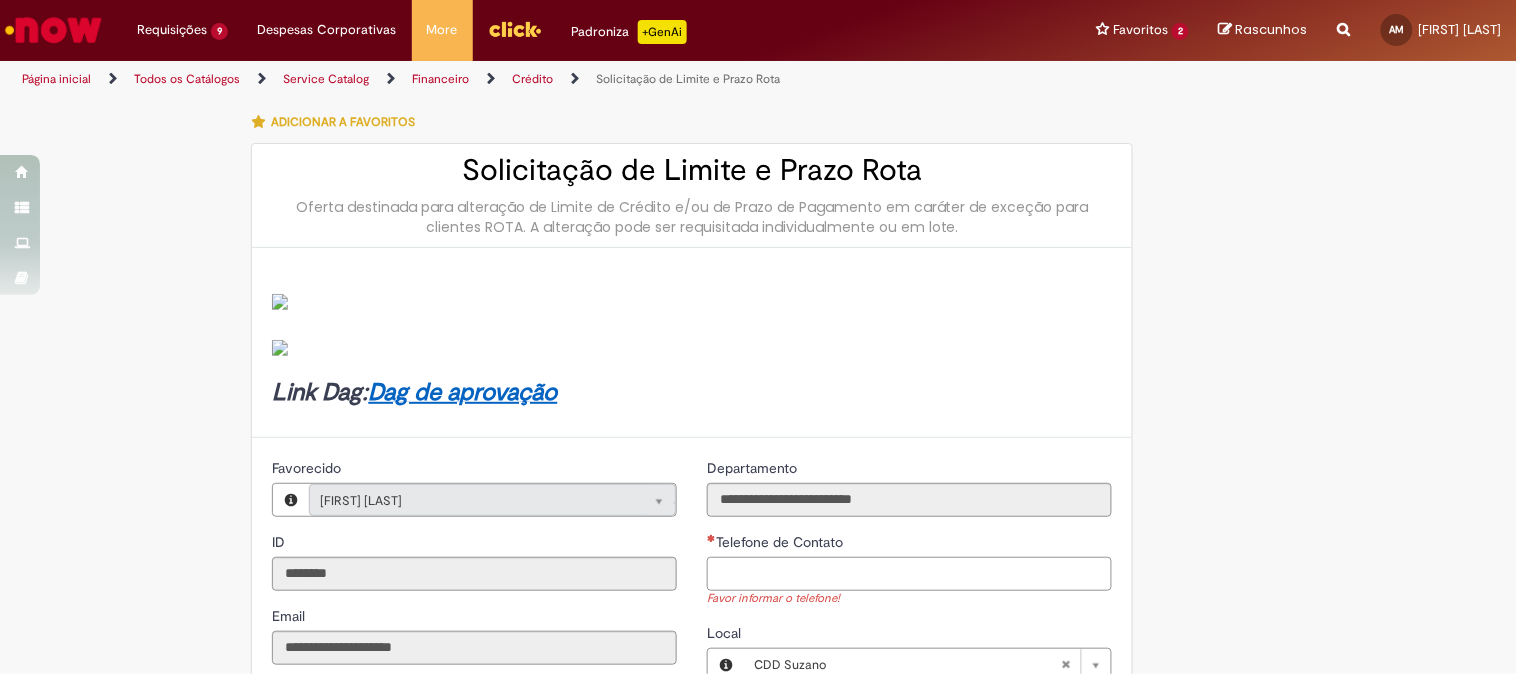 click on "Telefone de Contato" at bounding box center [909, 574] 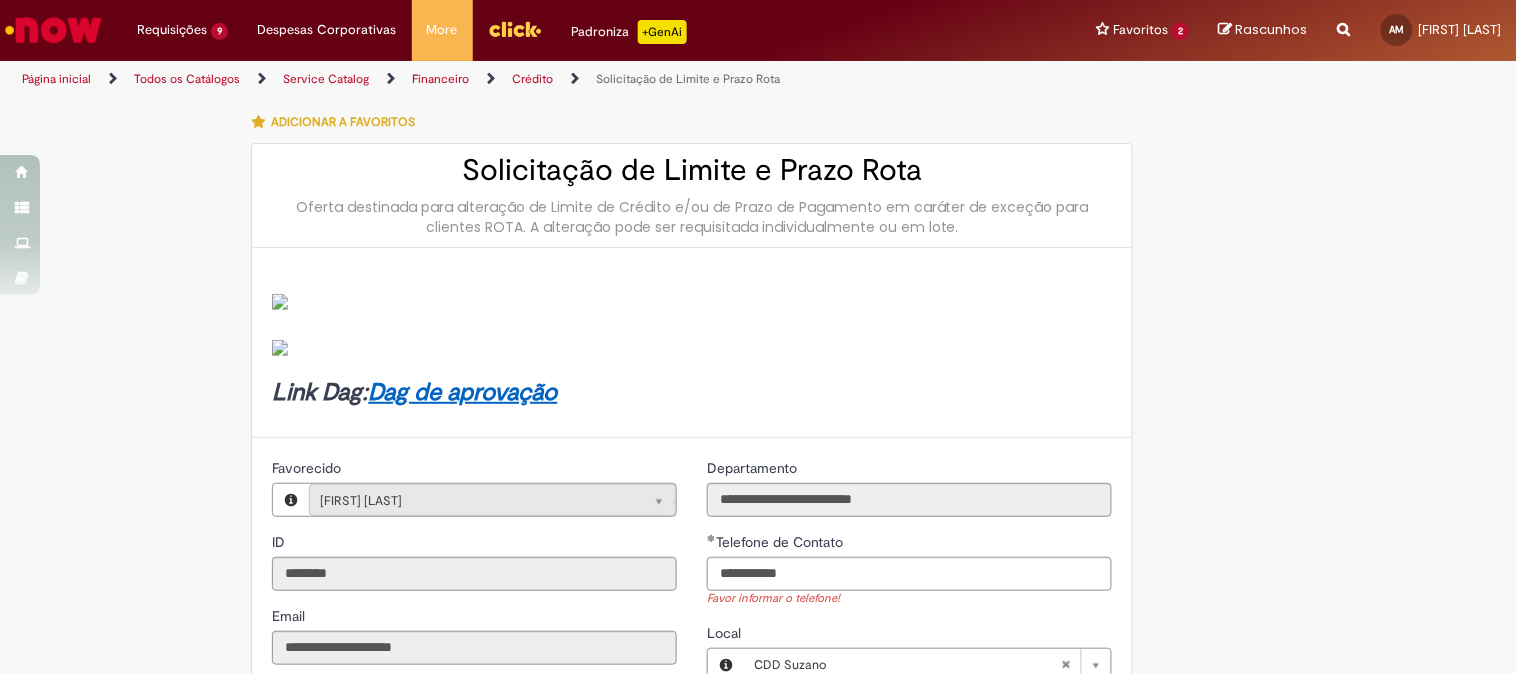 type on "**********" 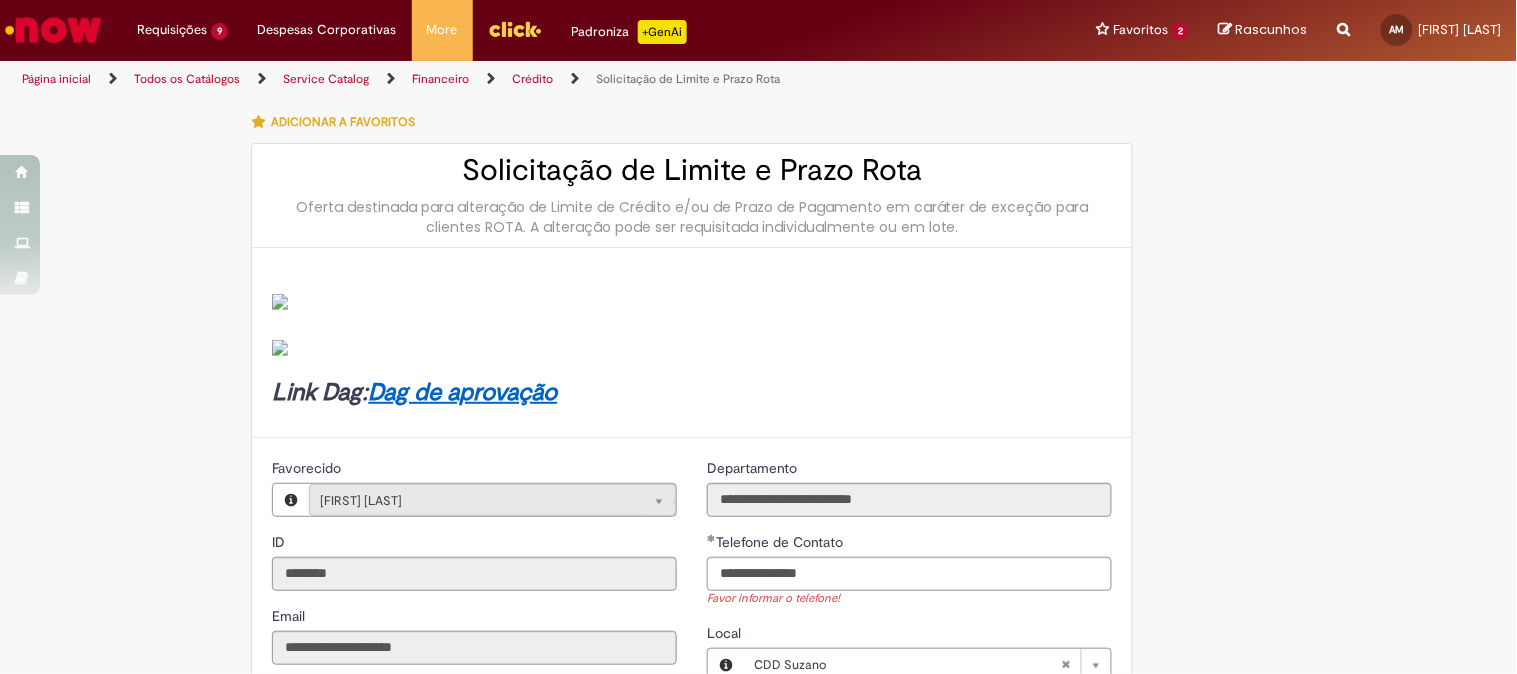 click on "Tire dúvidas com LupiAssist    +GenAI
Oi! Eu sou LupiAssist, uma Inteligência Artificial Generativa em constante aprendizado   Meu conteúdo é monitorado para trazer uma melhor experiência
Dúvidas comuns:
Só mais um instante, estou consultando nossas bases de conhecimento  e escrevendo a melhor resposta pra você!
Title
Lorem ipsum dolor sit amet    Fazer uma nova pergunta
Gerei esta resposta utilizando IA Generativa em conjunto com os nossos padrões. Em caso de divergência, os documentos oficiais prevalecerão.
Saiba mais em:
Ou ligue para:
E aí, te ajudei?
Sim, obrigado!" at bounding box center (758, 817) 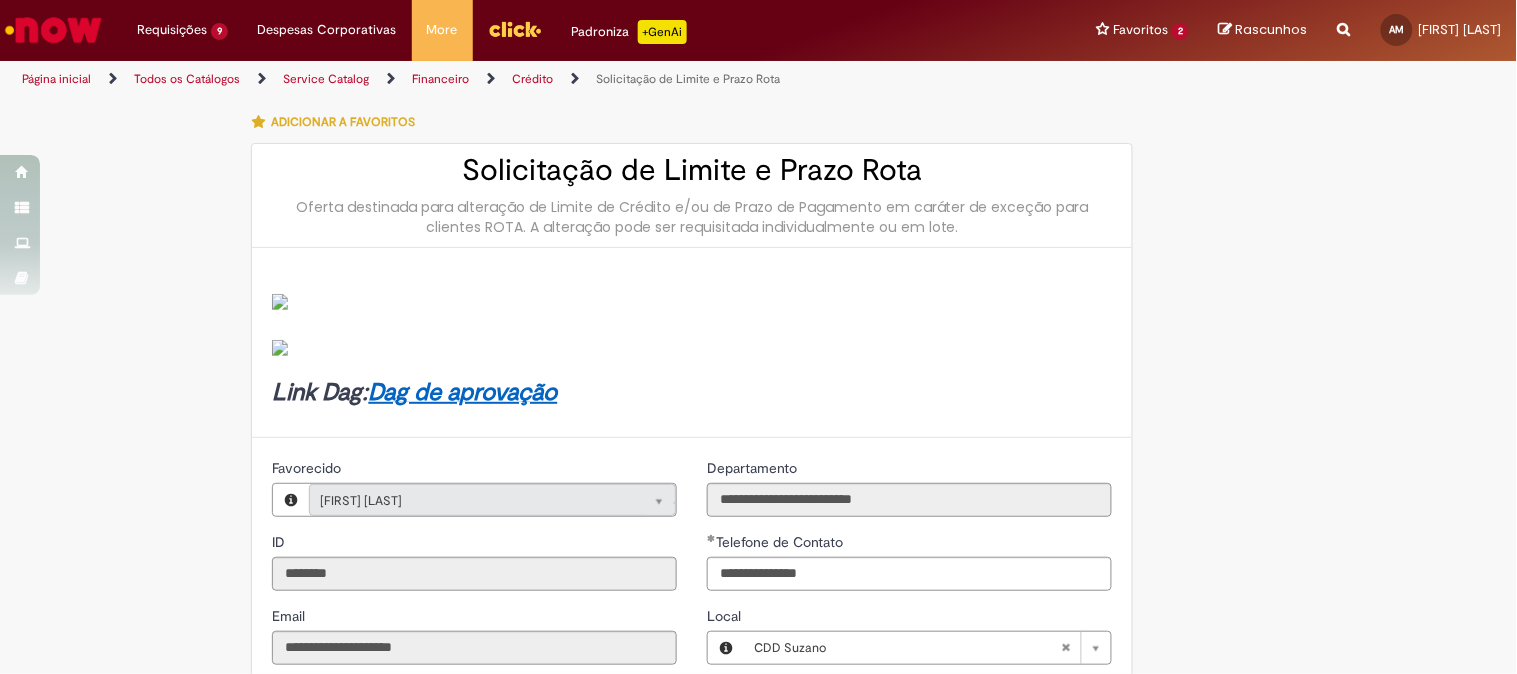 scroll, scrollTop: 333, scrollLeft: 0, axis: vertical 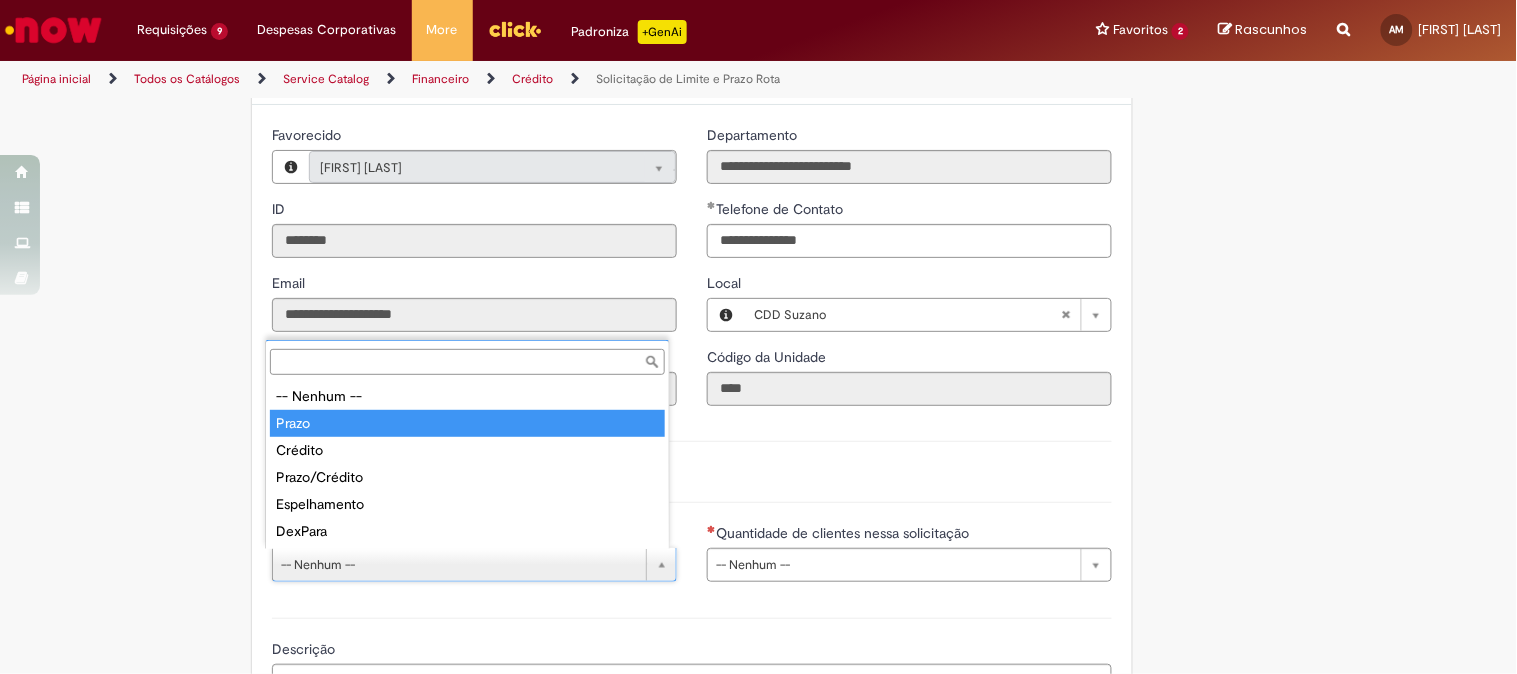 type on "*****" 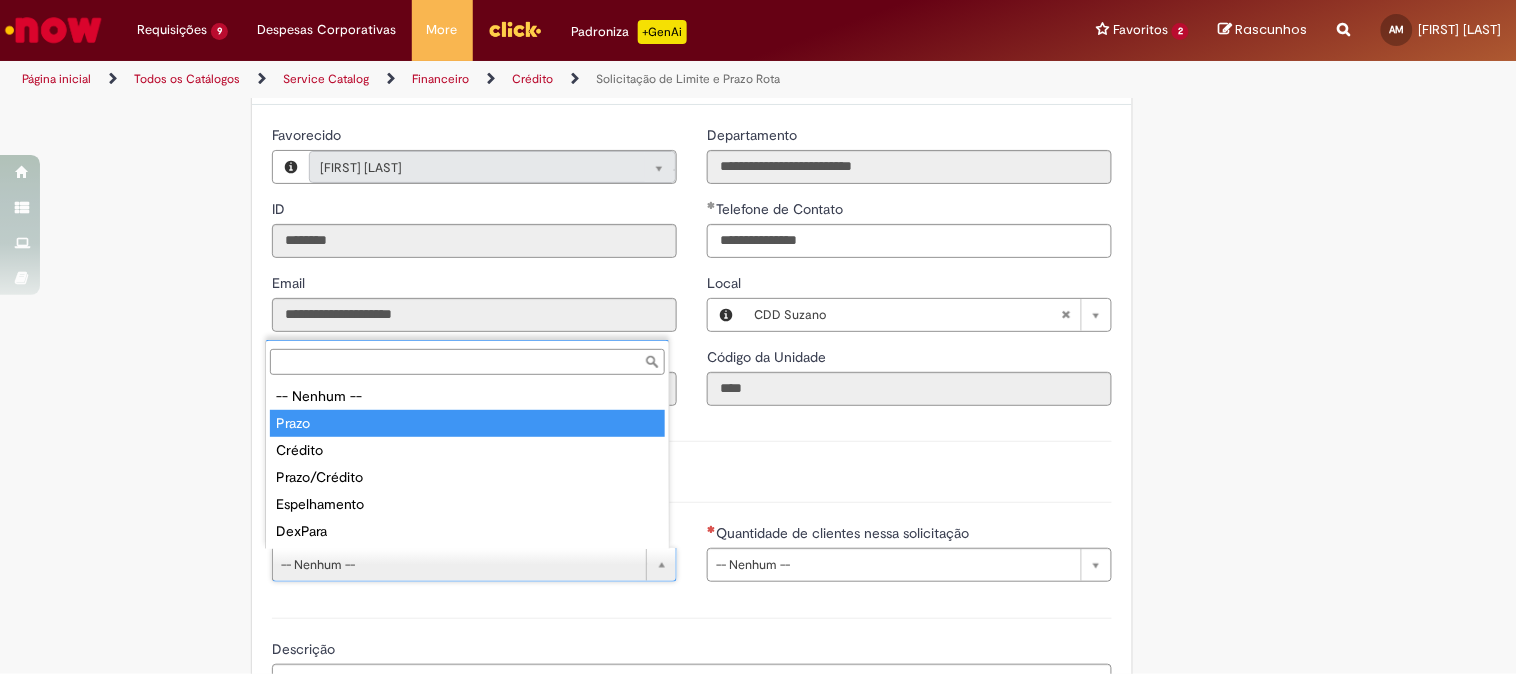 select on "*****" 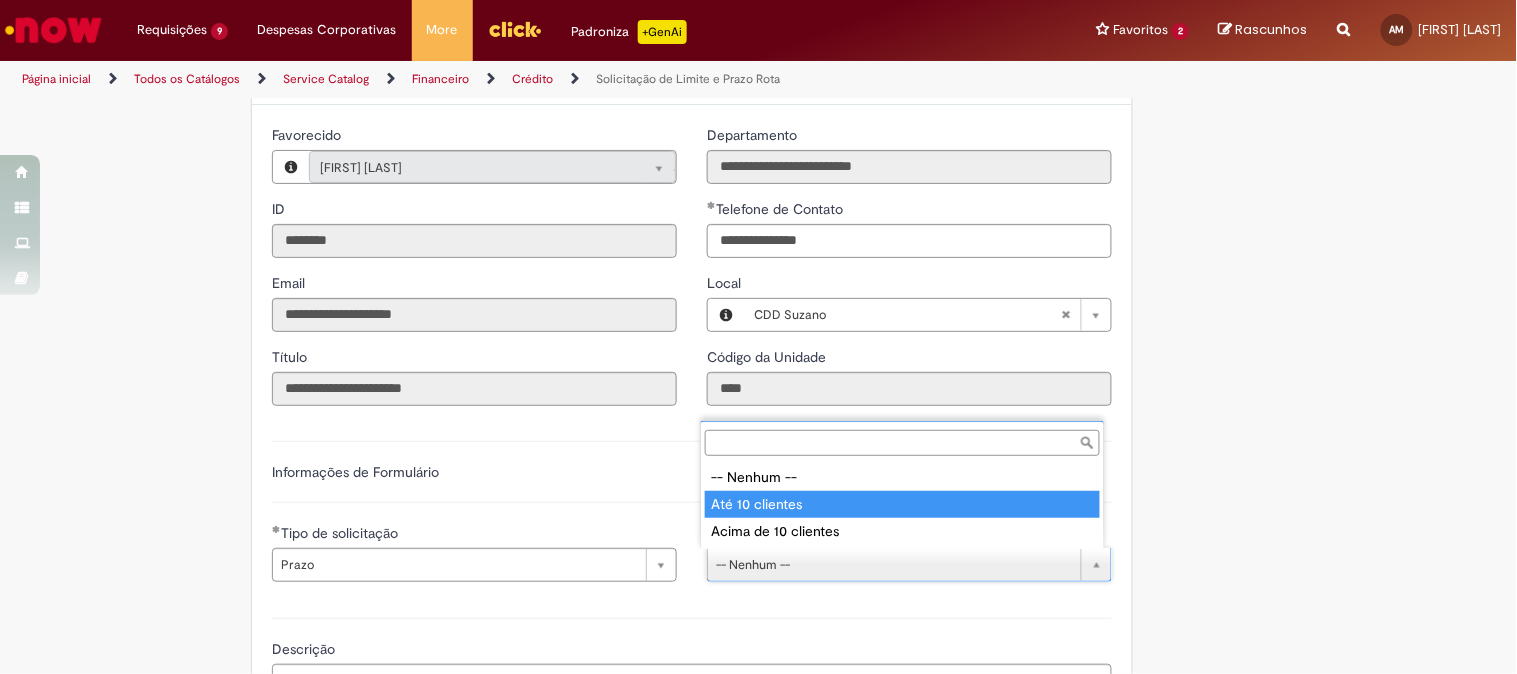 type on "**********" 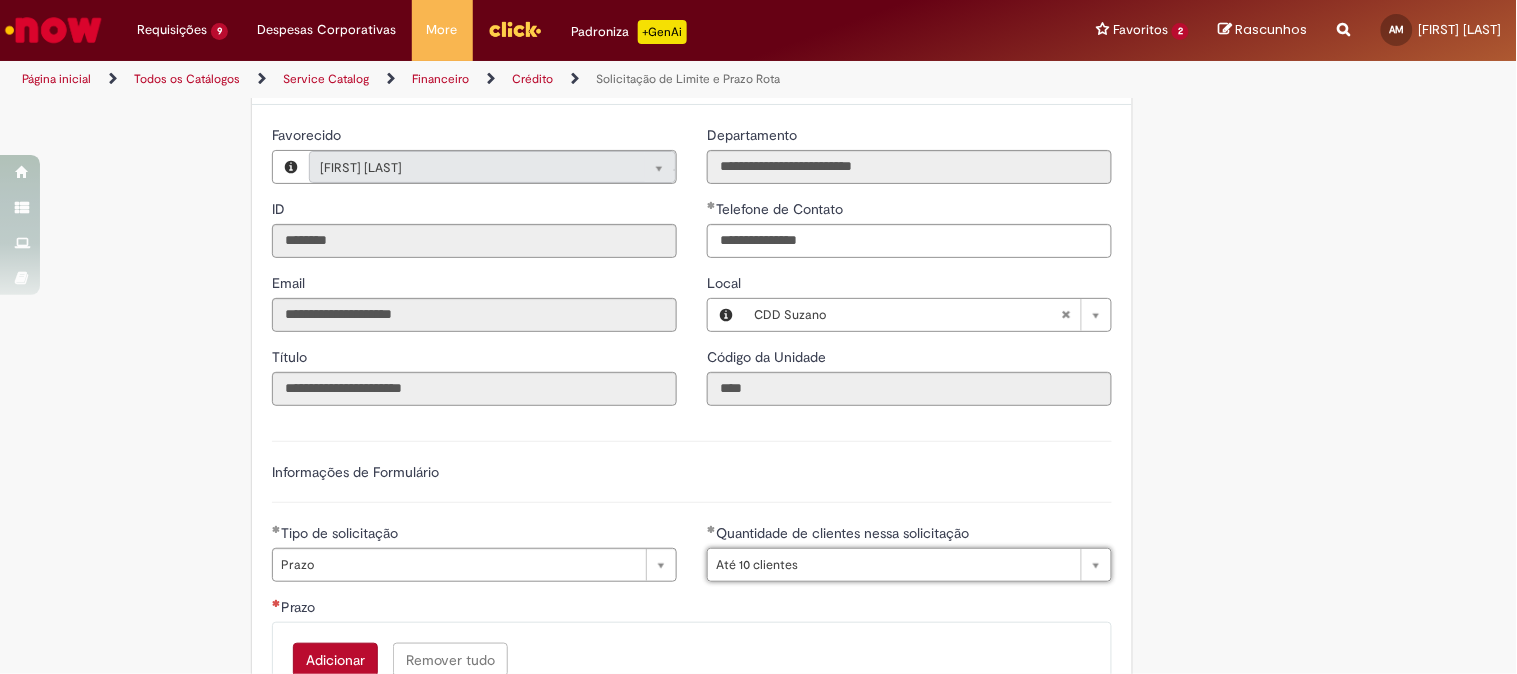 scroll, scrollTop: 555, scrollLeft: 0, axis: vertical 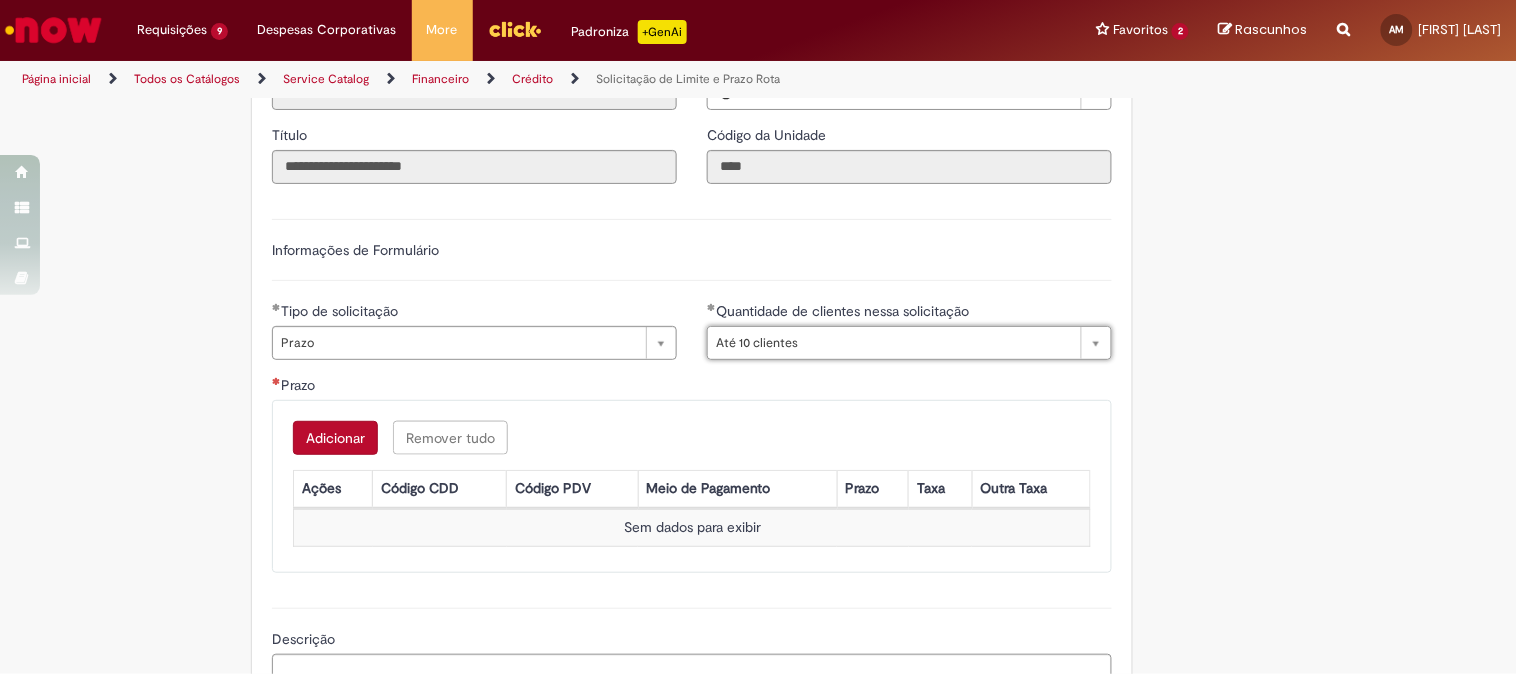 click on "Adicionar" at bounding box center (335, 438) 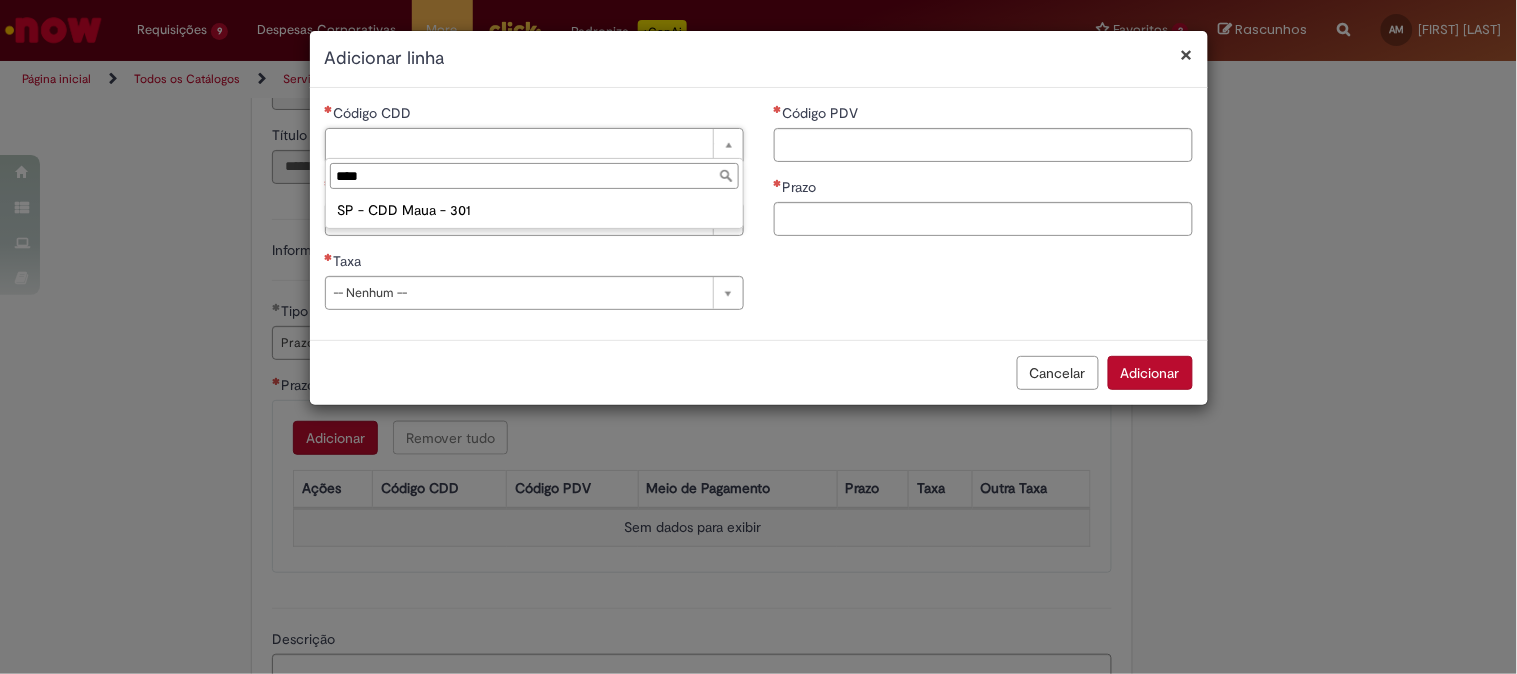 type on "****" 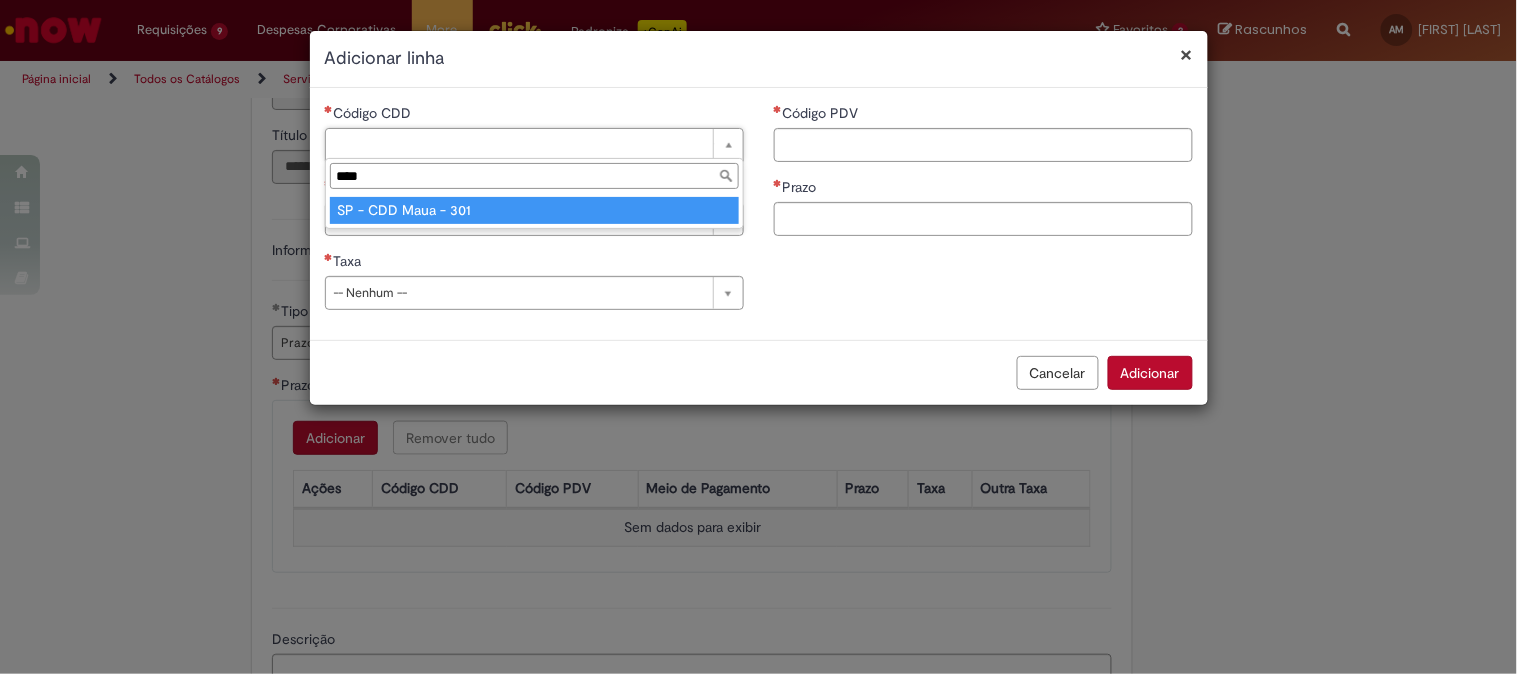 type on "**********" 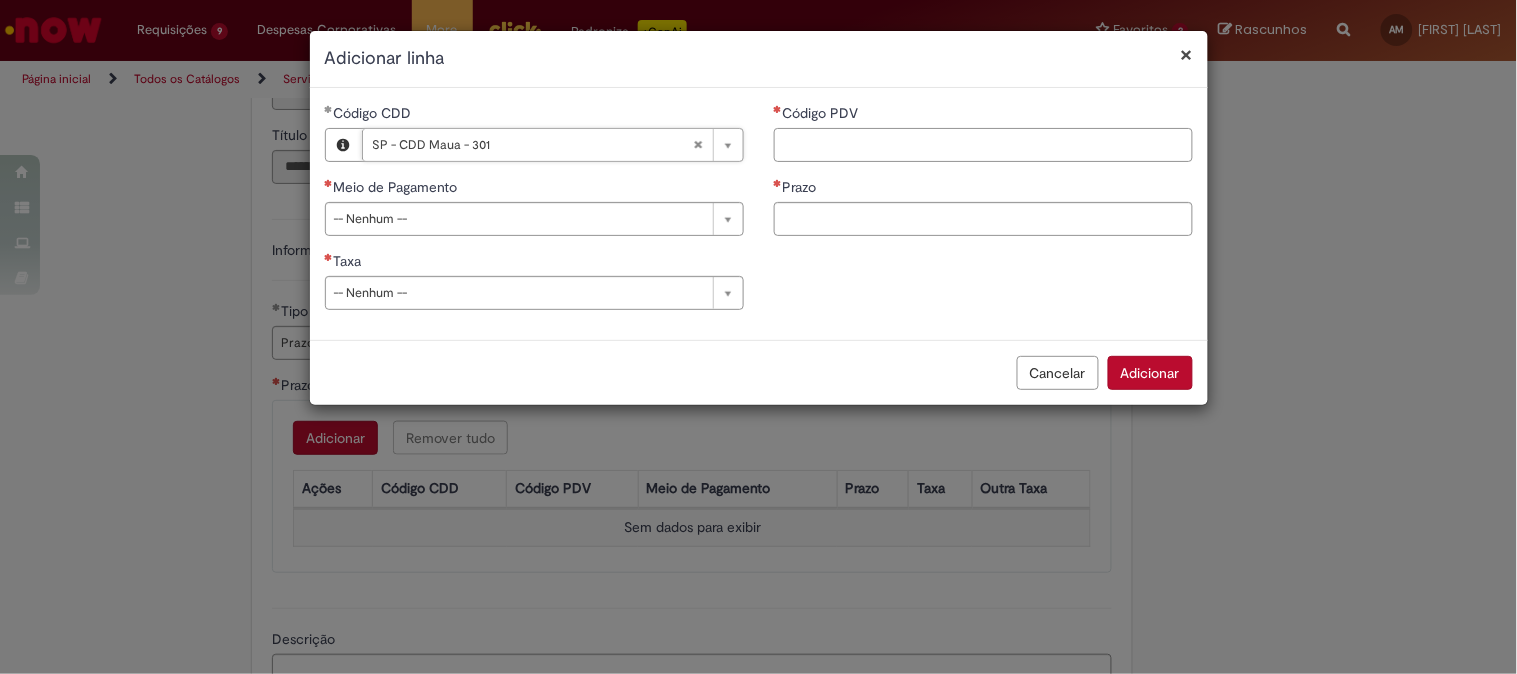 click on "Código PDV" at bounding box center (983, 145) 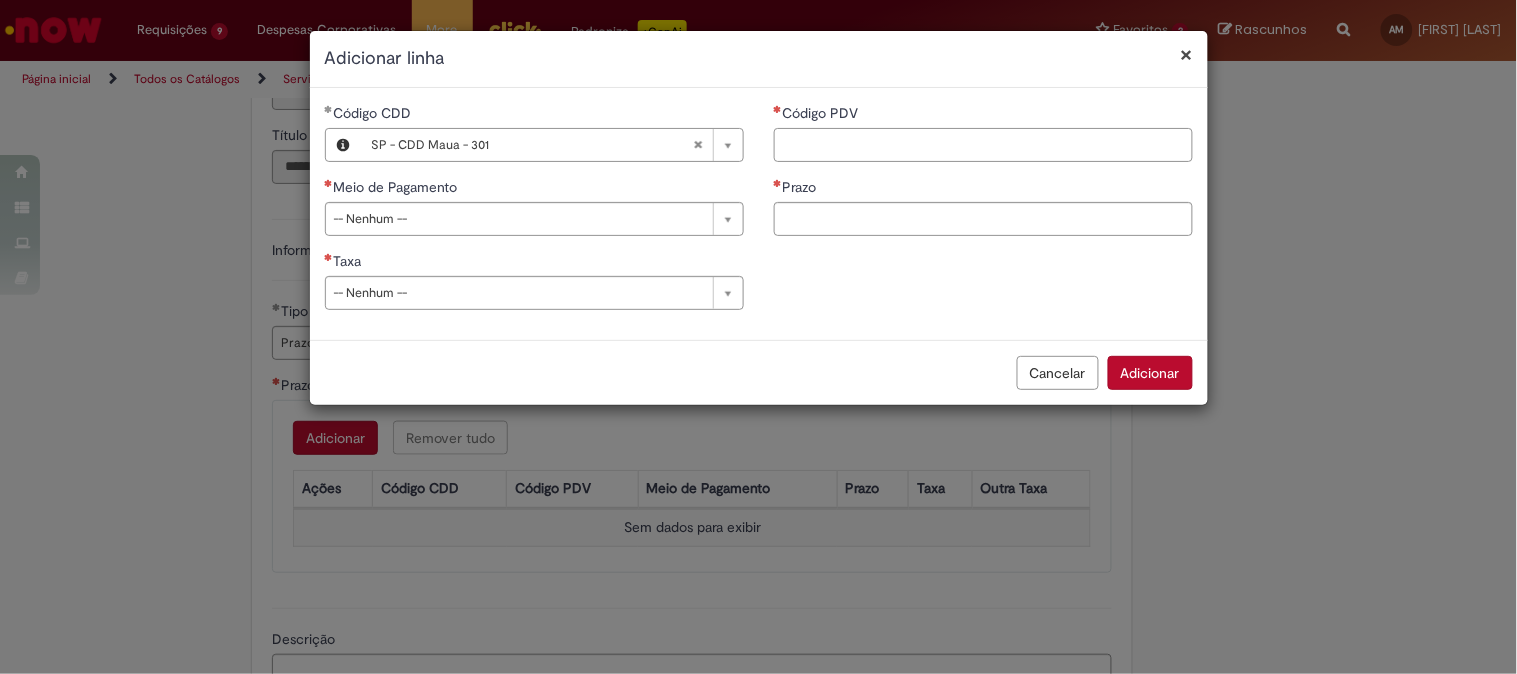 paste on "*****" 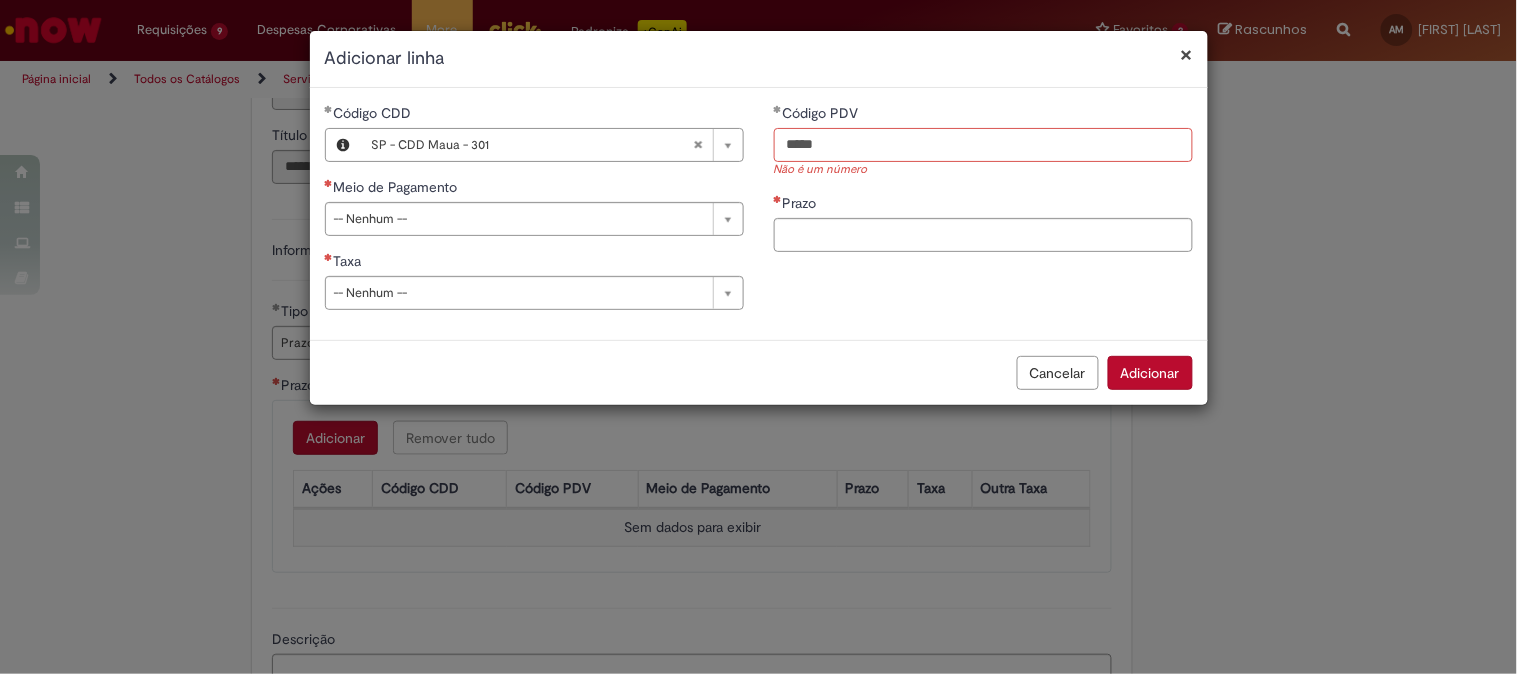 type on "*****" 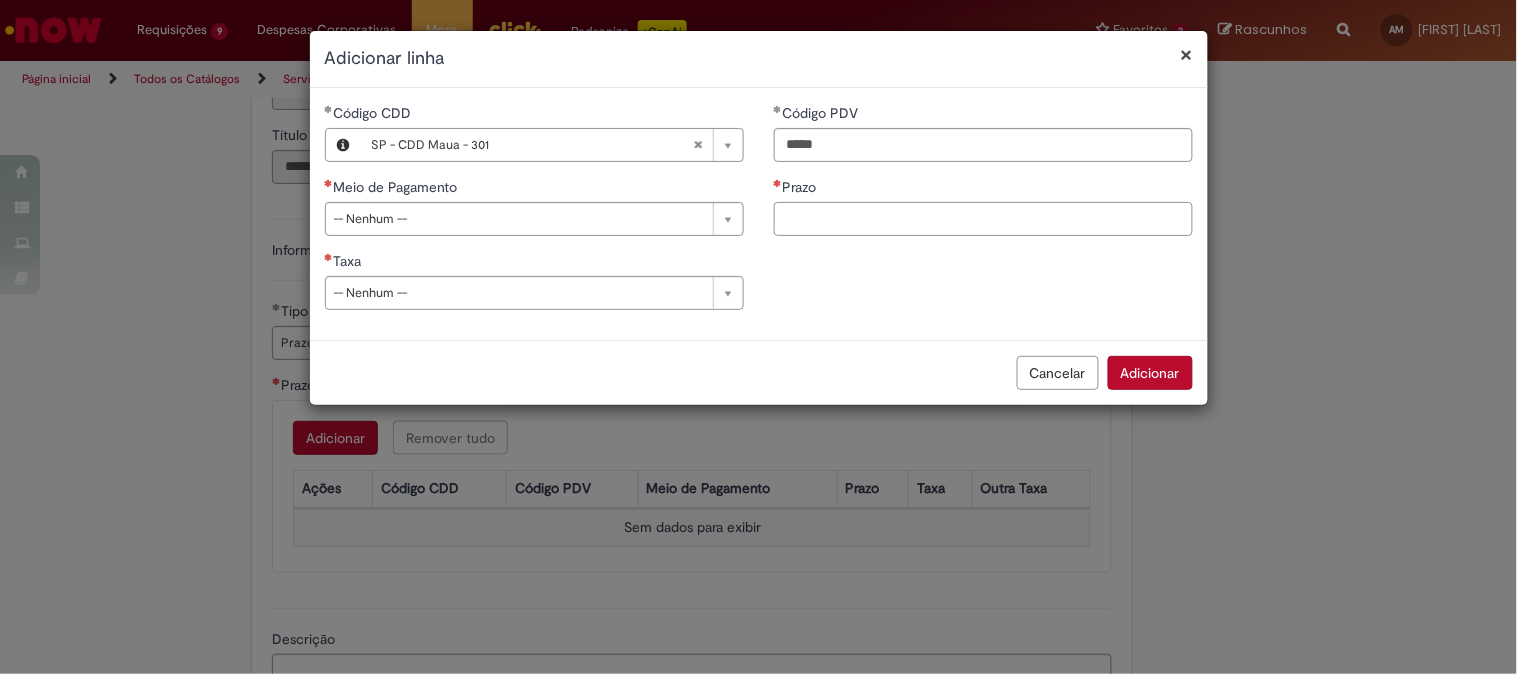 click on "Prazo" at bounding box center [983, 219] 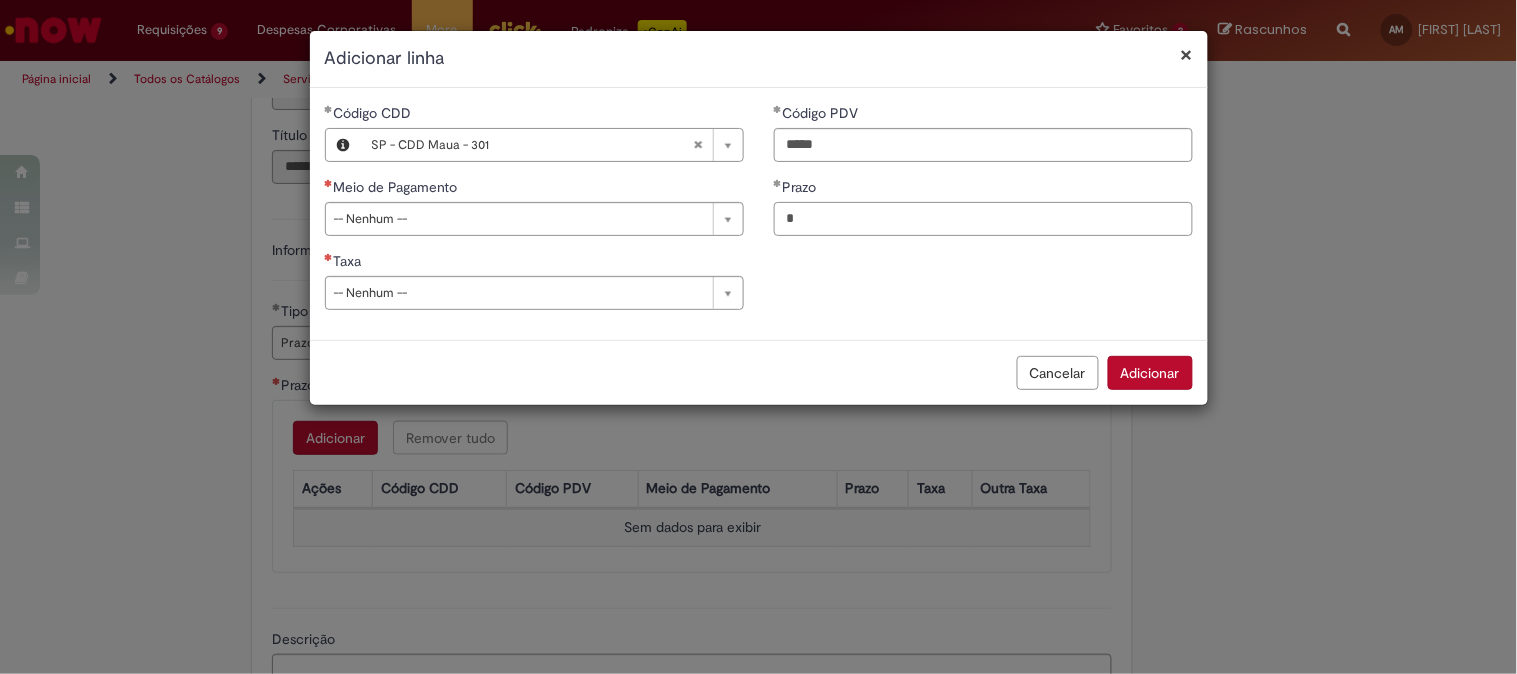 type on "*" 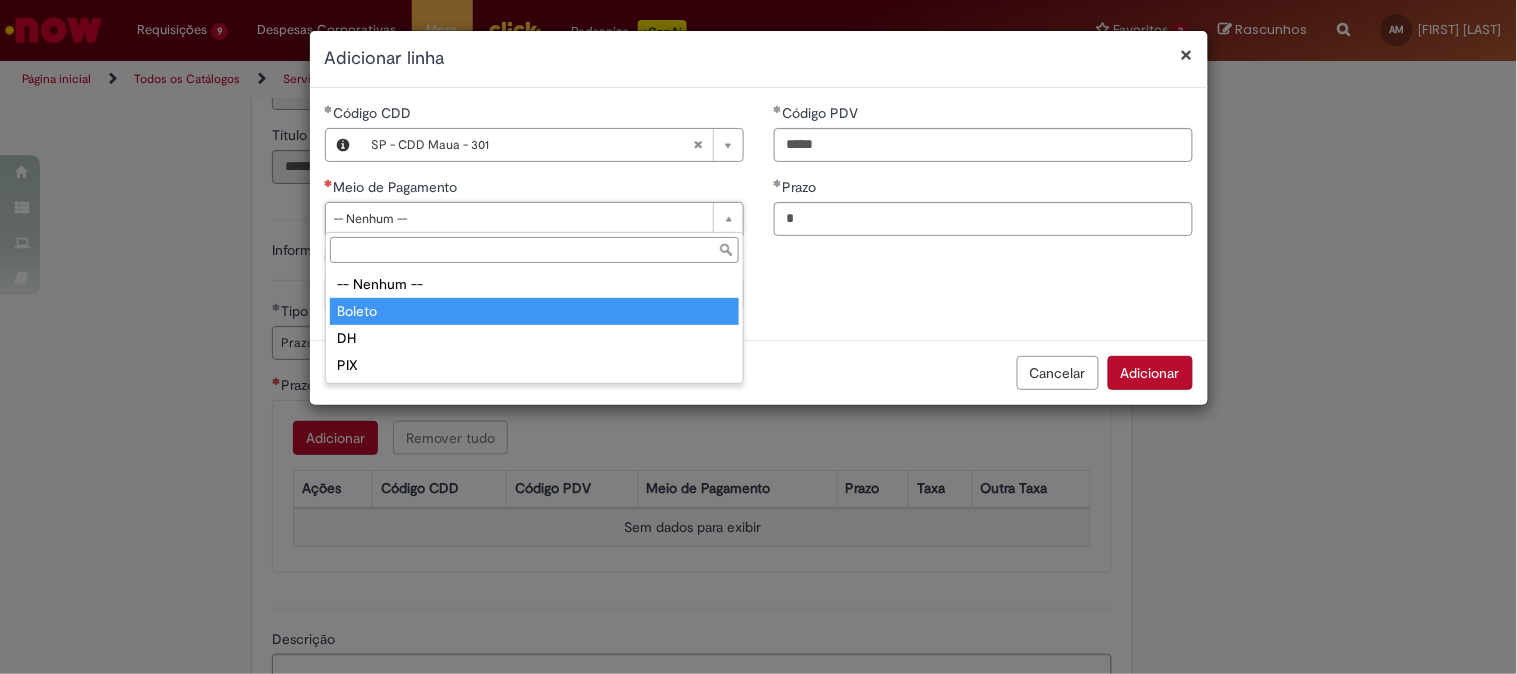 type on "******" 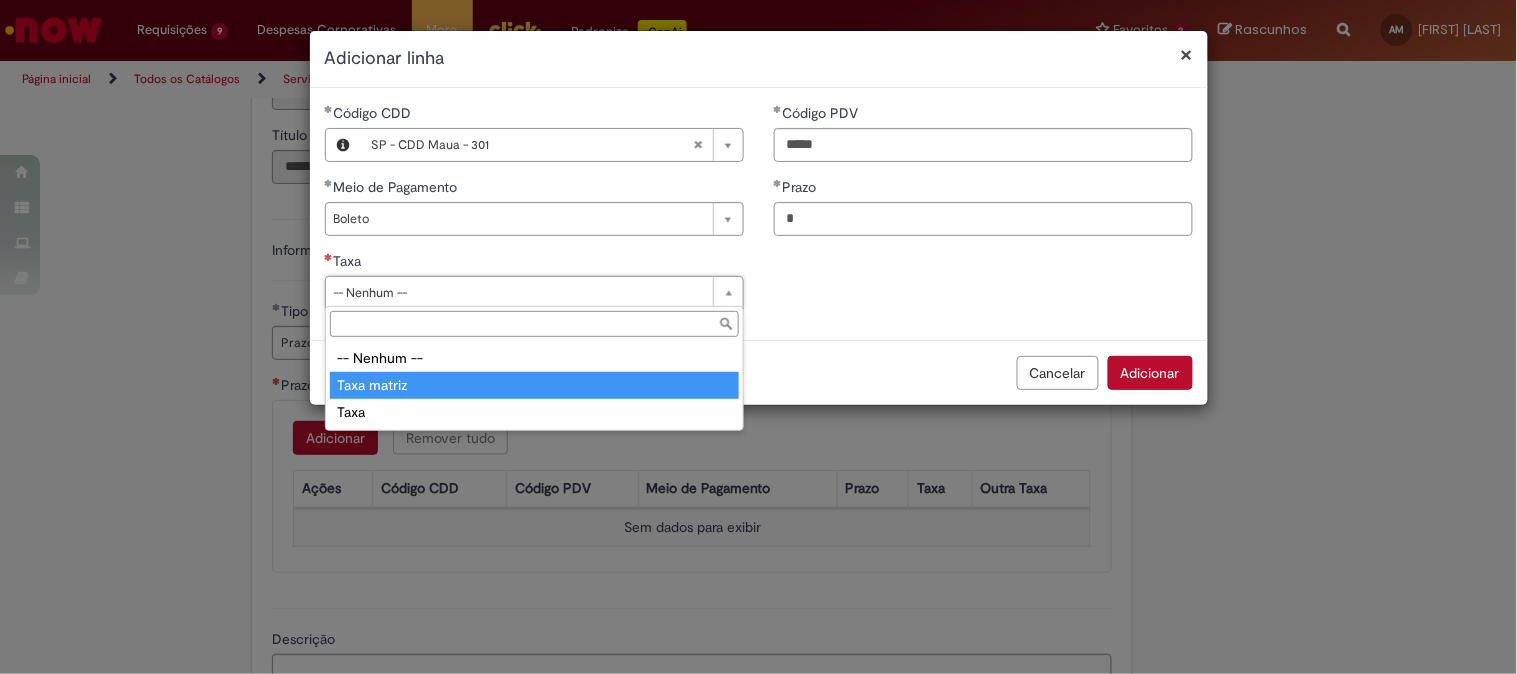 drag, startPoint x: 481, startPoint y: 367, endPoint x: 483, endPoint y: 378, distance: 11.18034 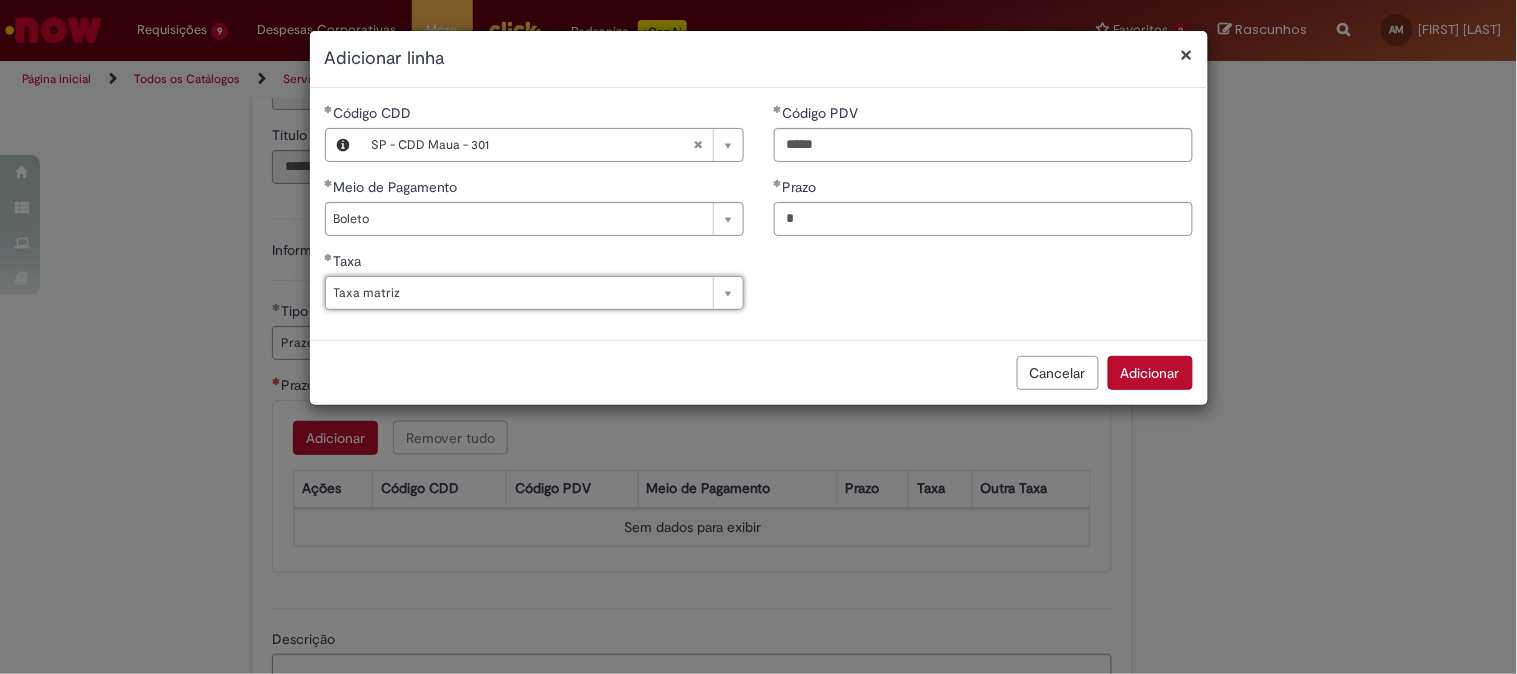 click on "Adicionar" at bounding box center (1150, 373) 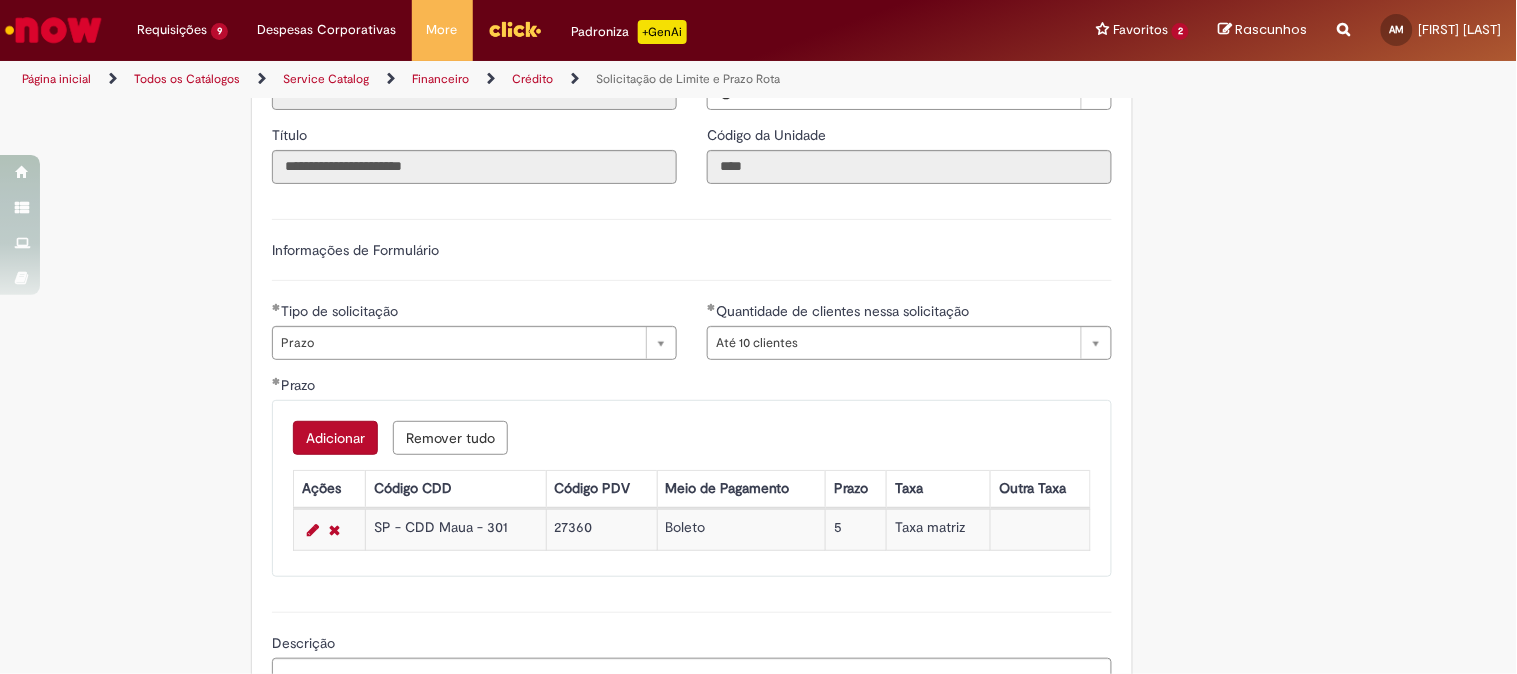 scroll, scrollTop: 888, scrollLeft: 0, axis: vertical 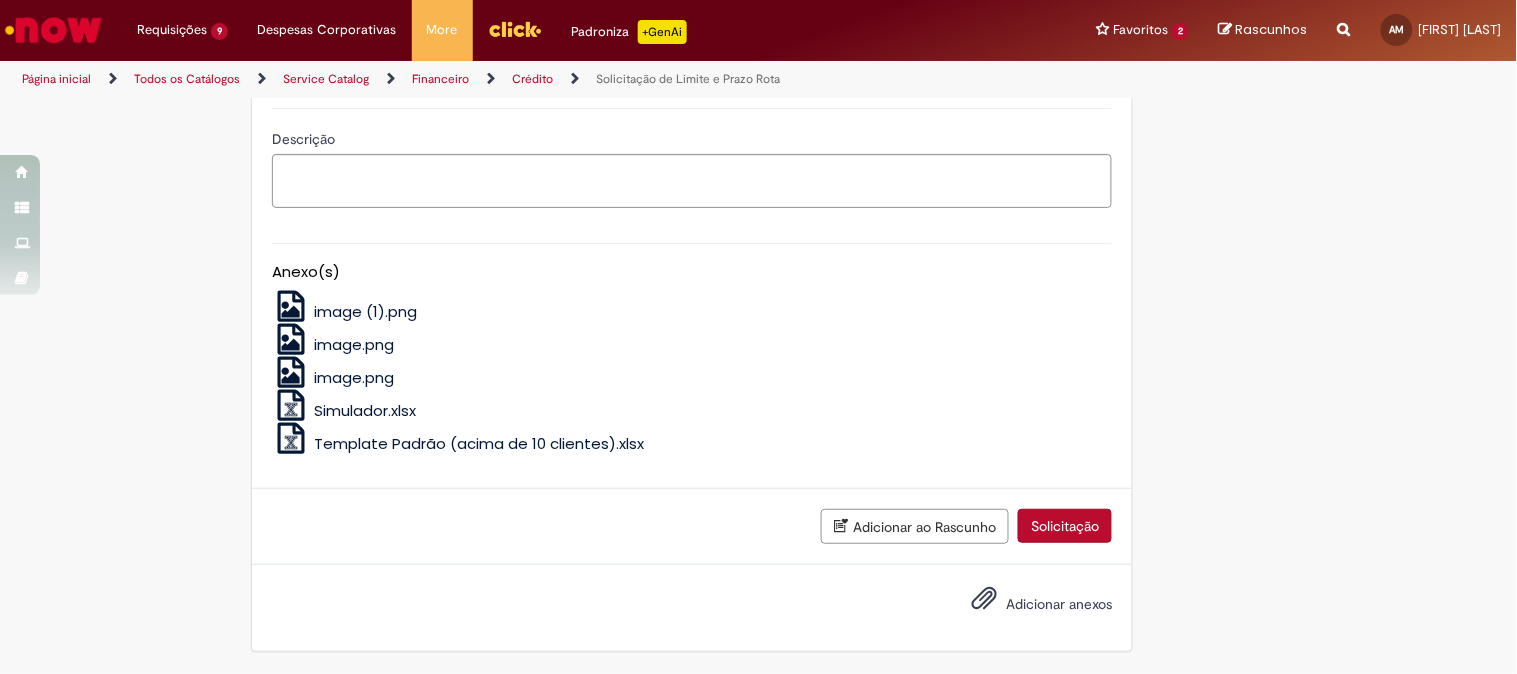 click on "Adicionar anexos" at bounding box center (1059, 604) 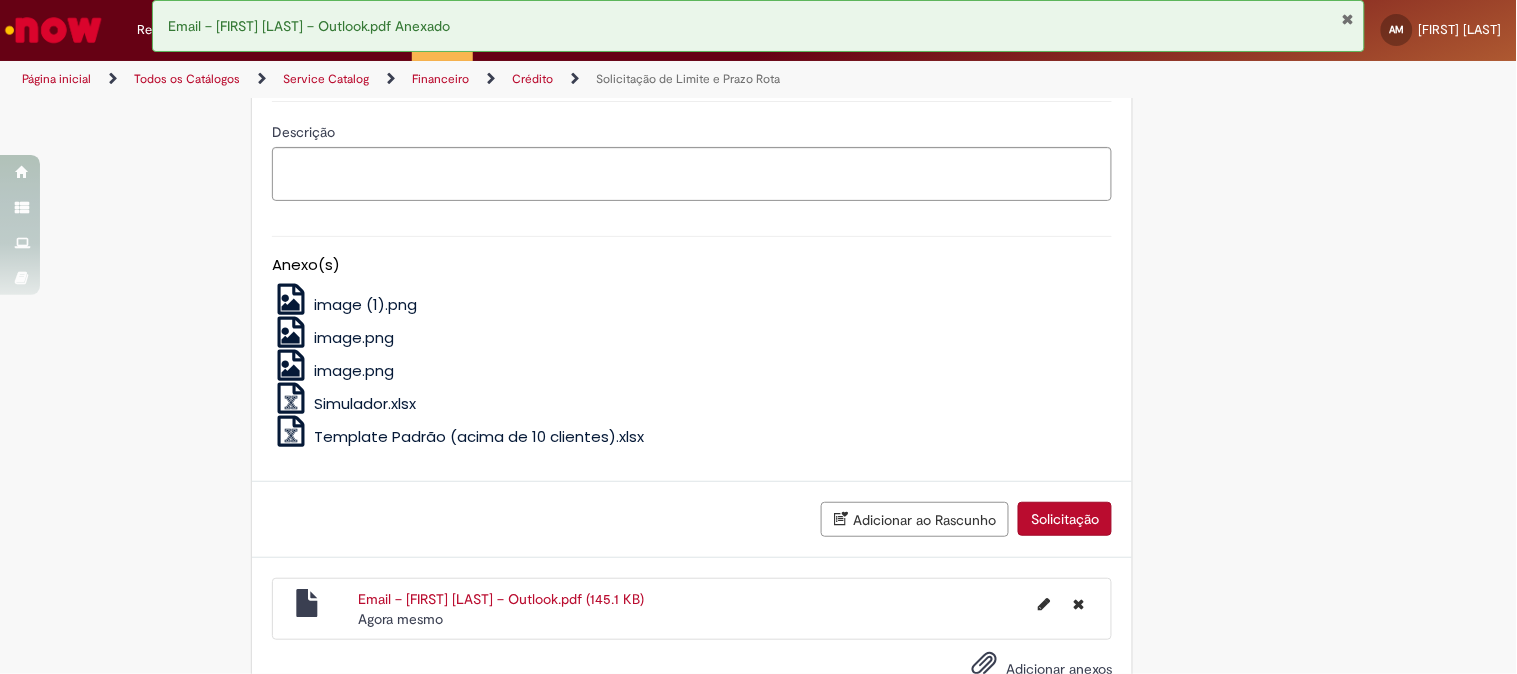 click on "Solicitação" at bounding box center (1065, 519) 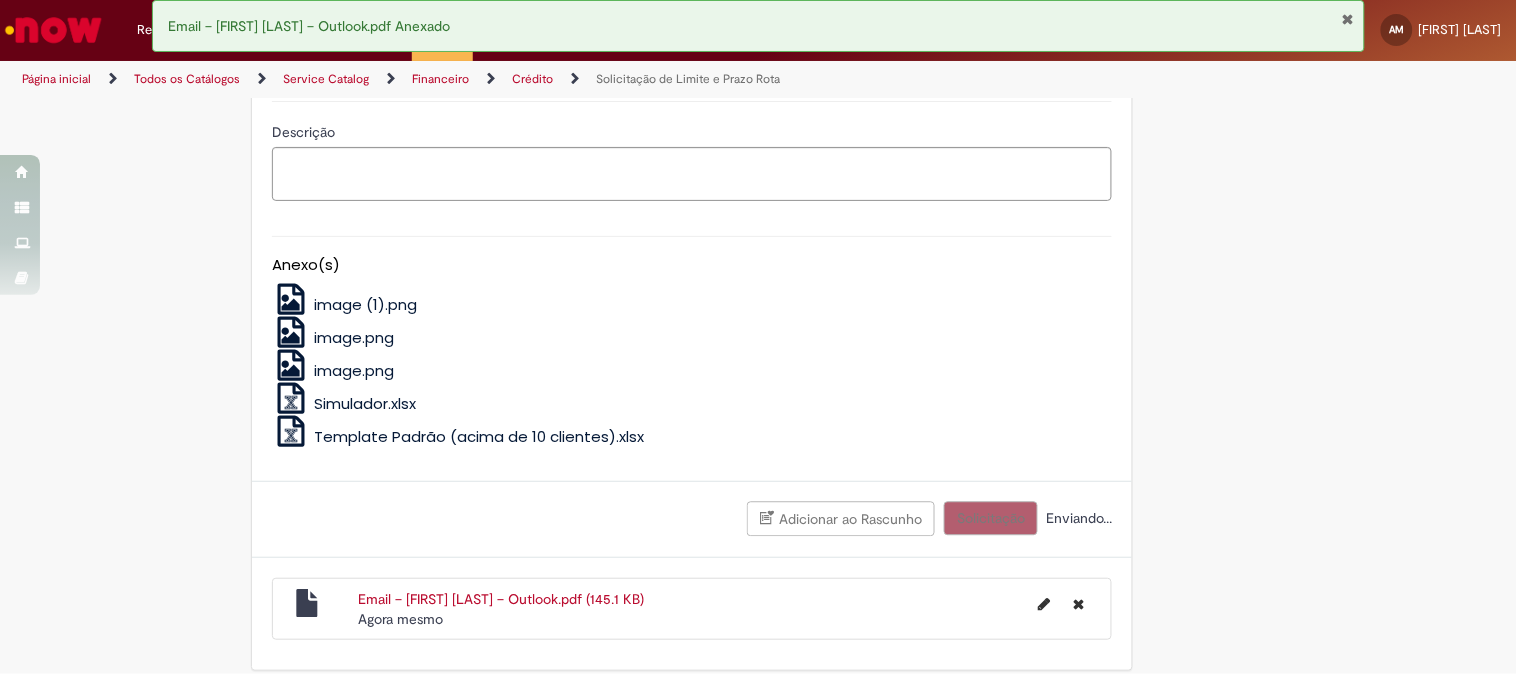 scroll, scrollTop: 733, scrollLeft: 0, axis: vertical 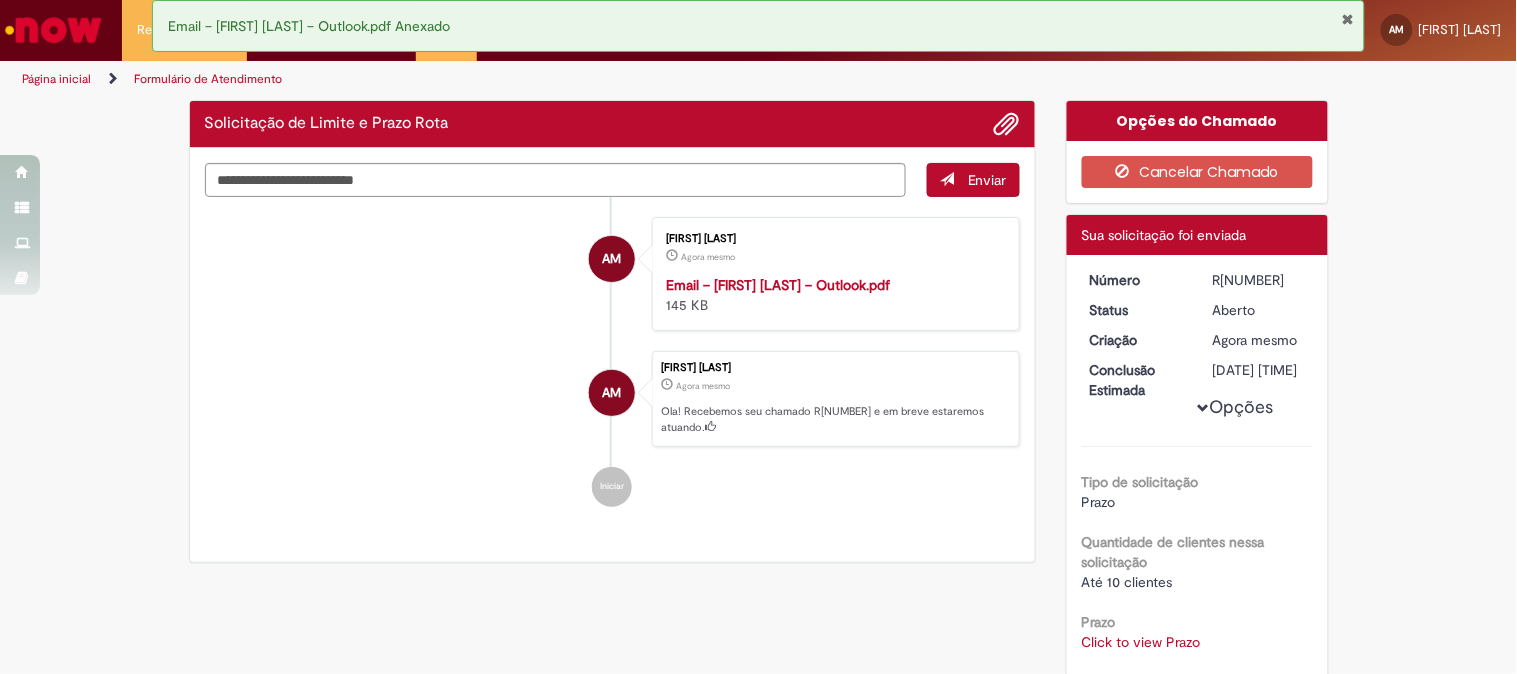 click at bounding box center (1347, 19) 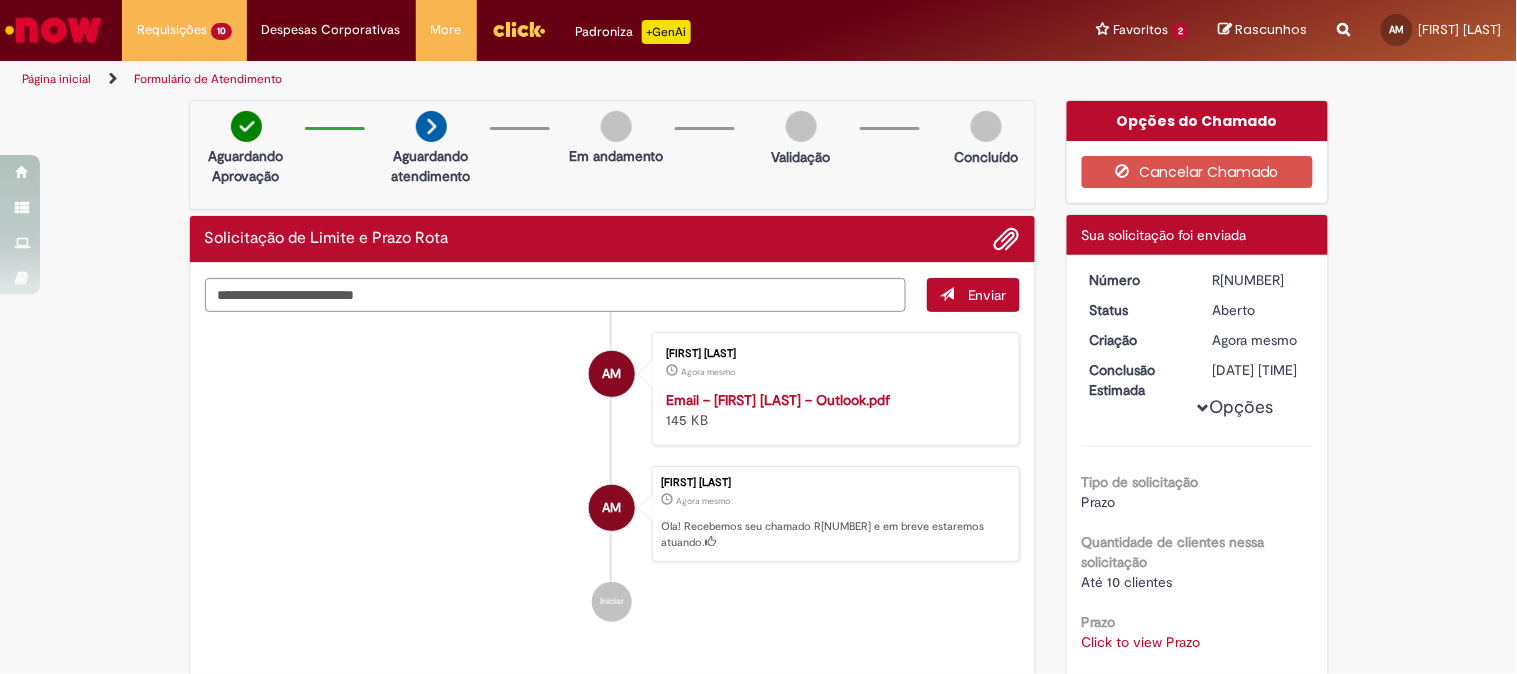 click on "Email – [FIRST] [LAST] – Outlook.pdf Anexado" at bounding box center [759, 26] 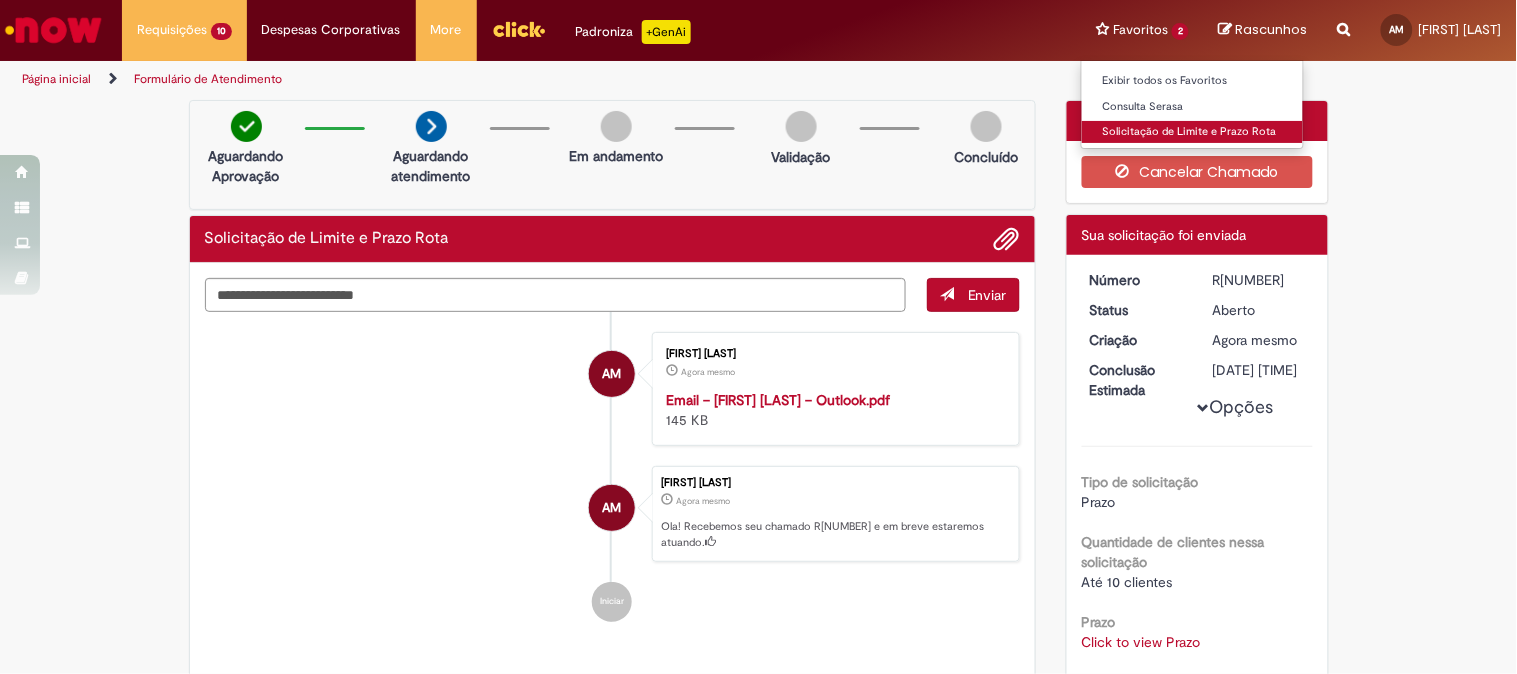 click on "Solicitação de Limite e Prazo Rota" at bounding box center [1192, 132] 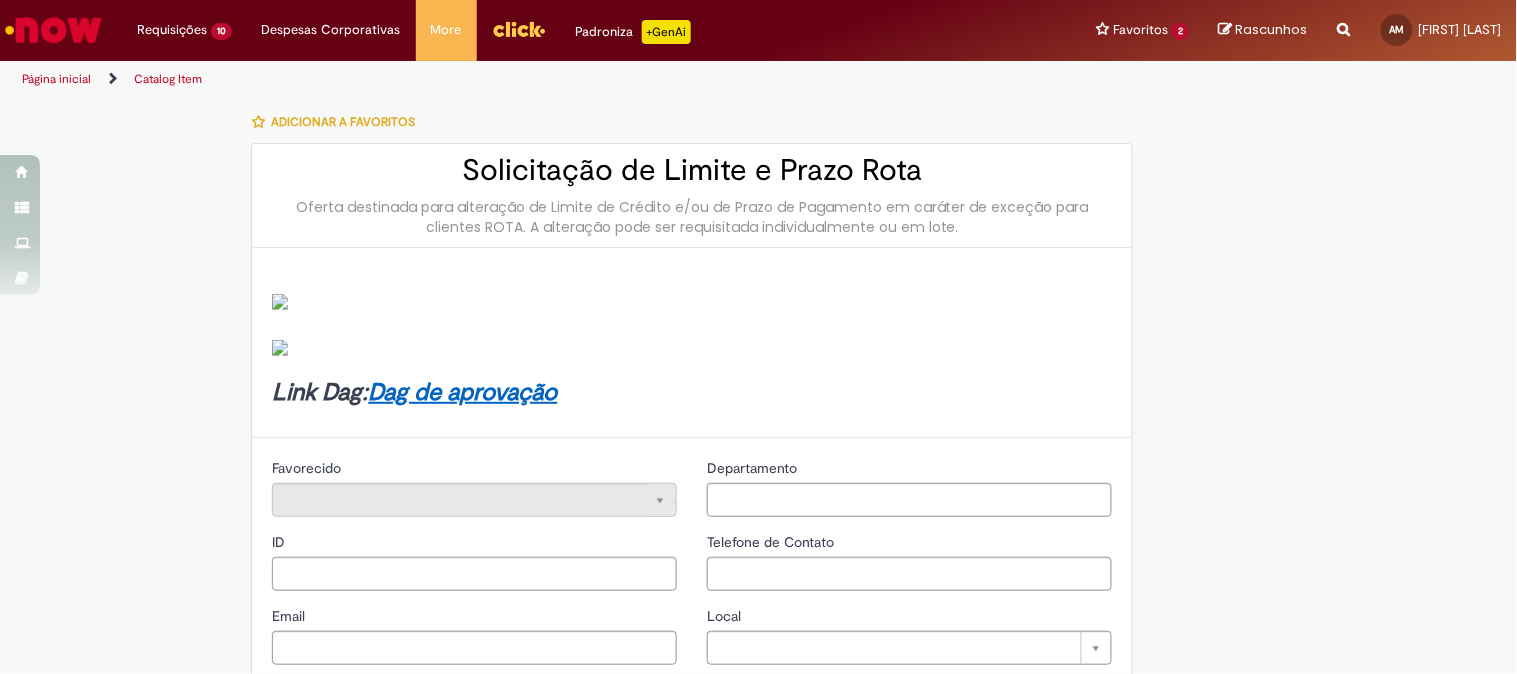 type on "********" 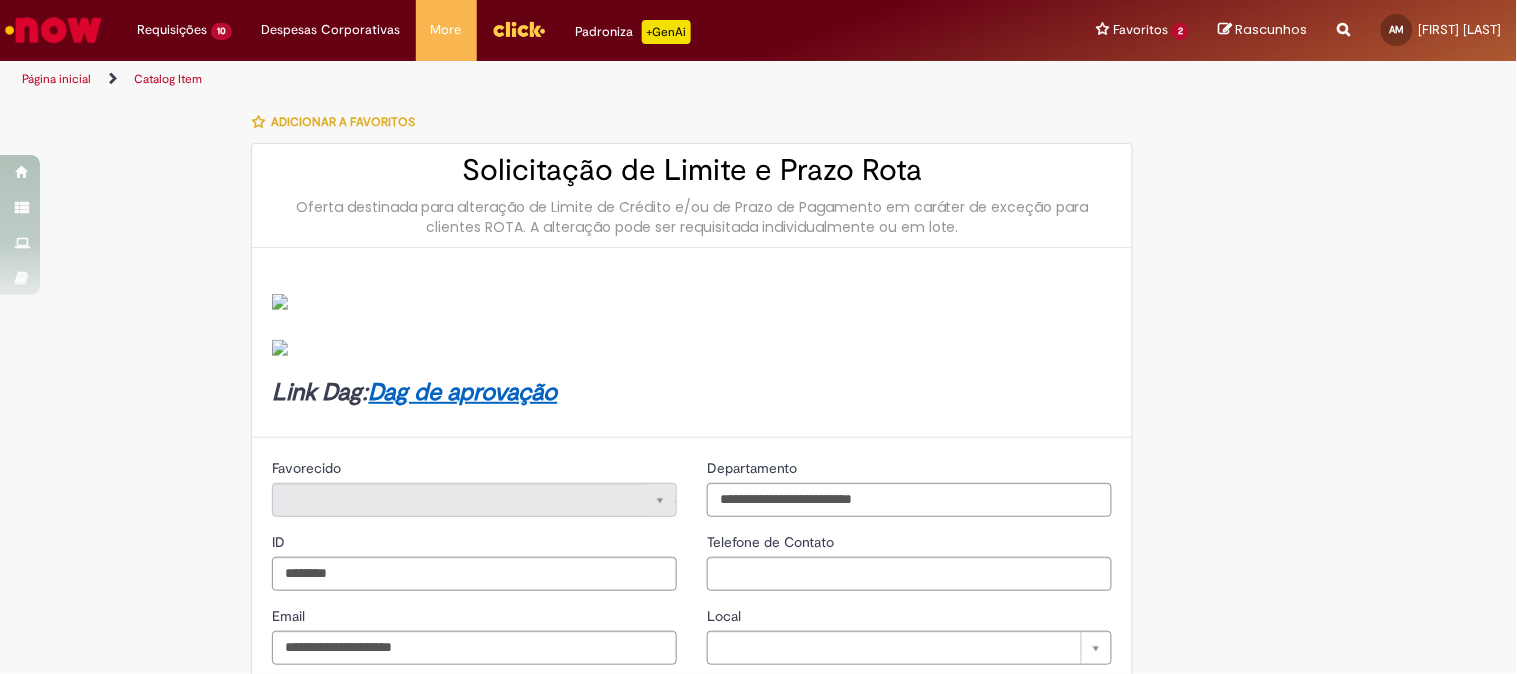 type on "**********" 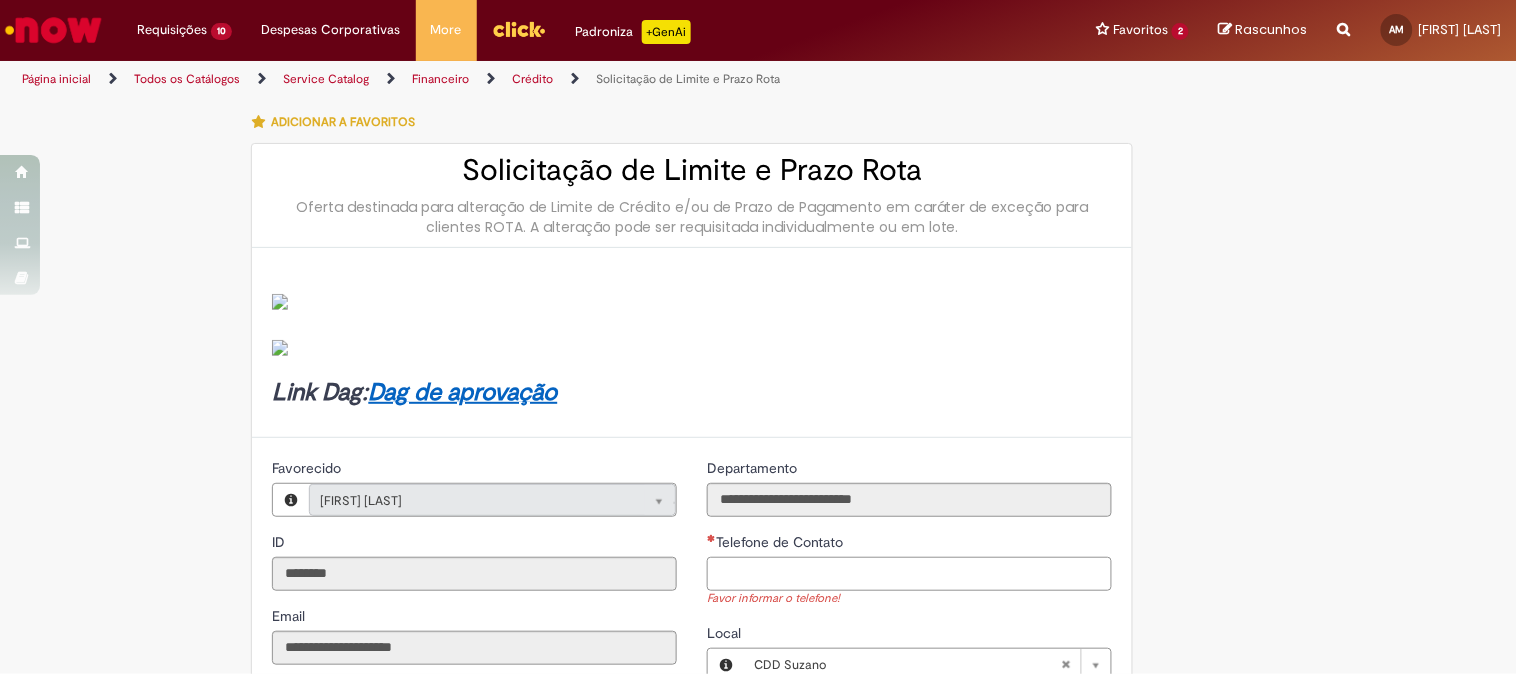 click on "Telefone de Contato" at bounding box center [909, 574] 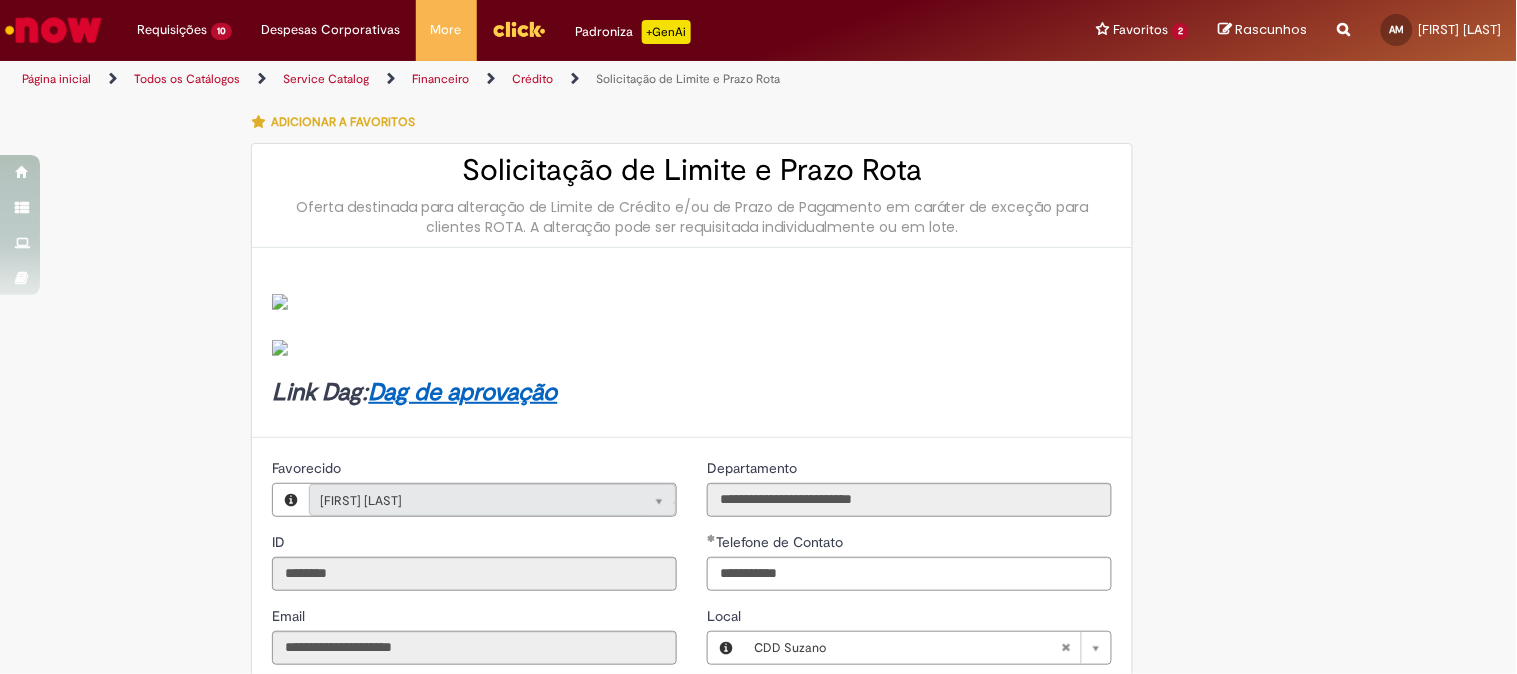click on "**********" at bounding box center (759, 808) 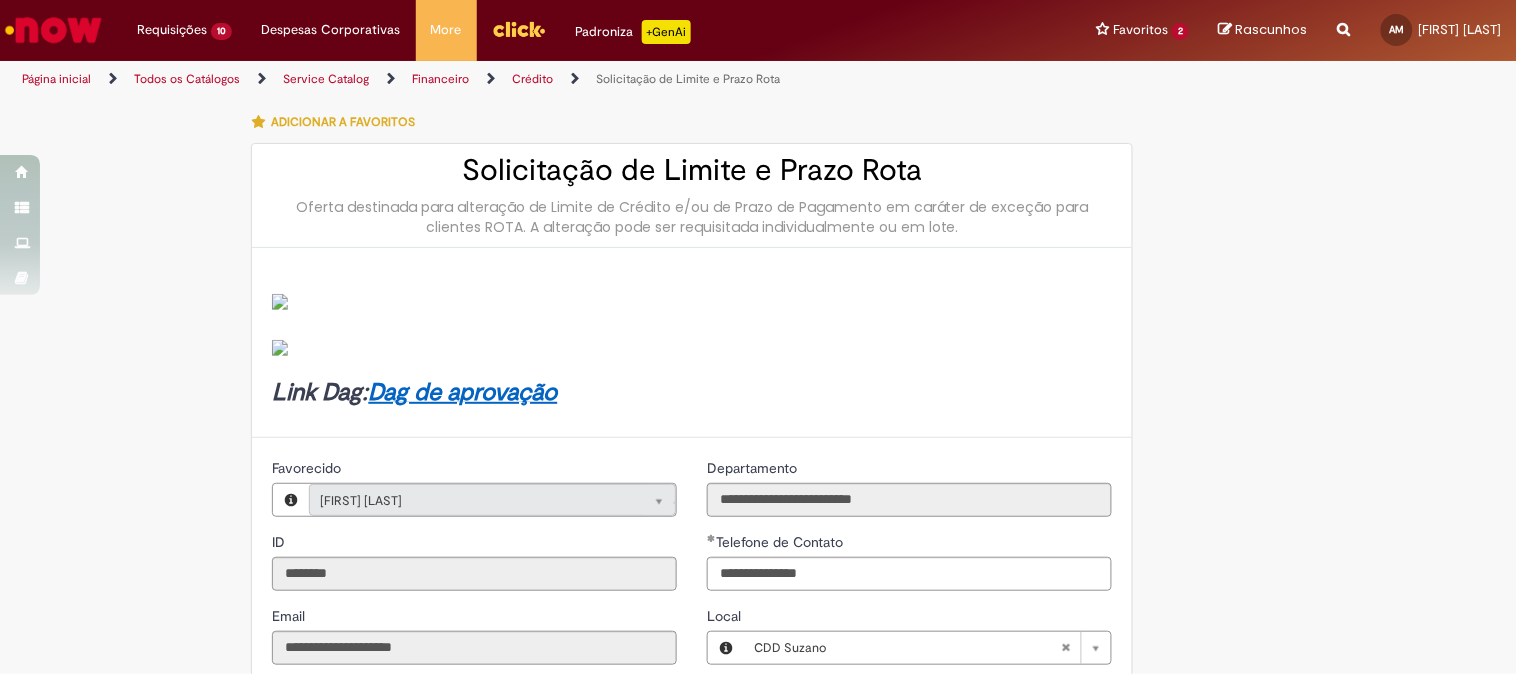 scroll, scrollTop: 333, scrollLeft: 0, axis: vertical 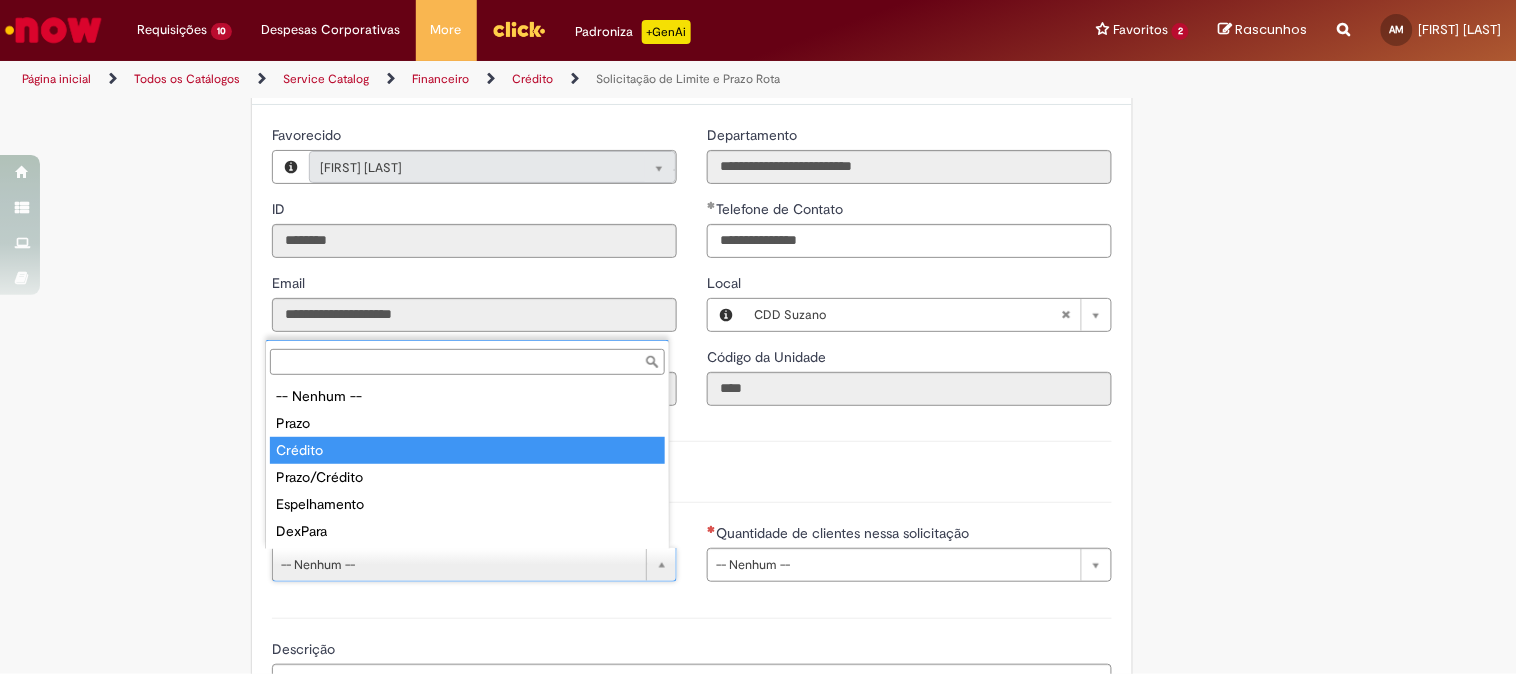 type on "*******" 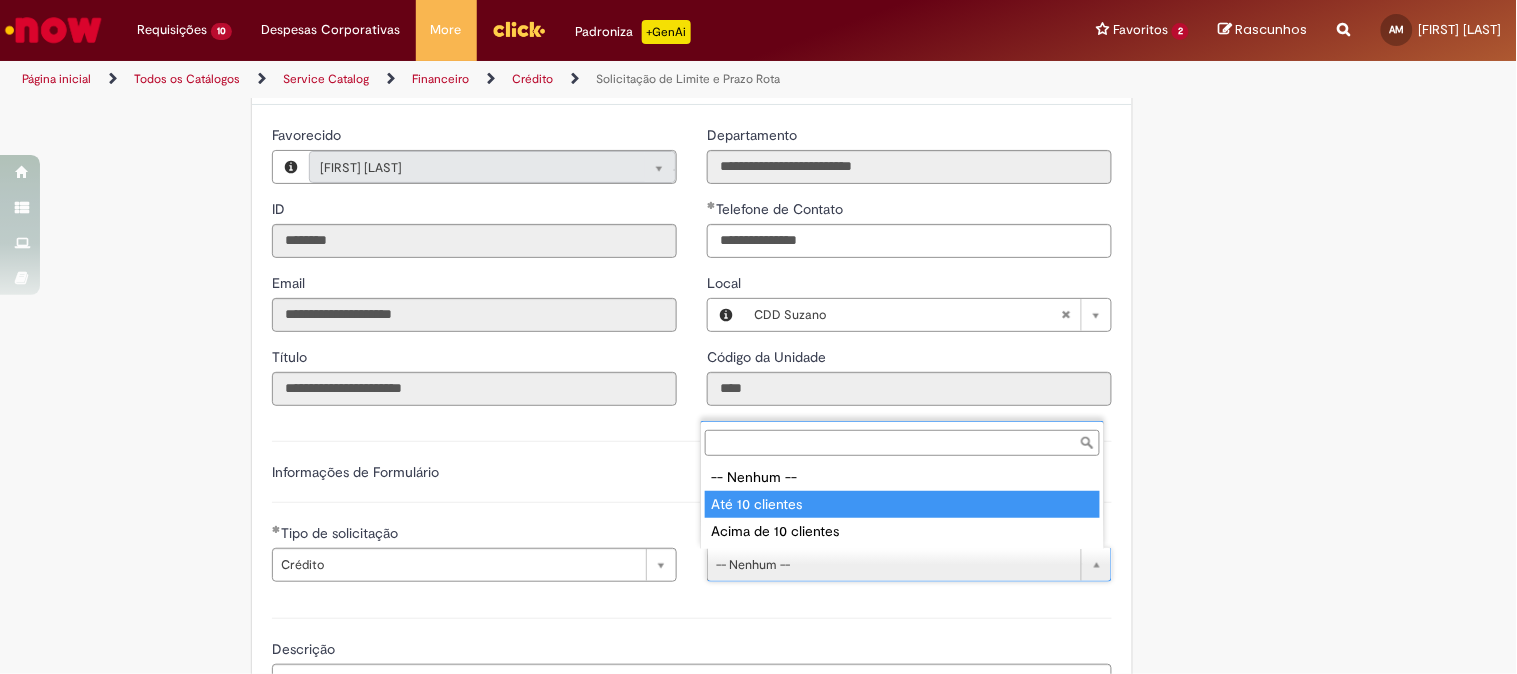 type on "**********" 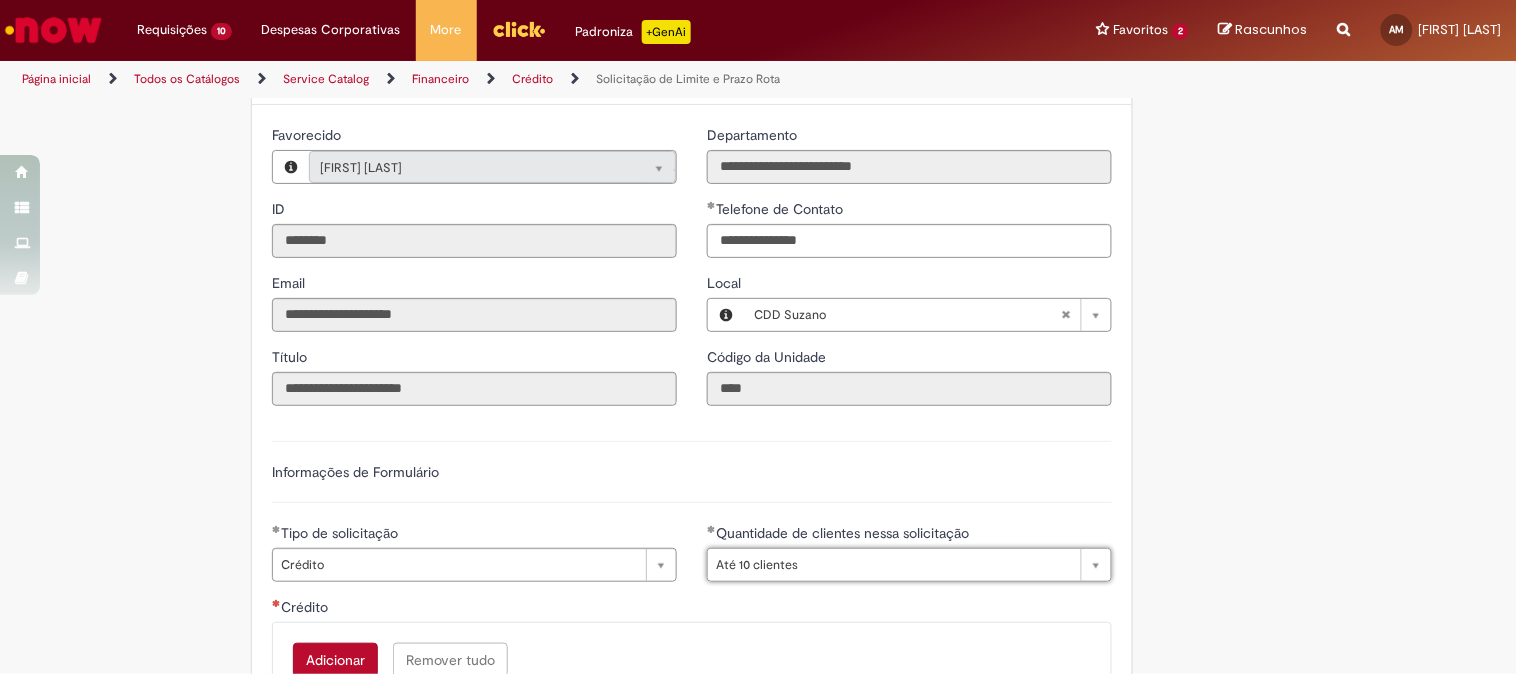 scroll, scrollTop: 555, scrollLeft: 0, axis: vertical 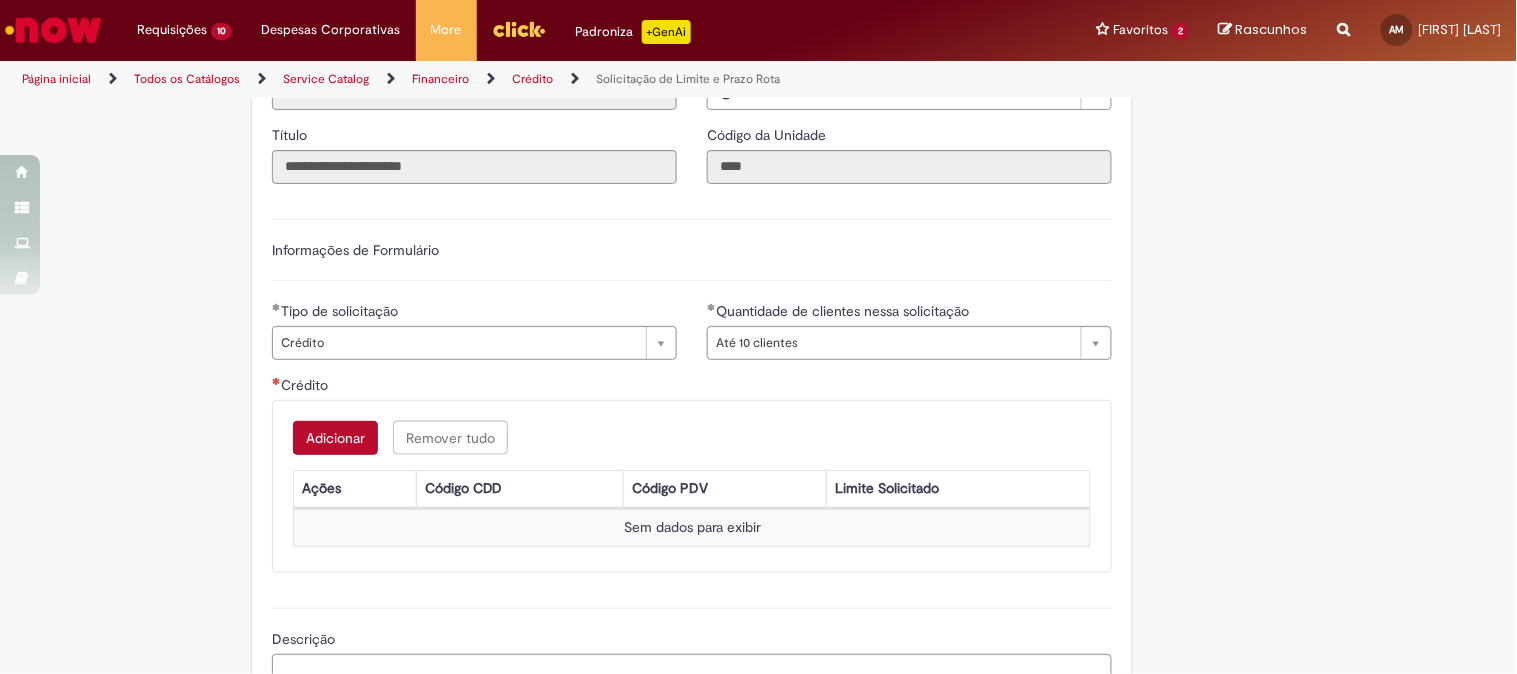 click on "Adicionar" at bounding box center (335, 438) 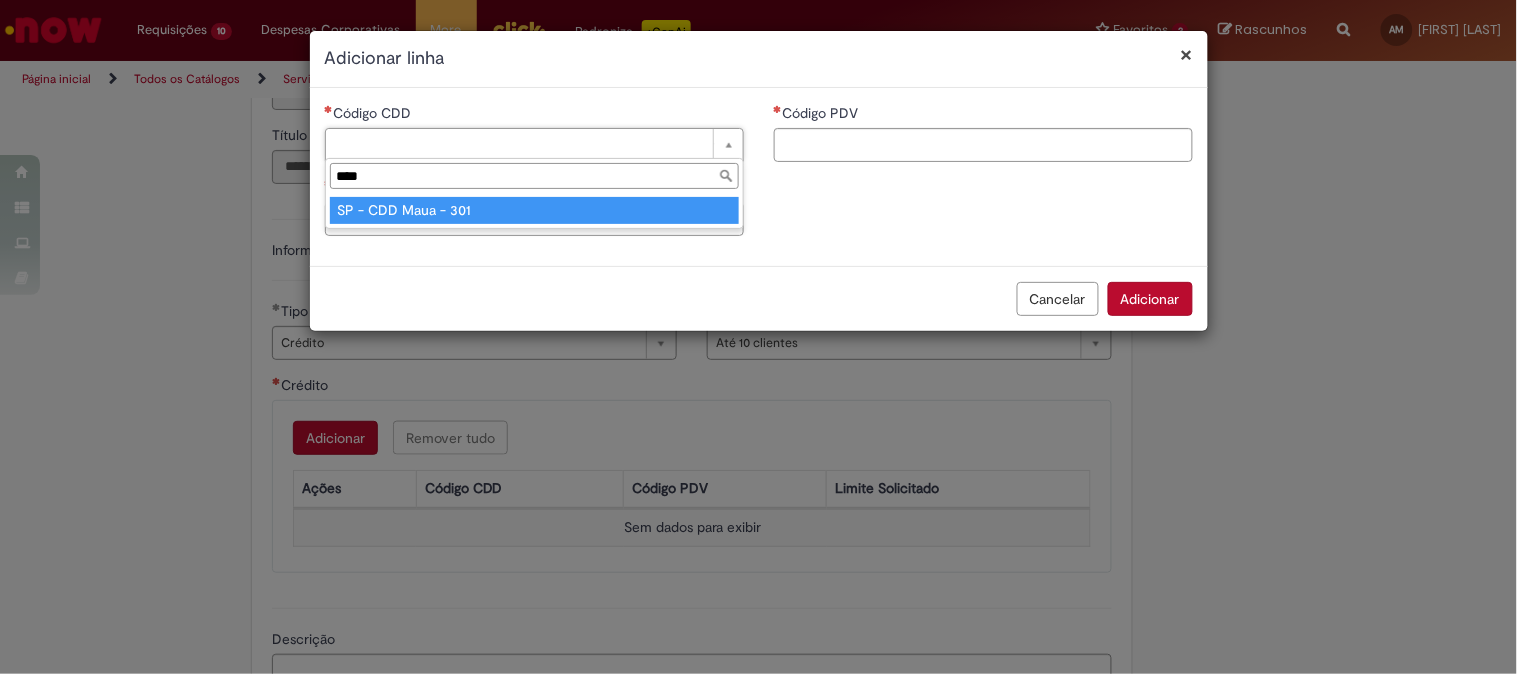 type on "****" 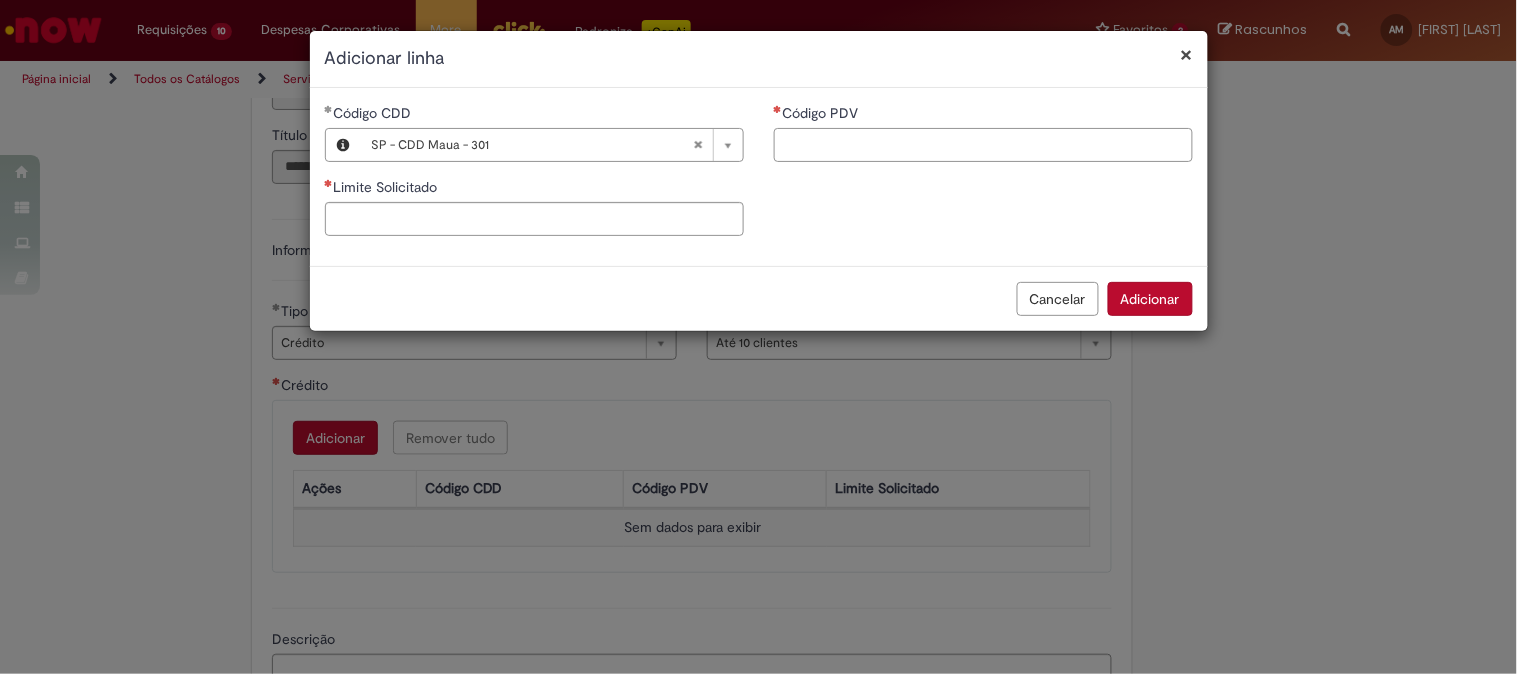 click on "Código PDV" at bounding box center [983, 145] 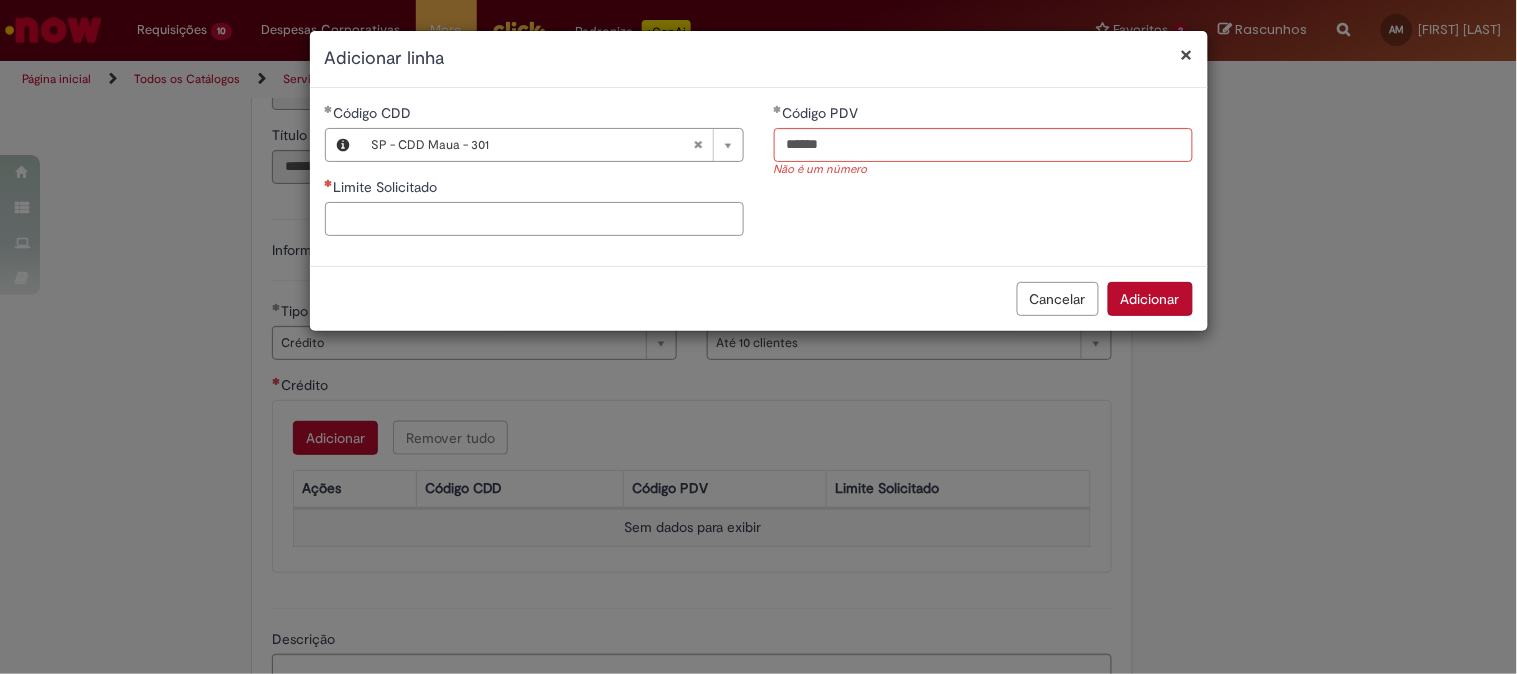 click on "Limite Solicitado" at bounding box center (534, 219) 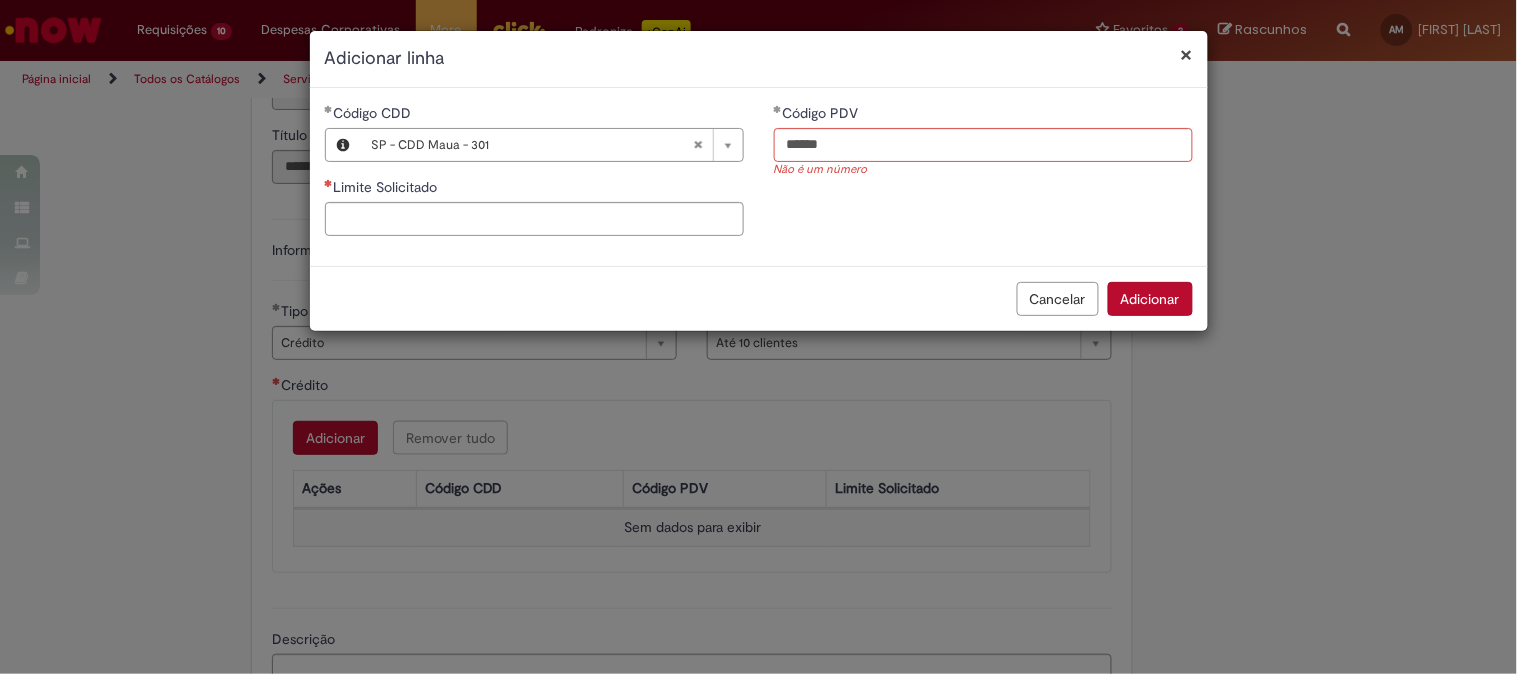 click on "Código PDV" at bounding box center (983, 115) 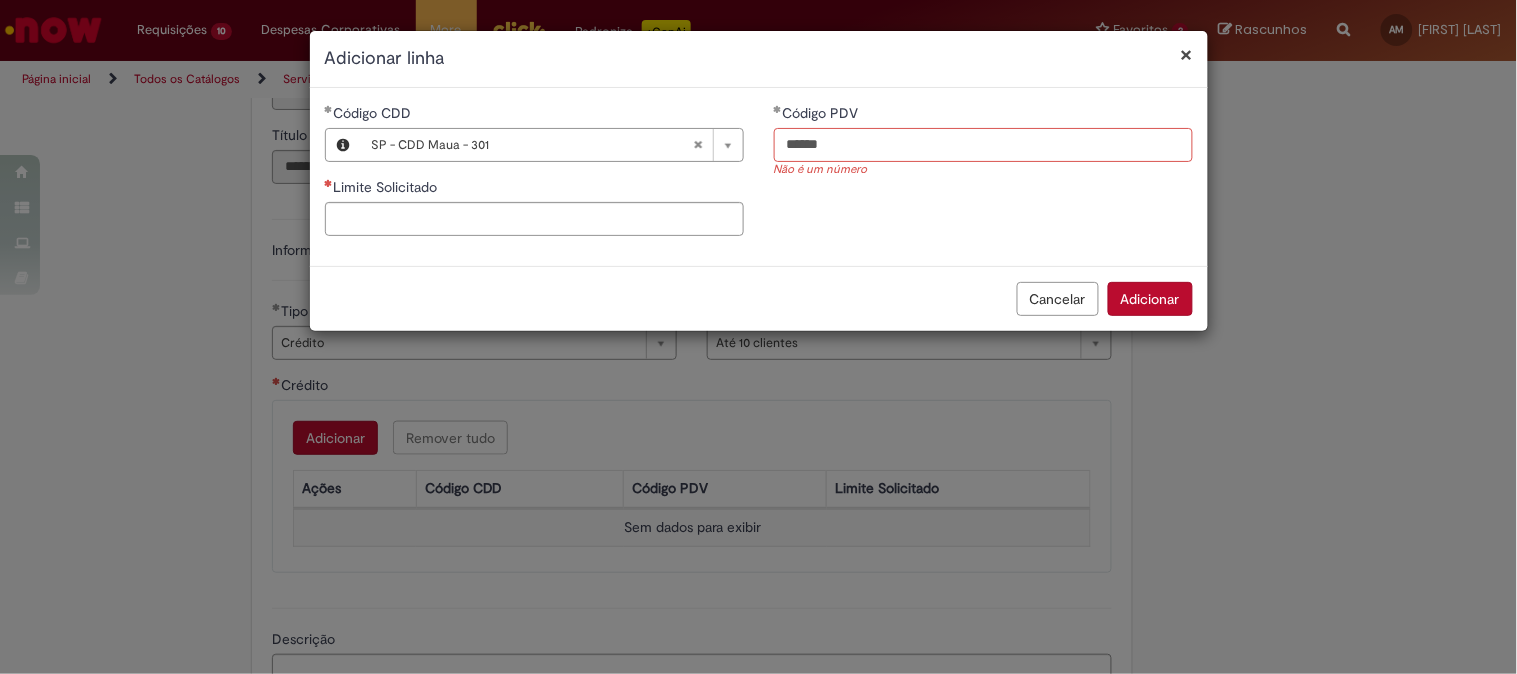 click on "*****" at bounding box center [983, 145] 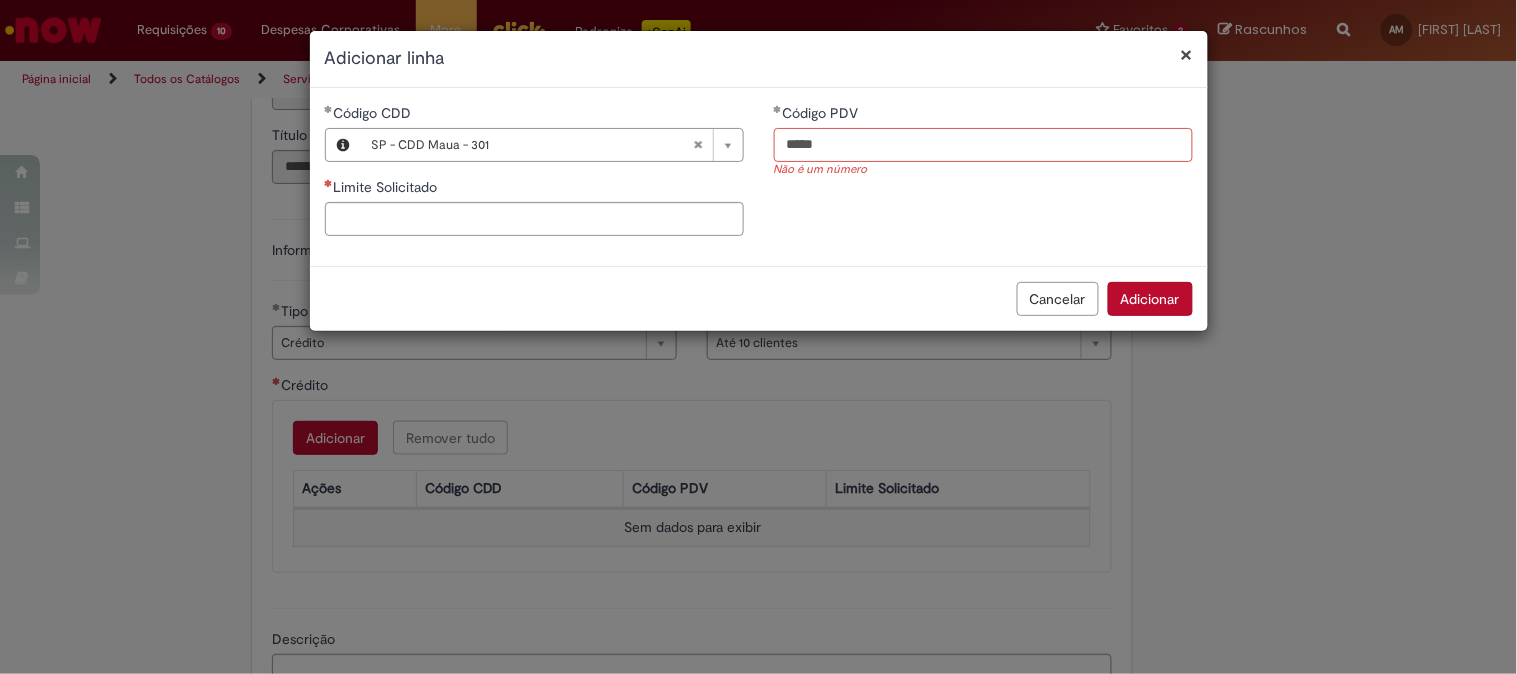 type on "*****" 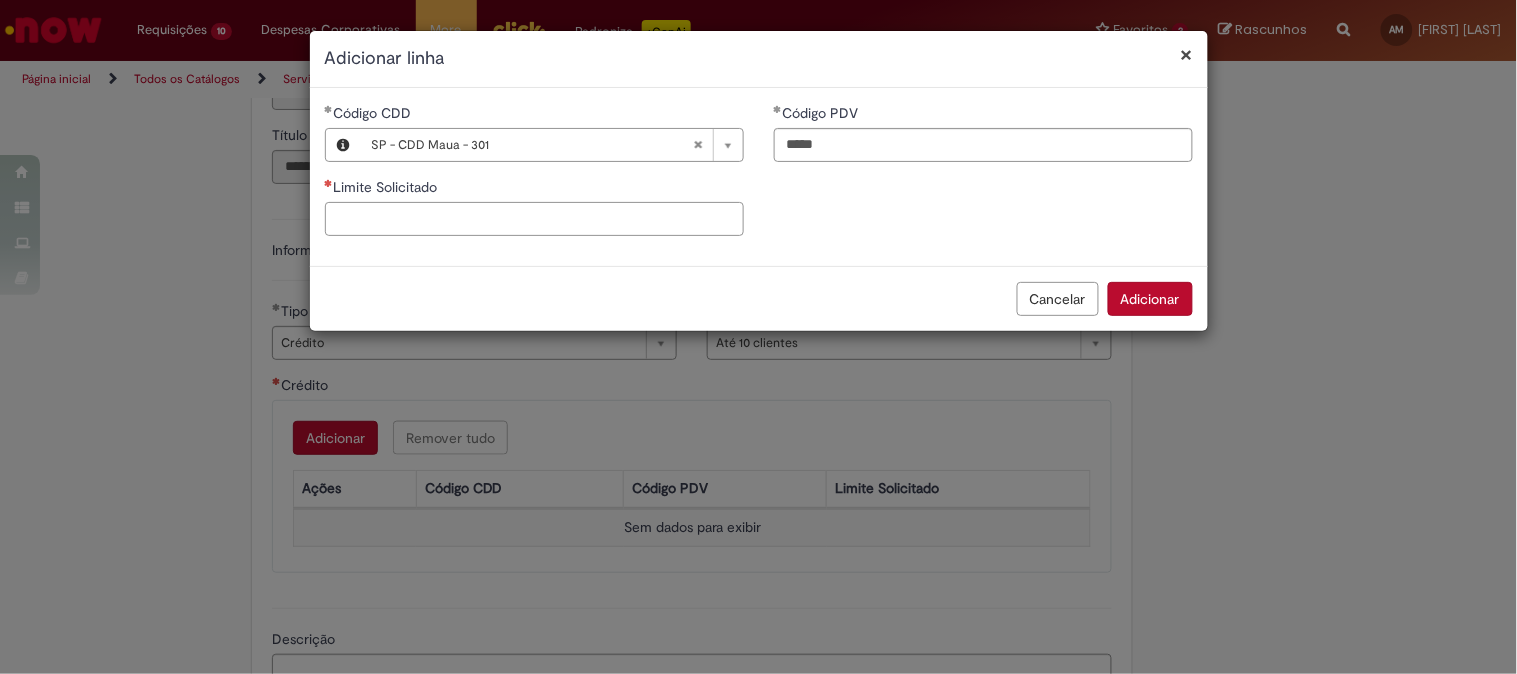 click on "Limite Solicitado" at bounding box center (534, 219) 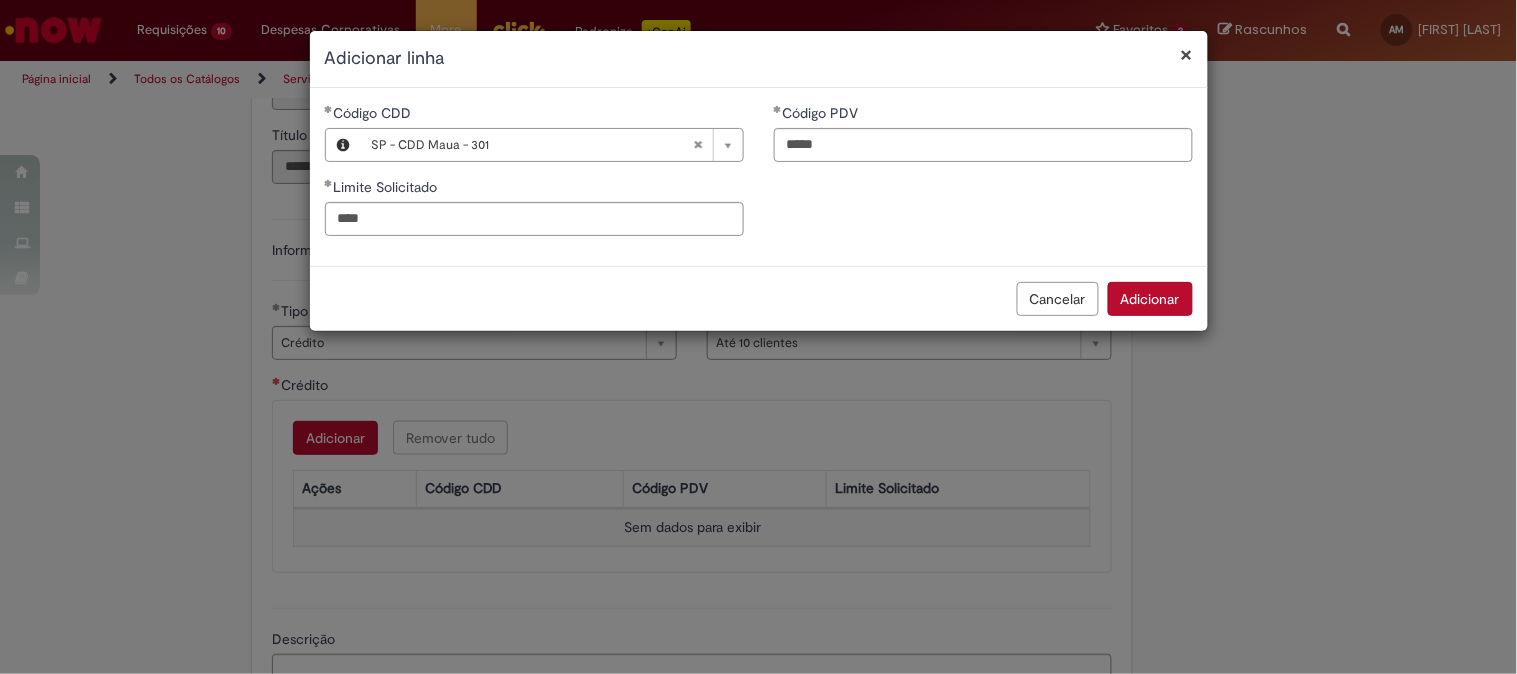 type on "********" 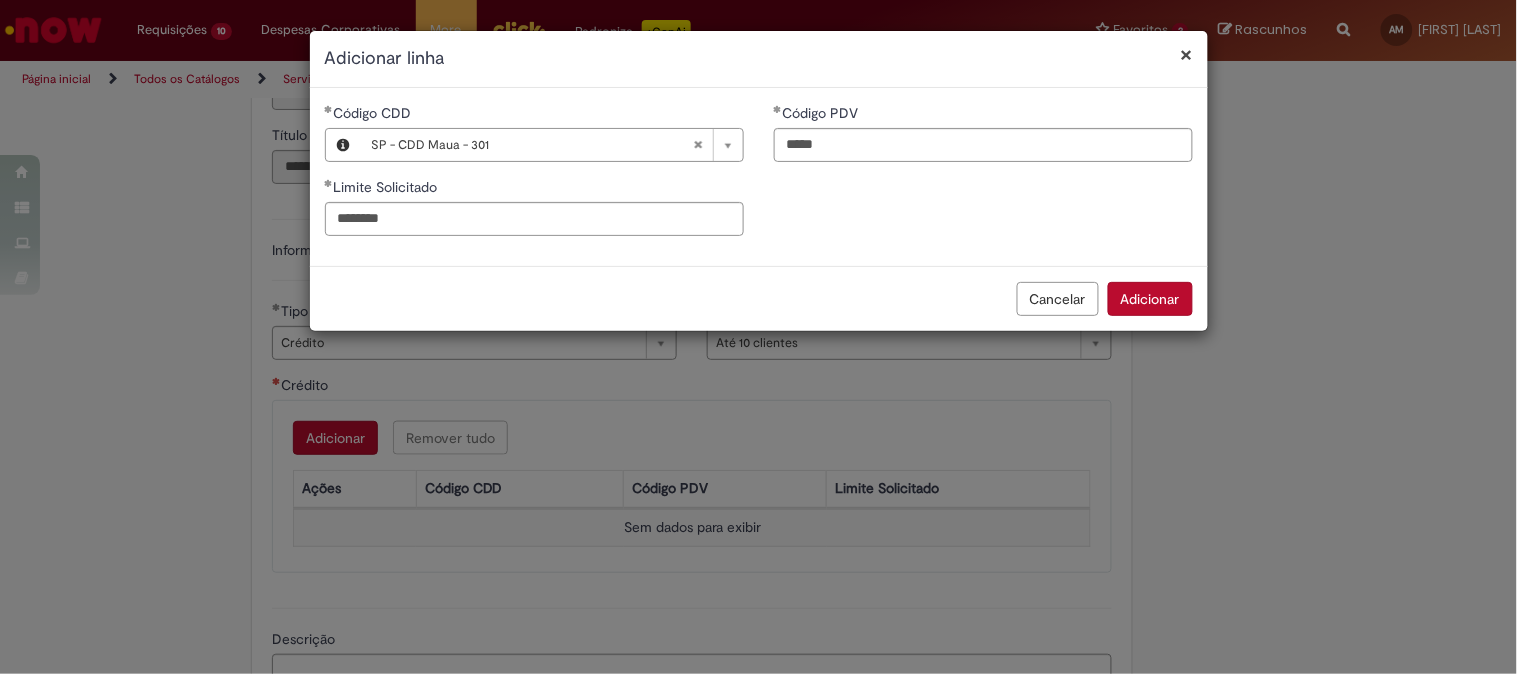 click on "Adicionar" at bounding box center [1150, 299] 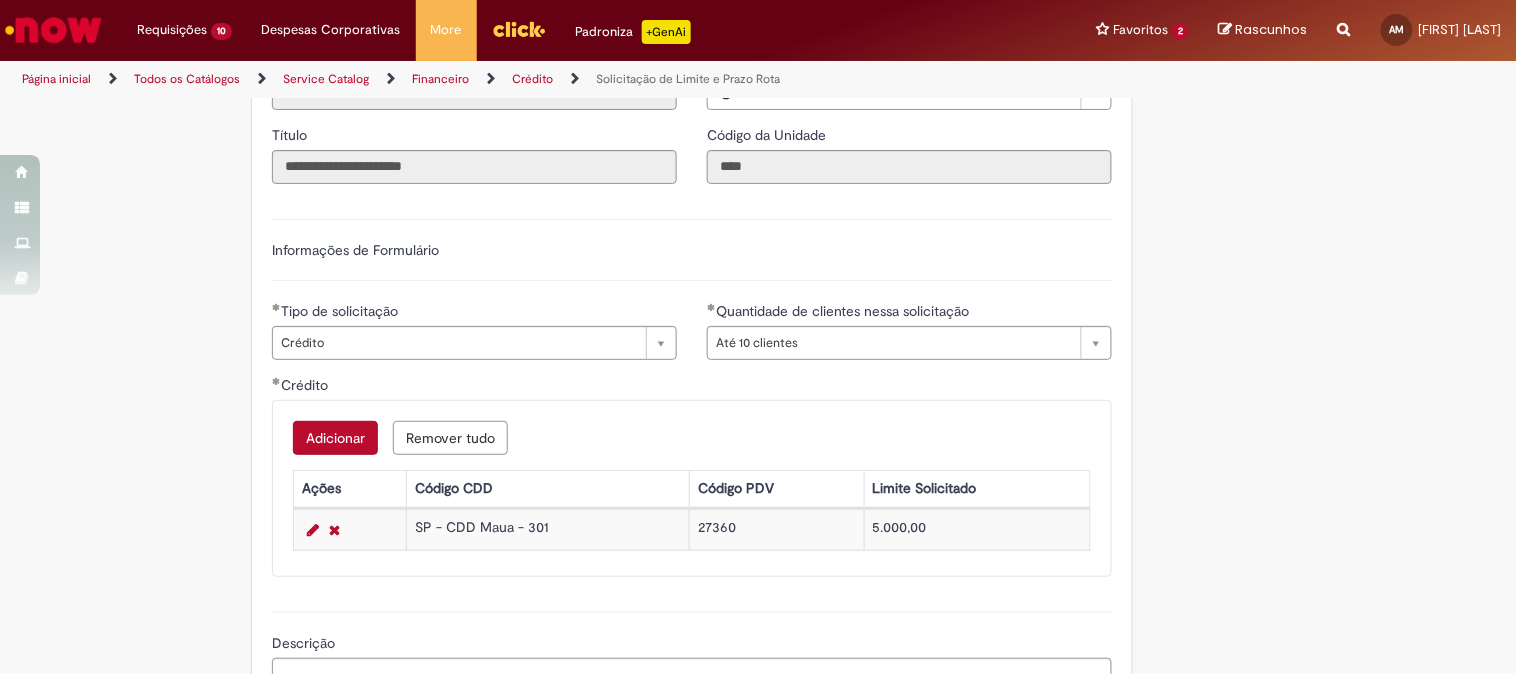 click on "Adicionar" at bounding box center [335, 438] 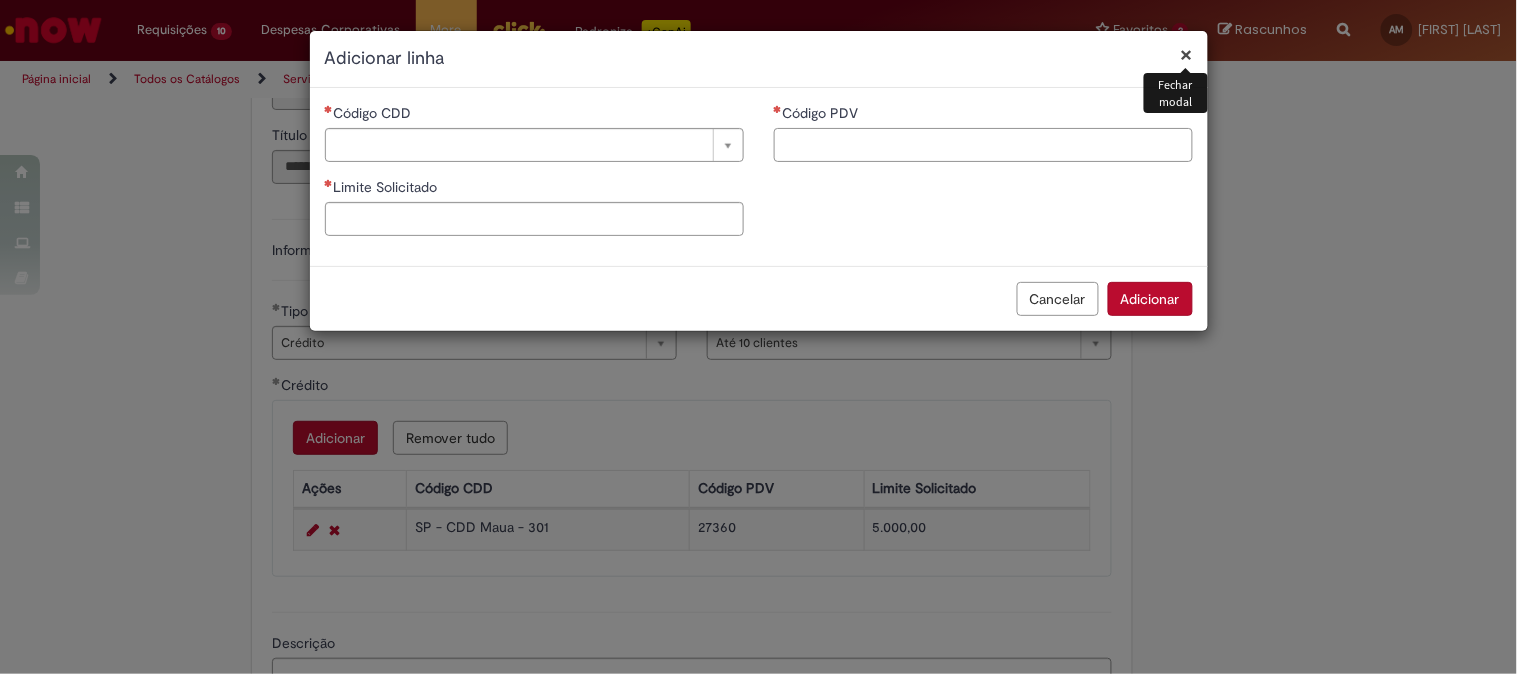 click on "Código PDV" at bounding box center [983, 145] 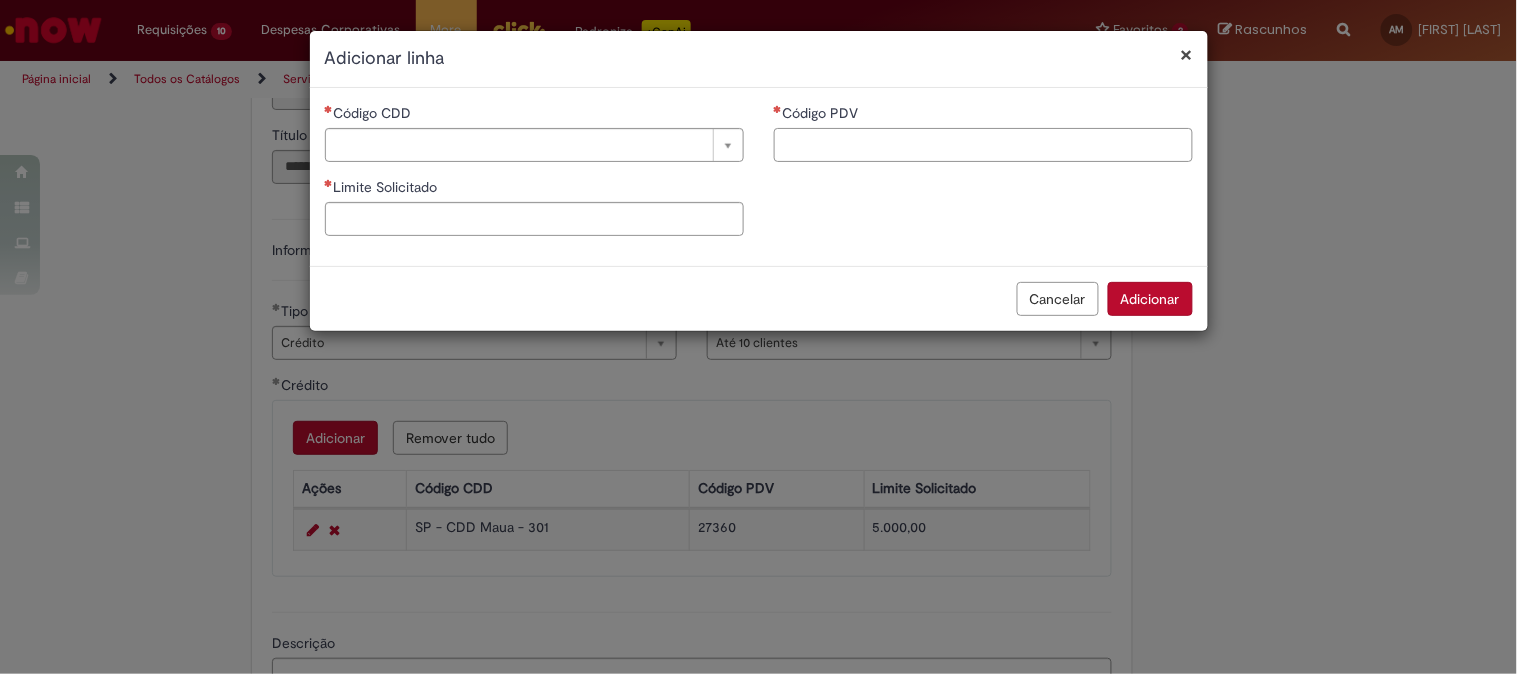 paste on "*****" 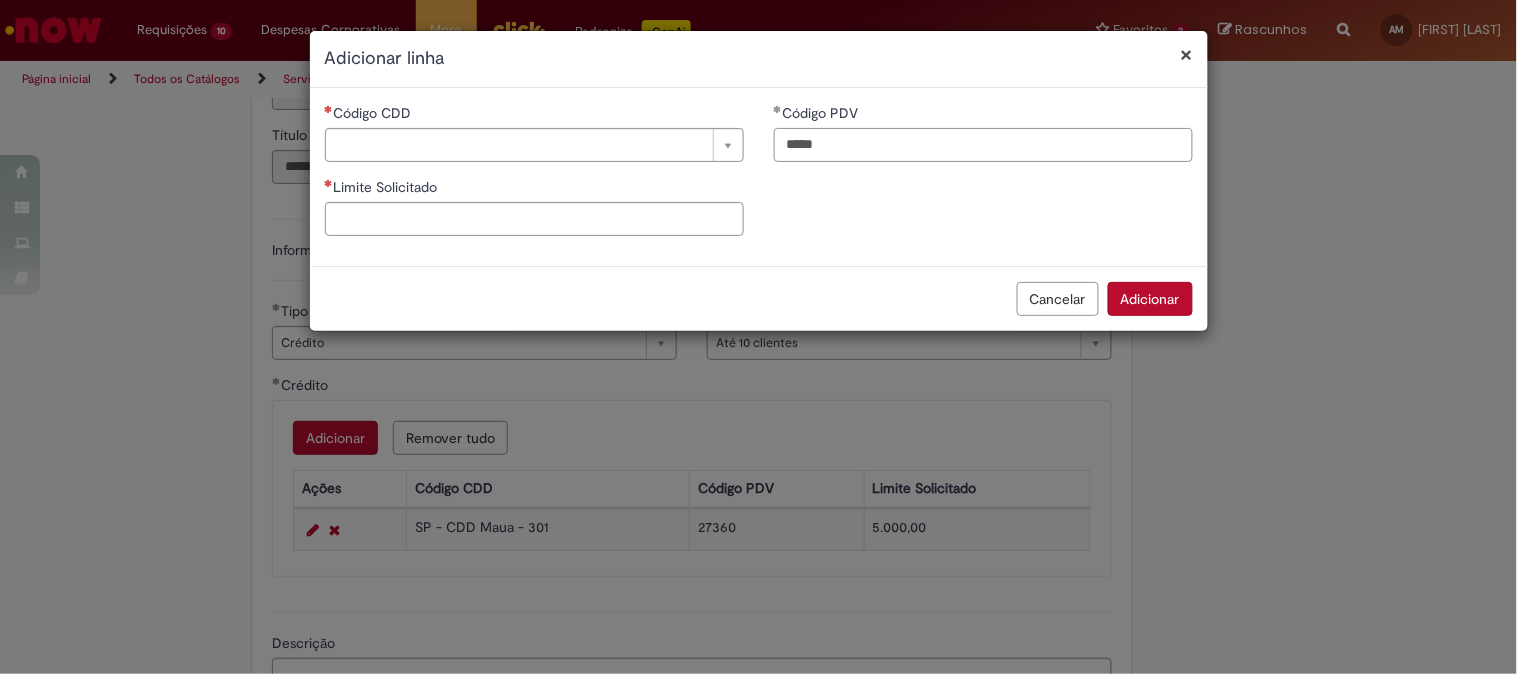type on "*****" 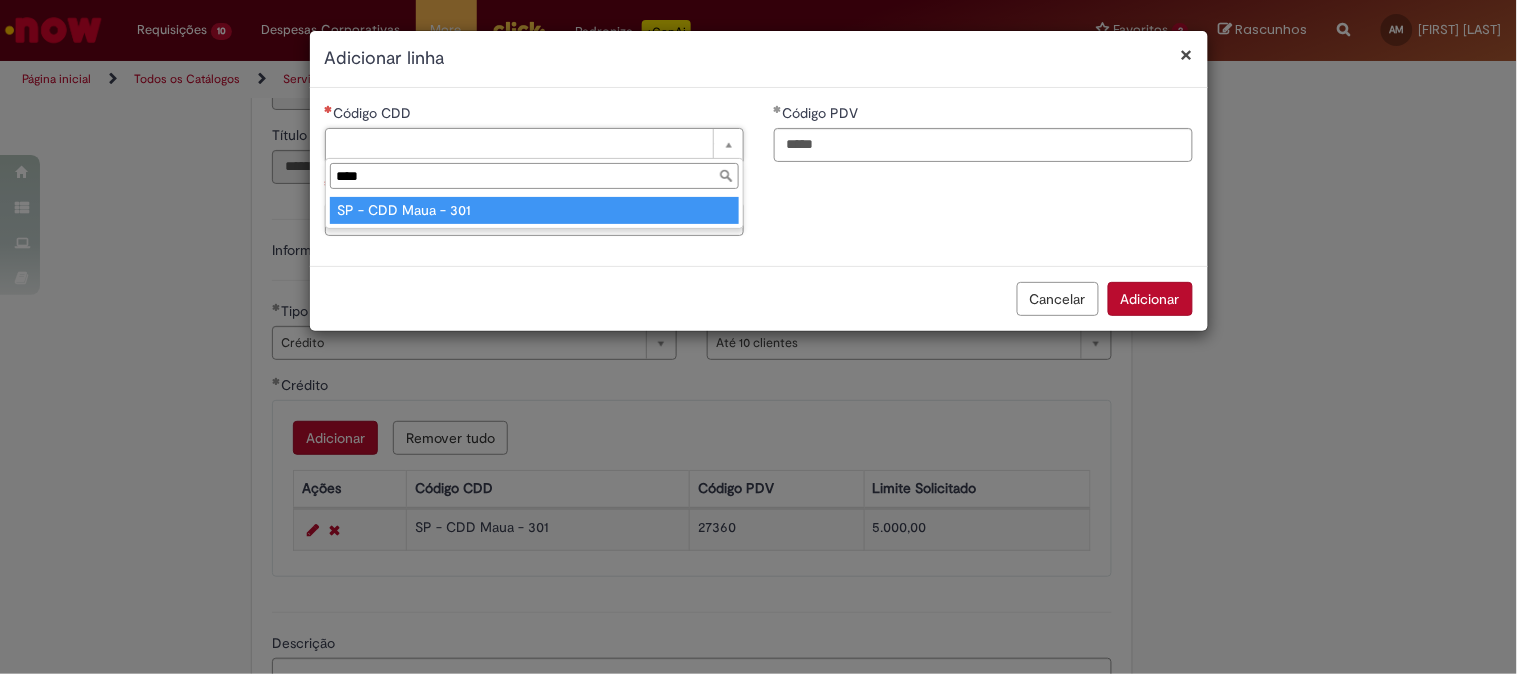type on "****" 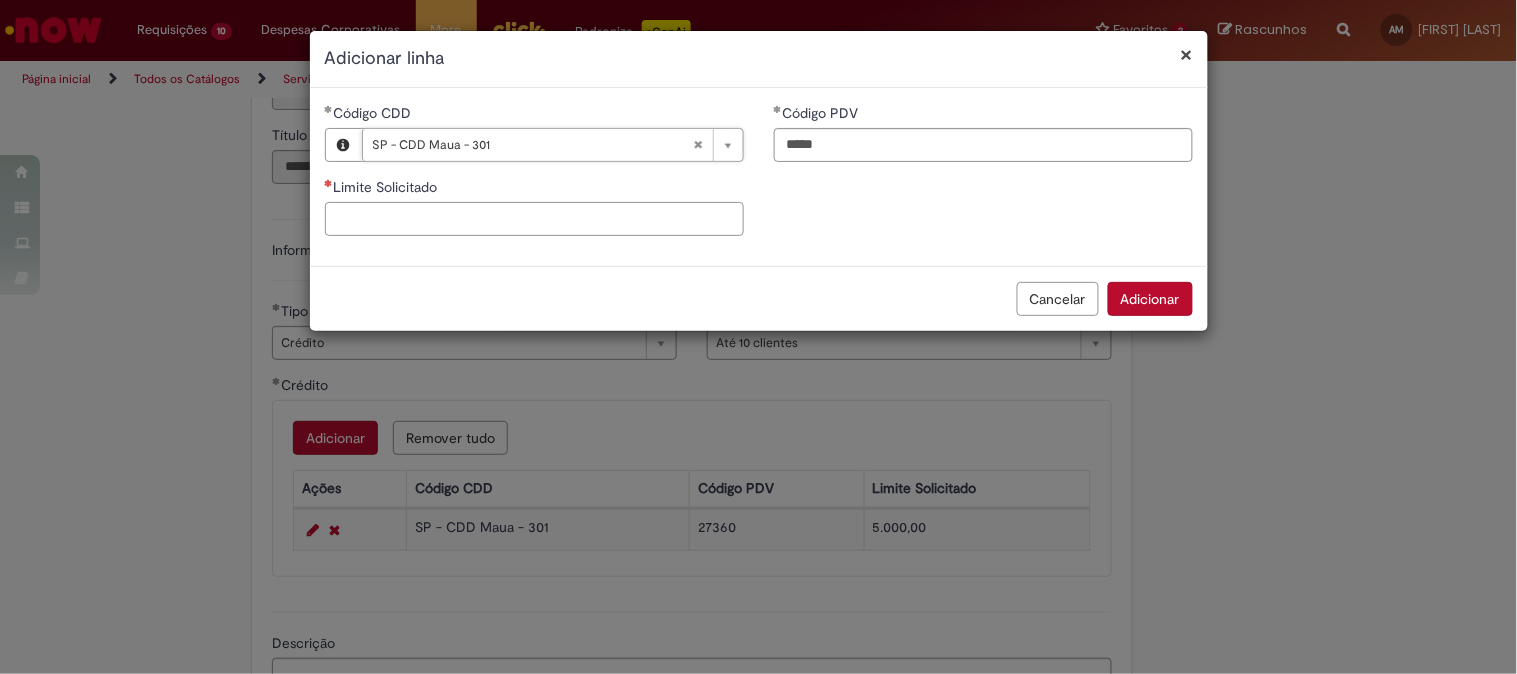 click on "Limite Solicitado" at bounding box center (534, 219) 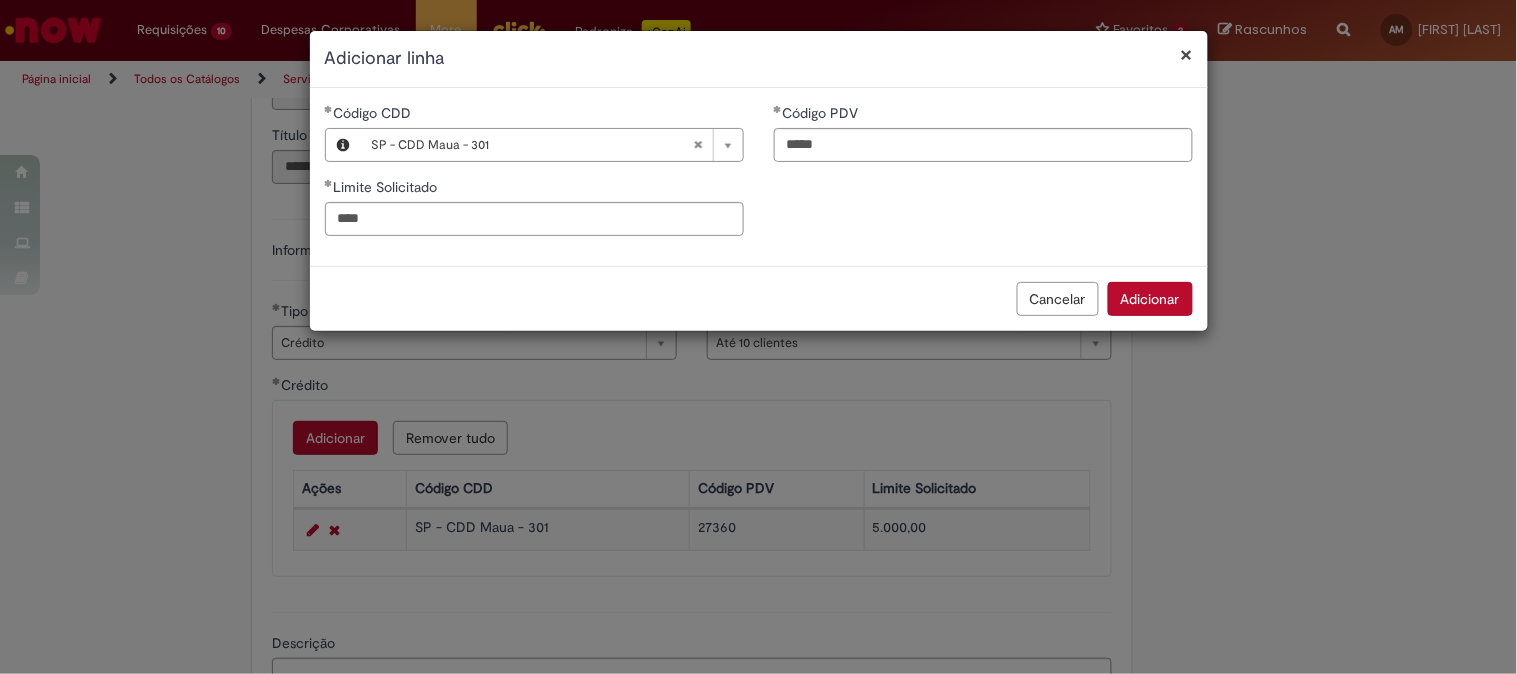 type on "********" 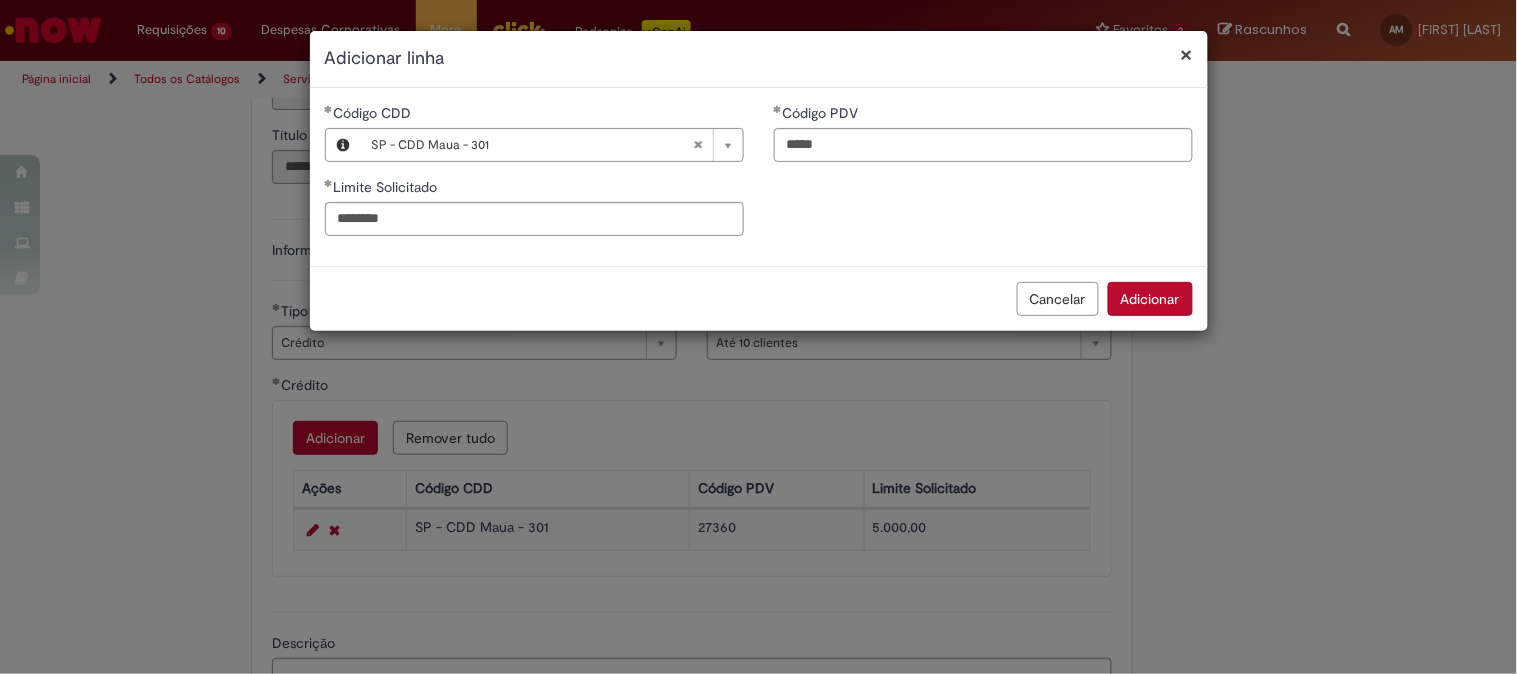 click on "Adicionar" at bounding box center (1150, 299) 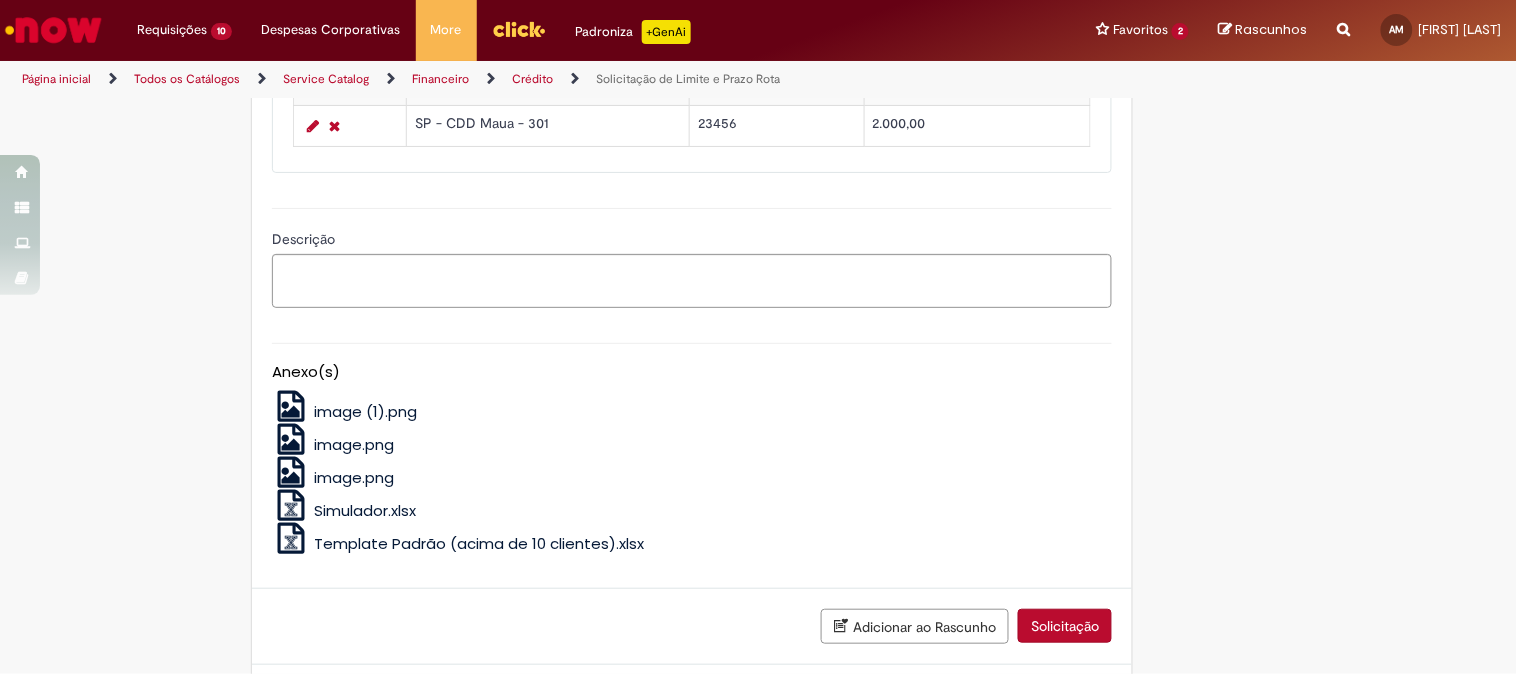 scroll, scrollTop: 1107, scrollLeft: 0, axis: vertical 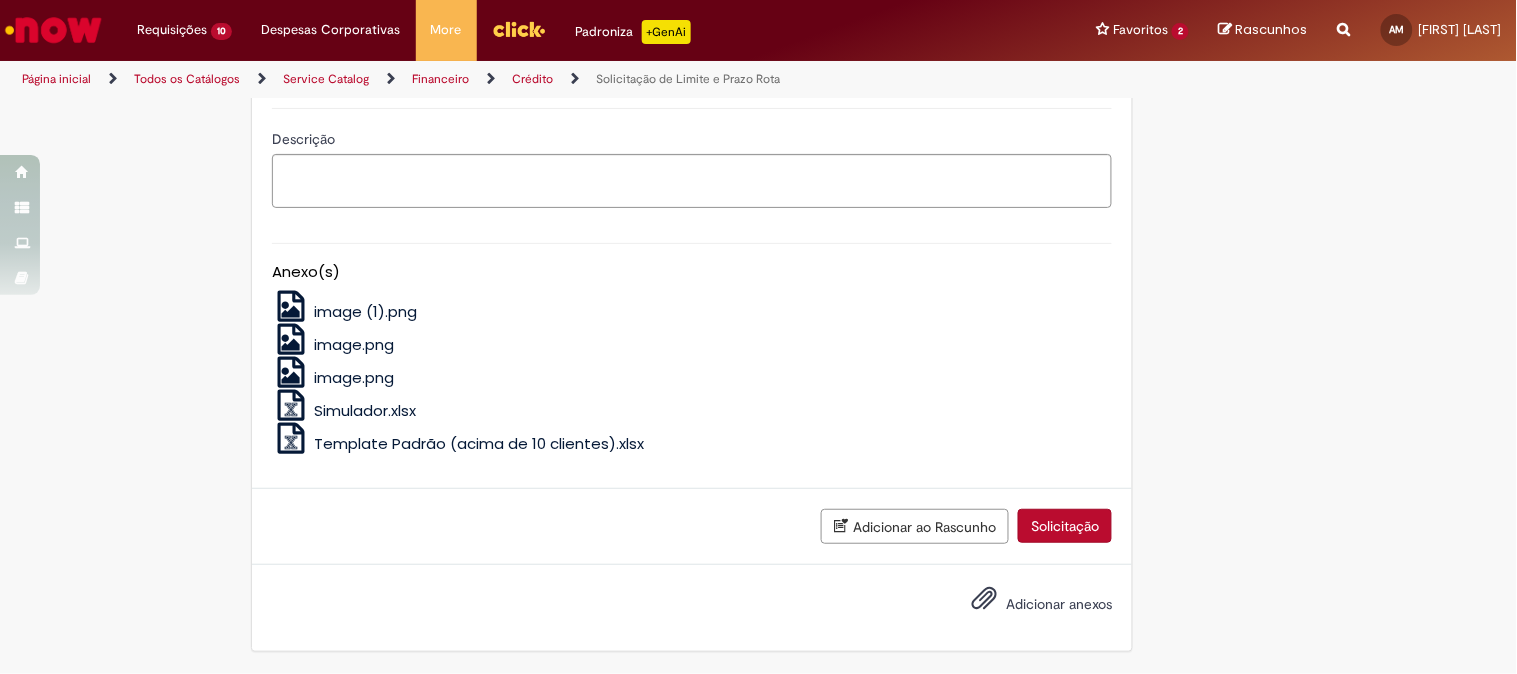 click on "Adicionar anexos" at bounding box center (1059, 604) 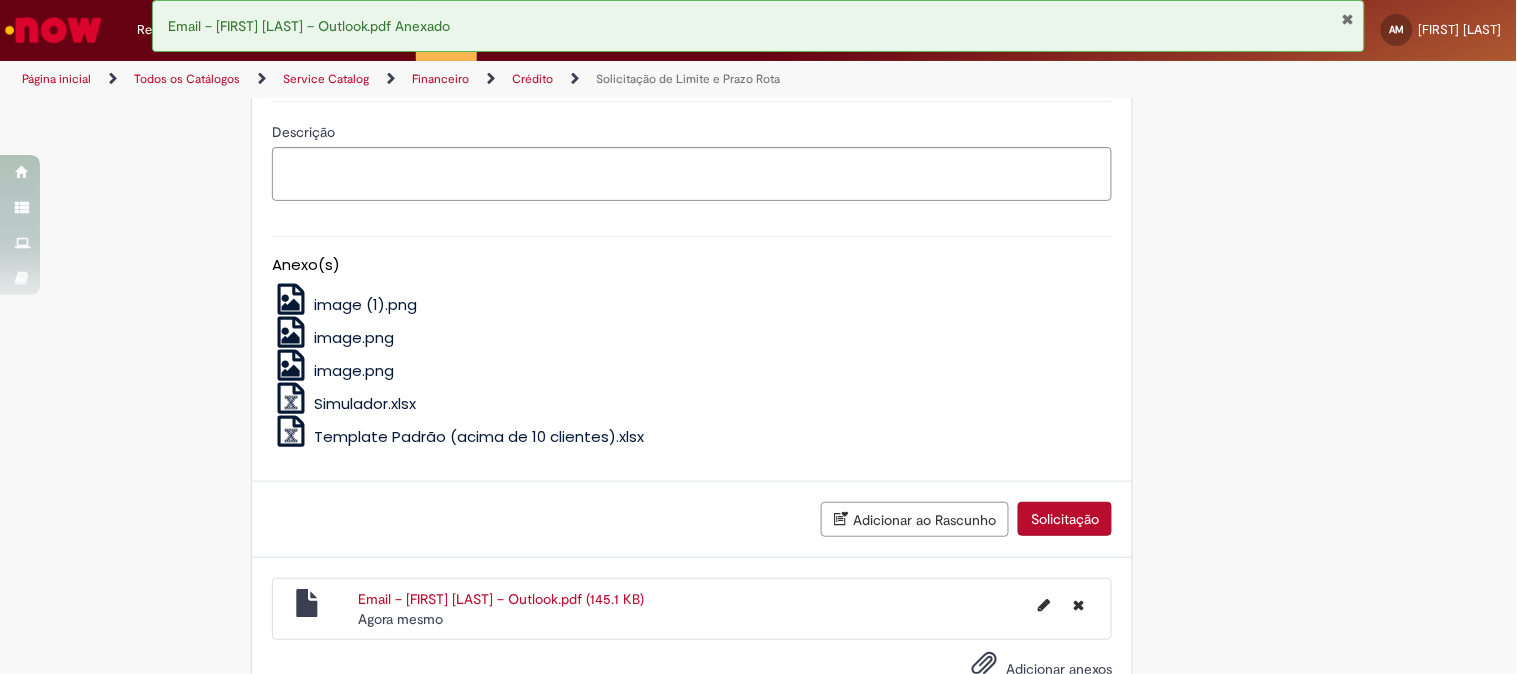 scroll, scrollTop: 1180, scrollLeft: 0, axis: vertical 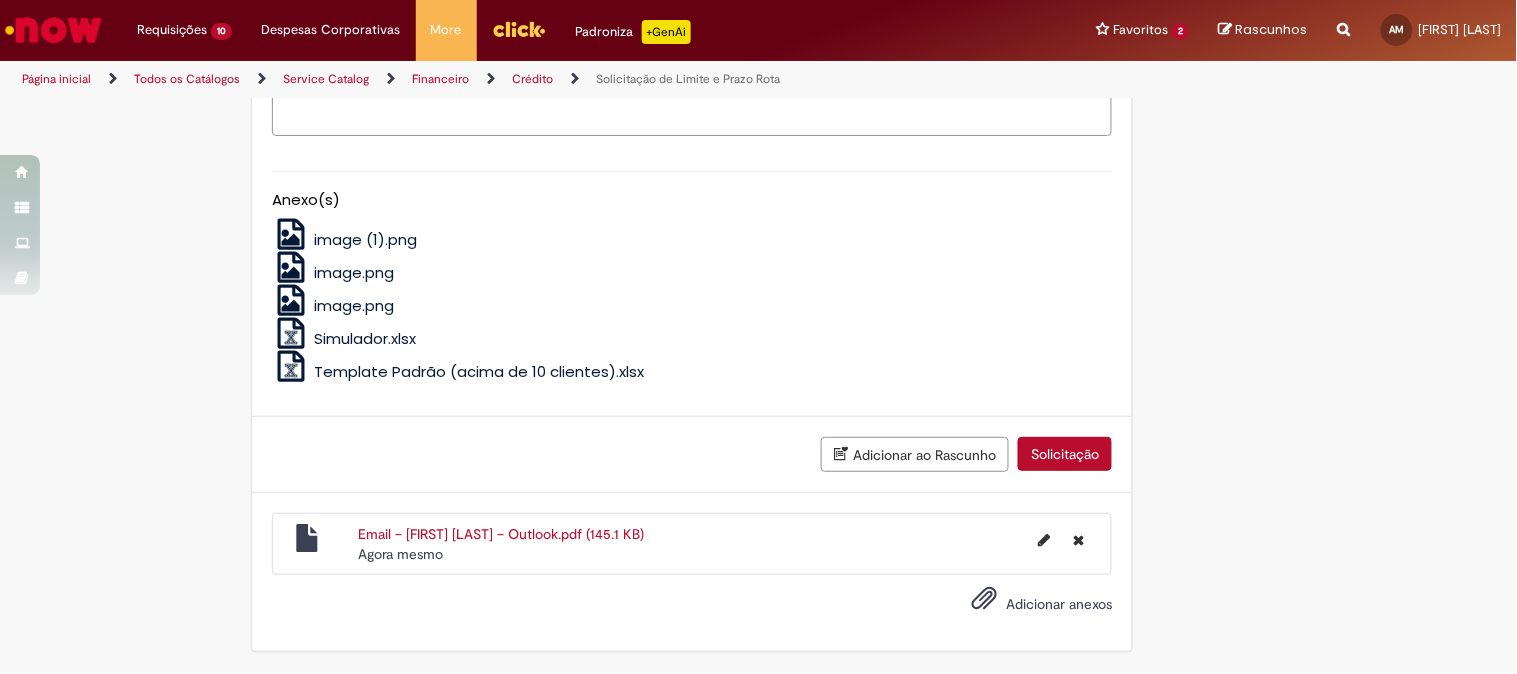 click on "Solicitação" at bounding box center [1065, 454] 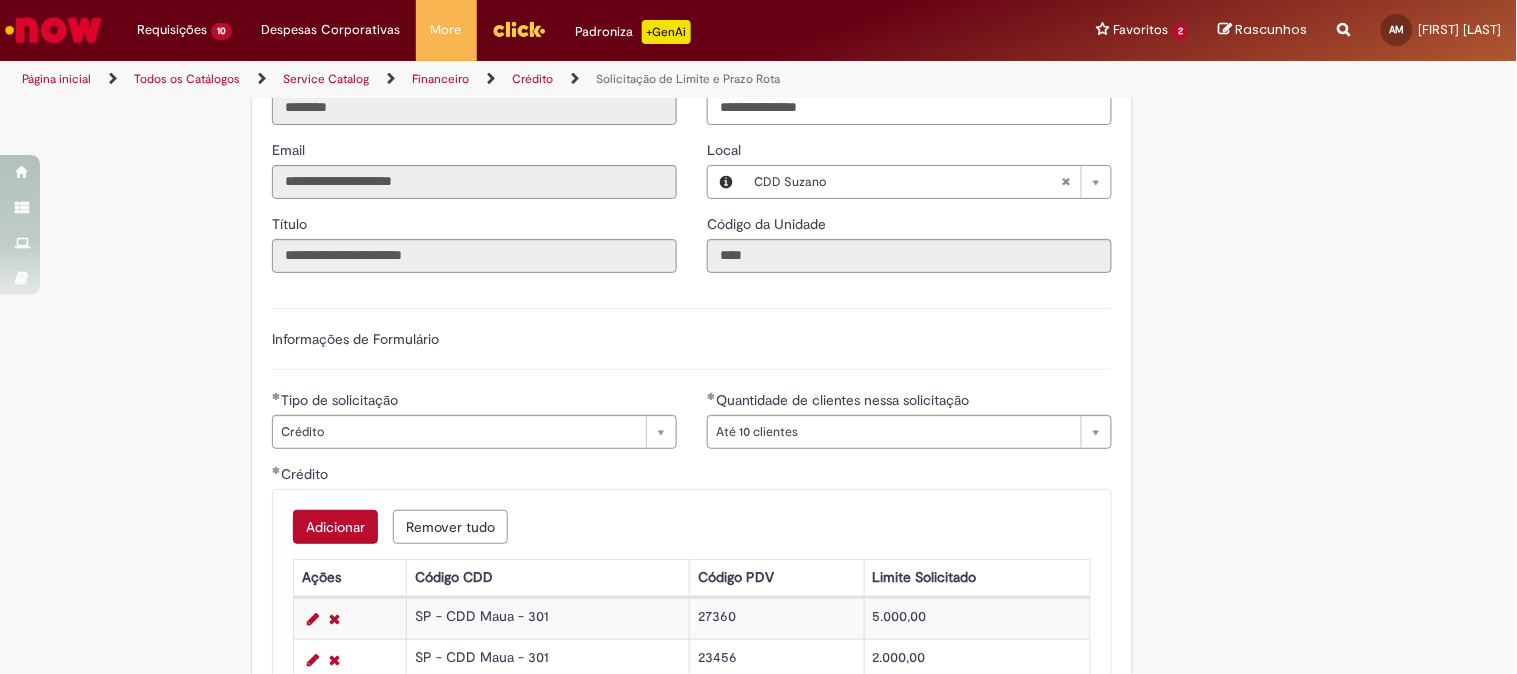 scroll, scrollTop: 577, scrollLeft: 0, axis: vertical 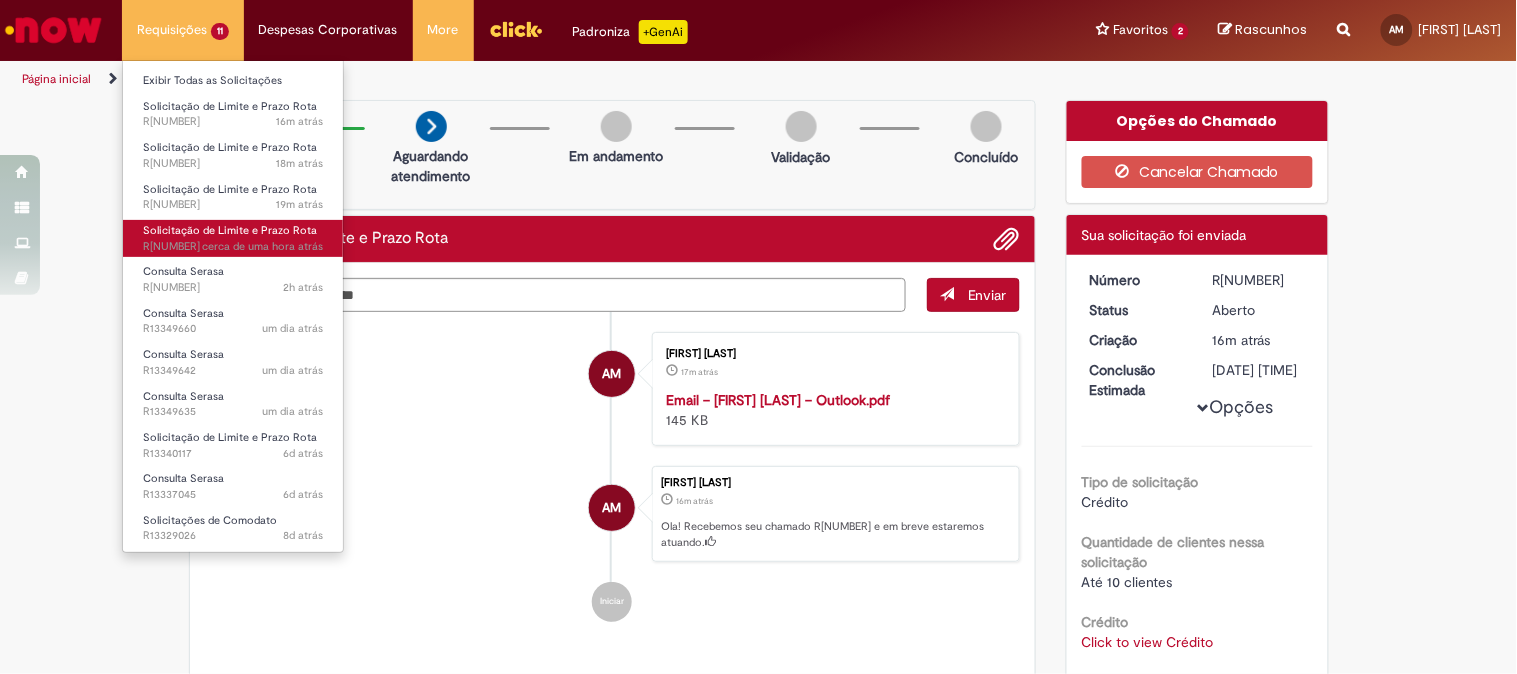 click on "cerca de uma hora atrás" at bounding box center [262, 246] 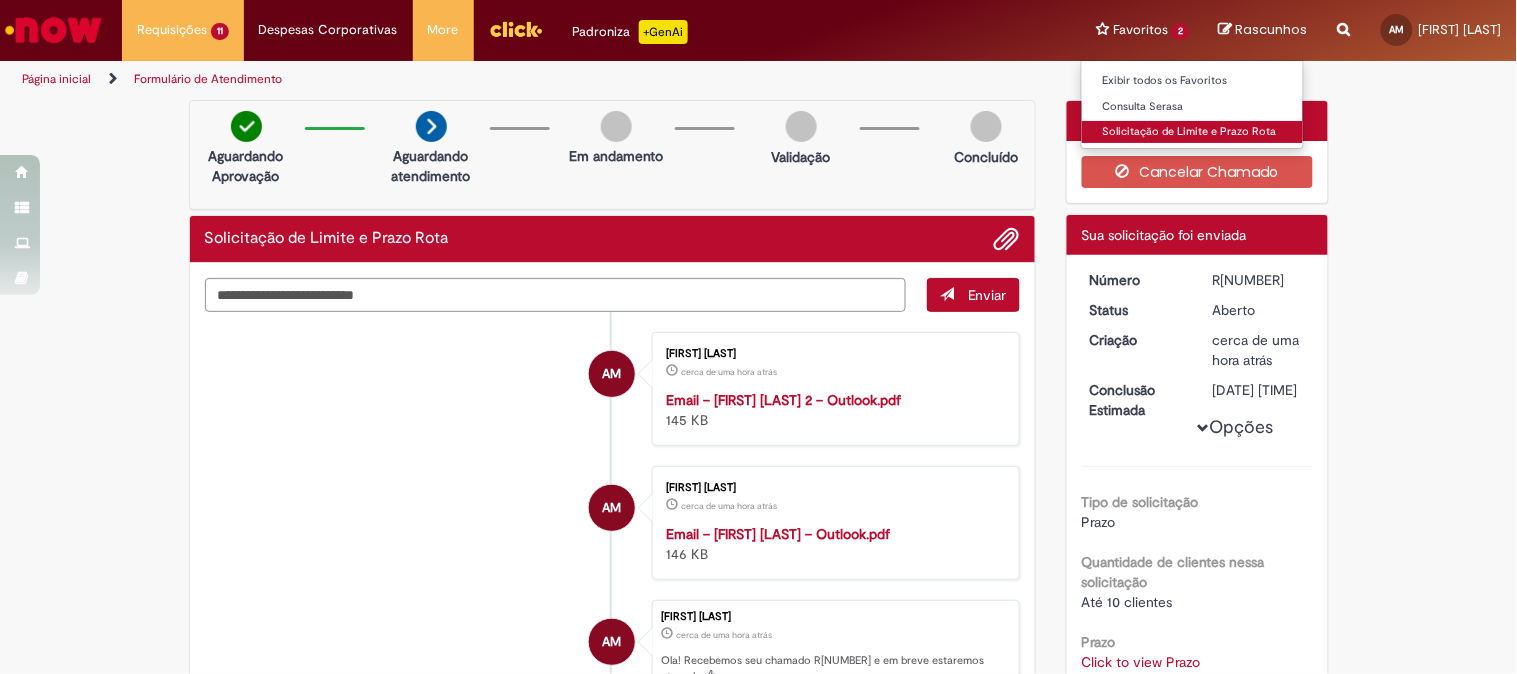 click on "Solicitação de Limite e Prazo Rota" at bounding box center [1192, 132] 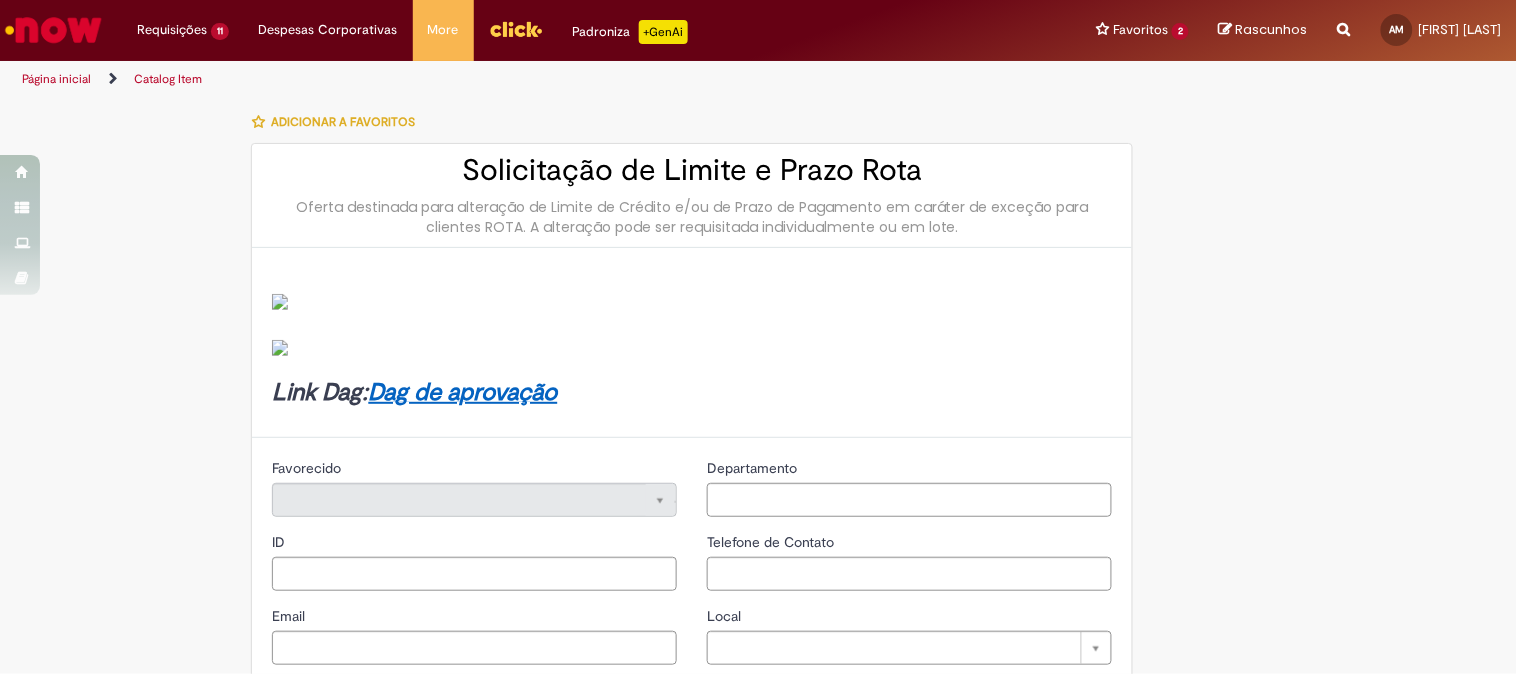 type on "********" 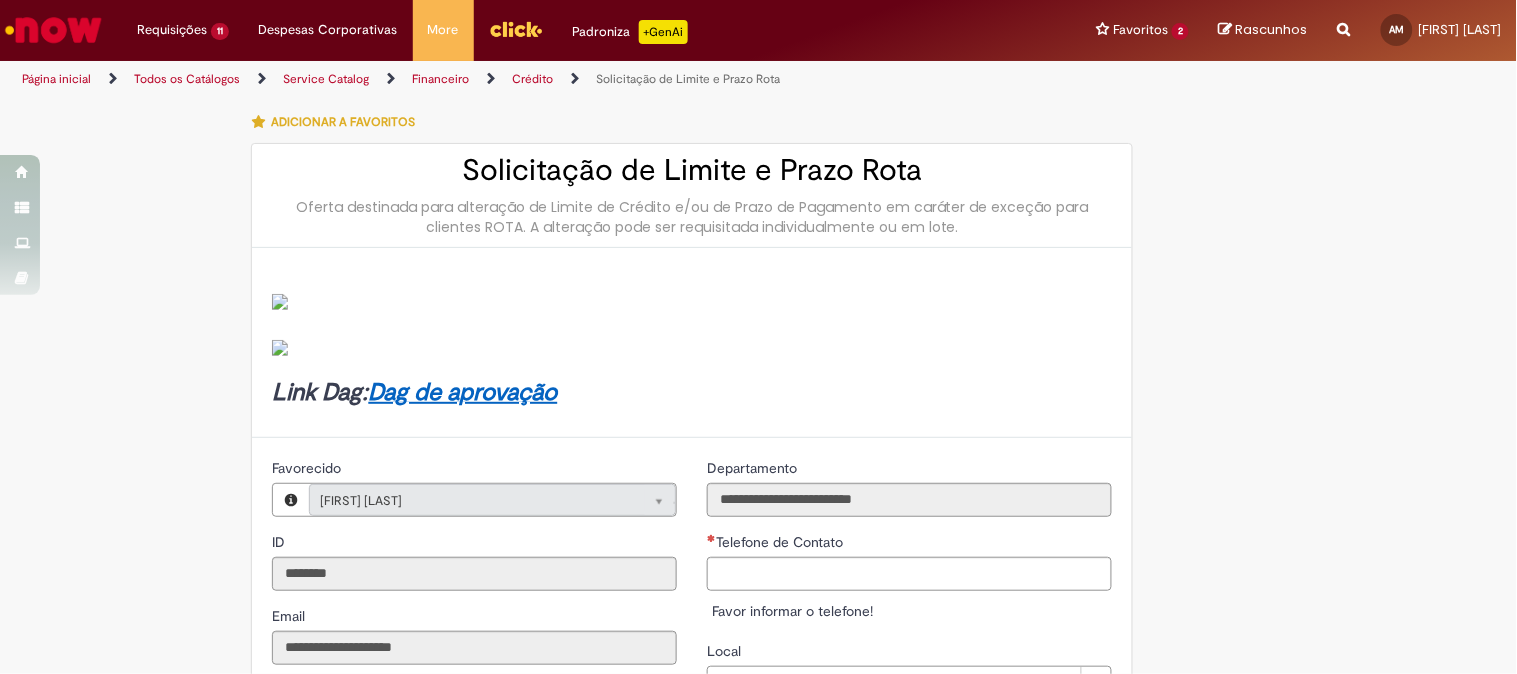 type on "**********" 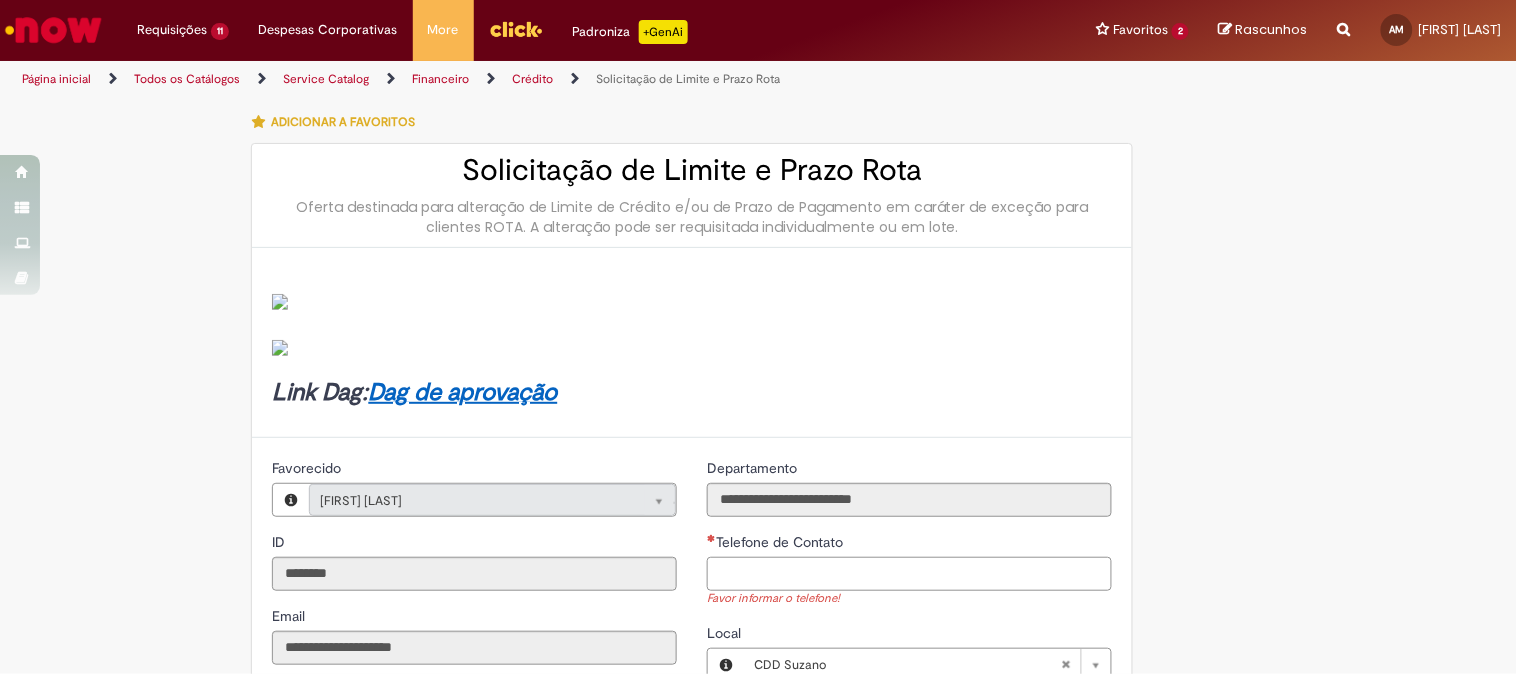 click on "Telefone de Contato" at bounding box center (909, 574) 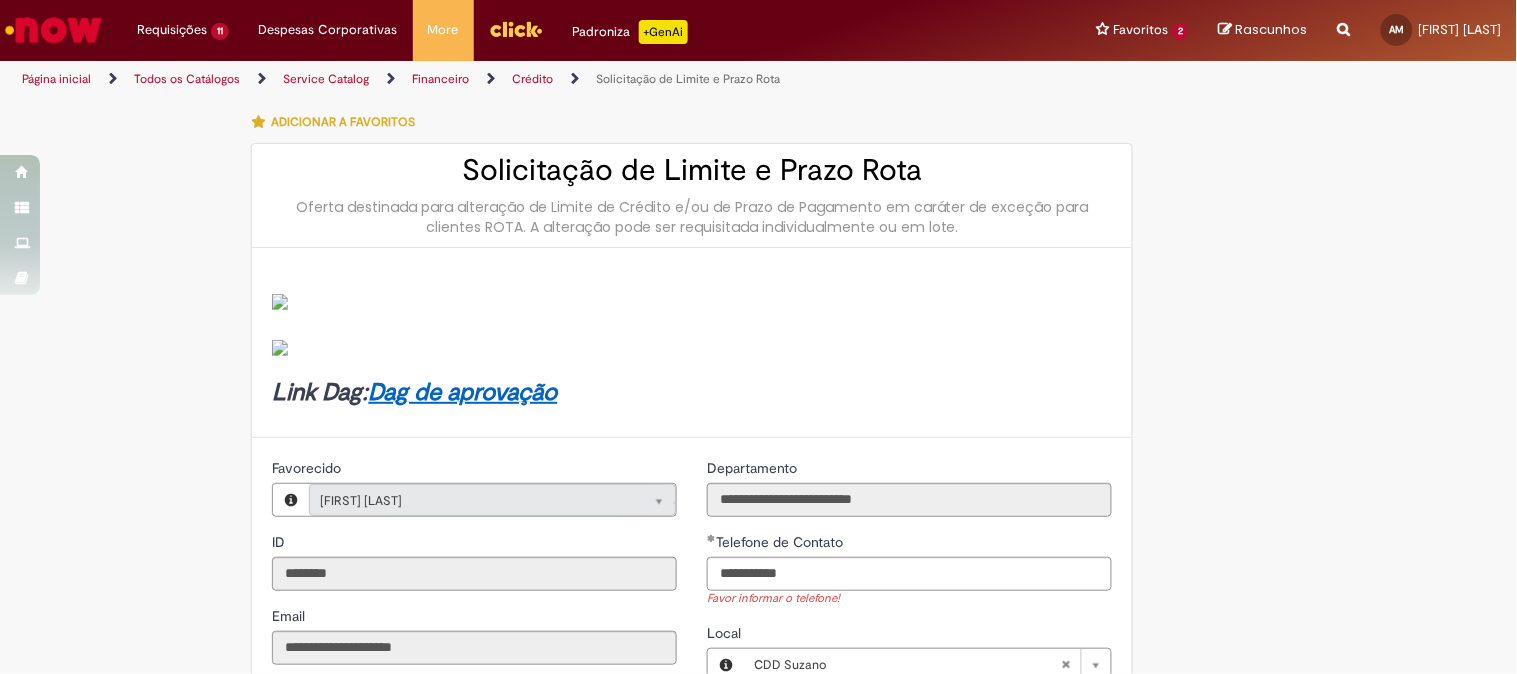 type on "**********" 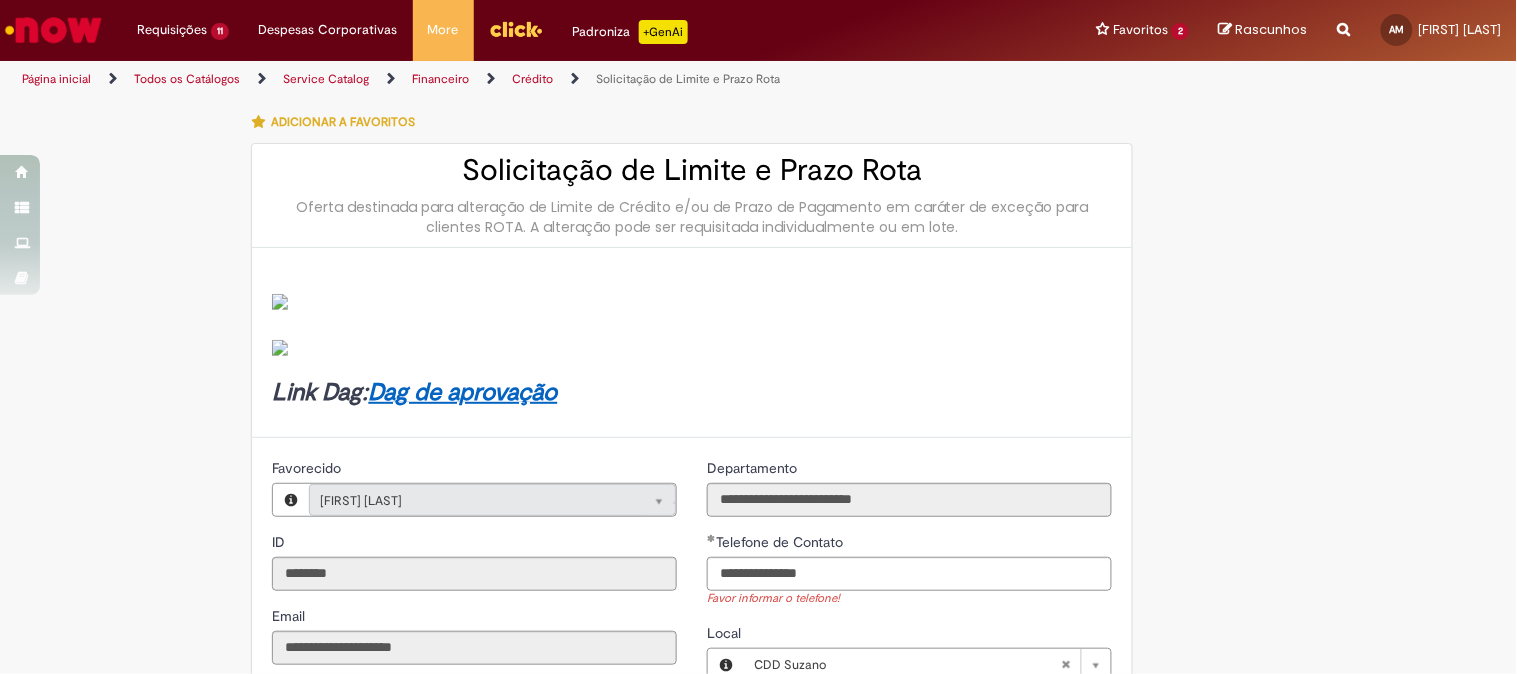 click on "Link Dag:  Dag de aprovação" at bounding box center (692, 342) 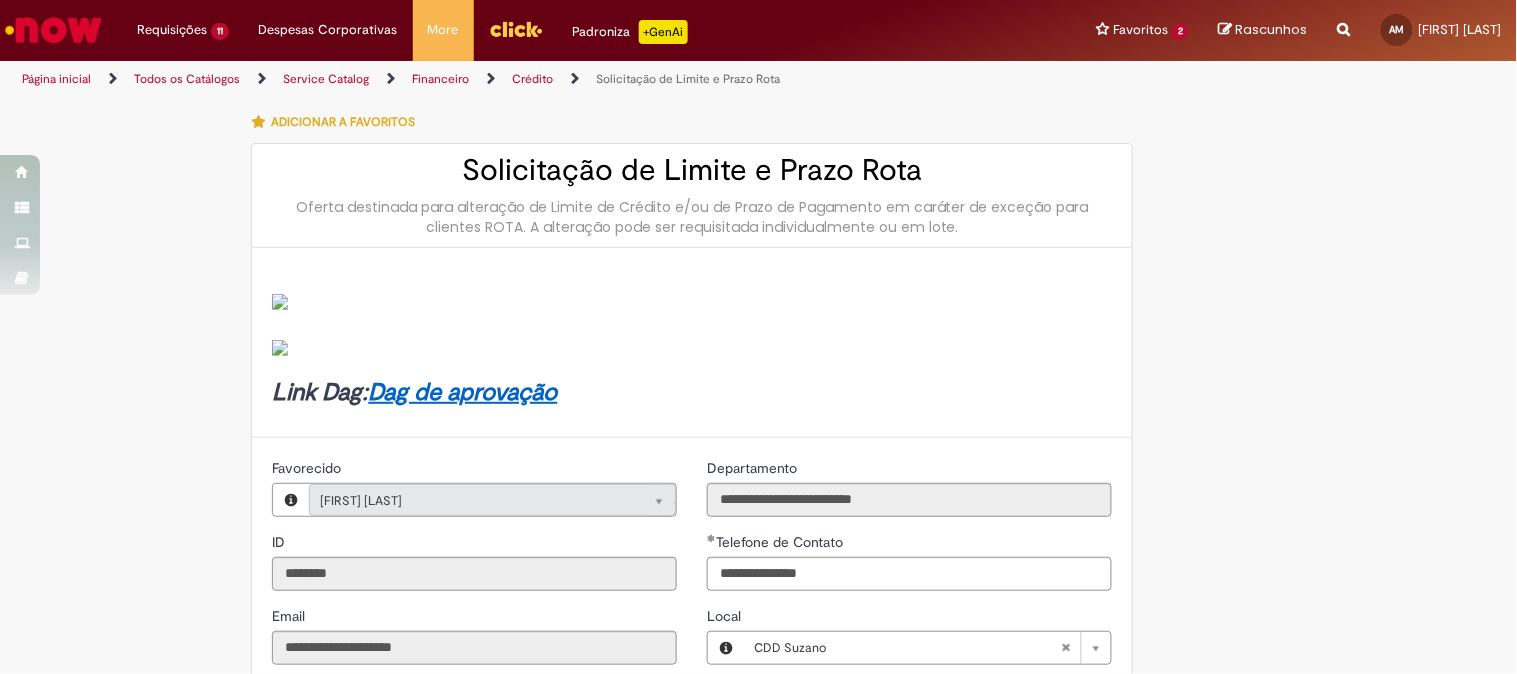 scroll, scrollTop: 333, scrollLeft: 0, axis: vertical 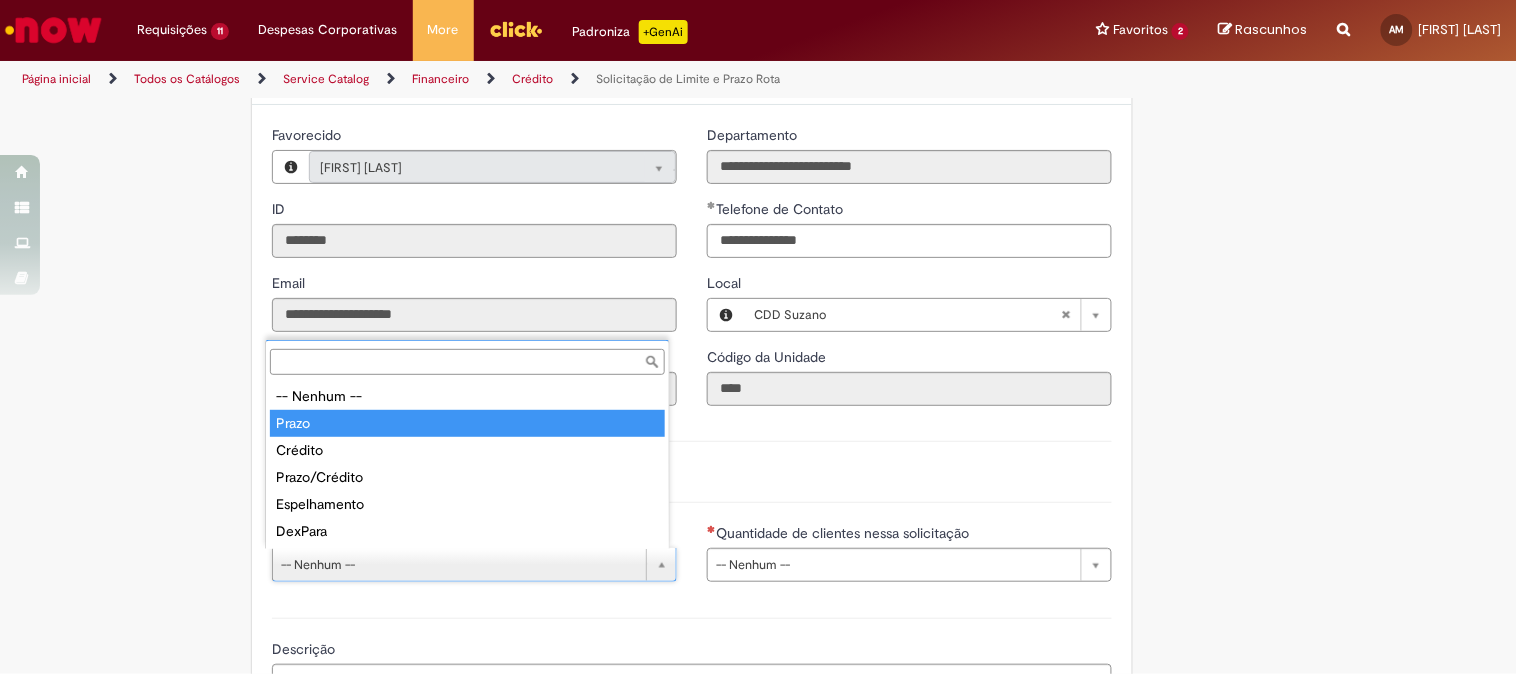 type on "*****" 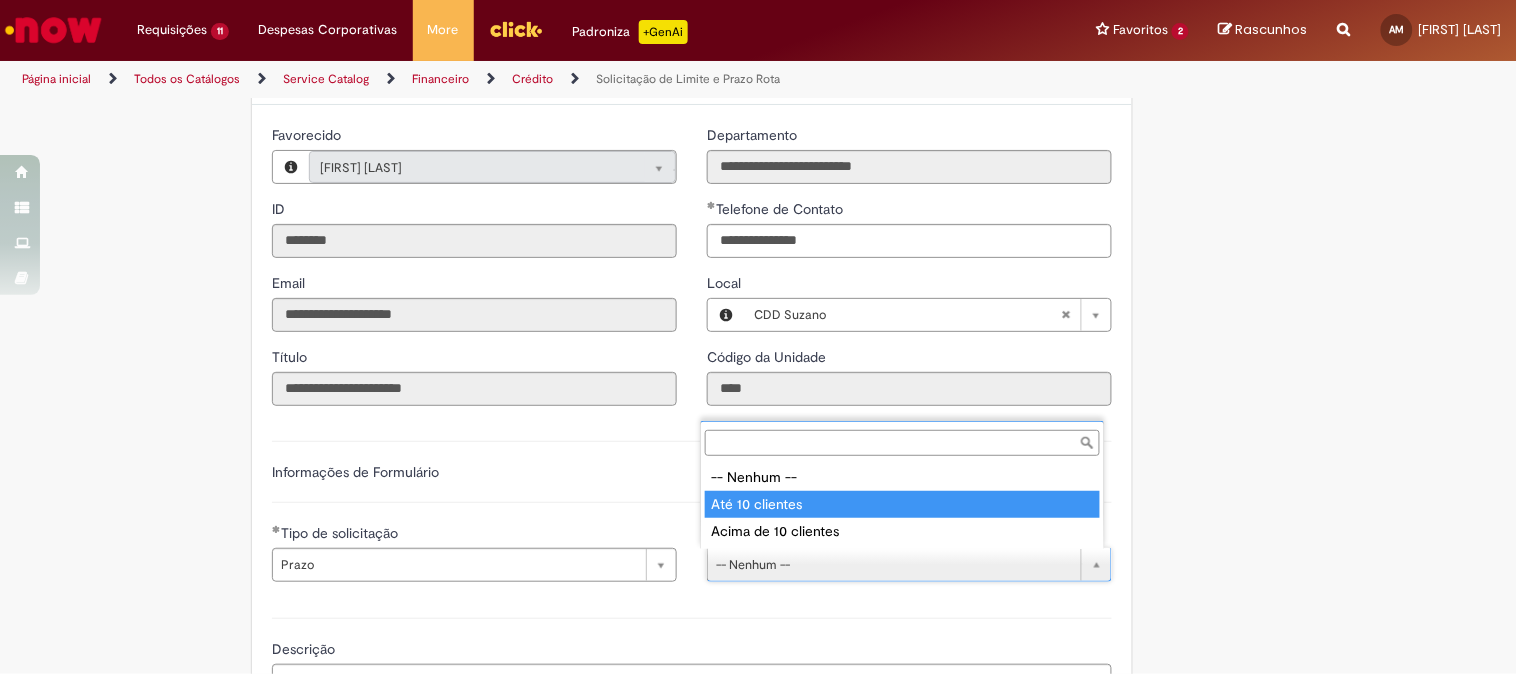 type on "**********" 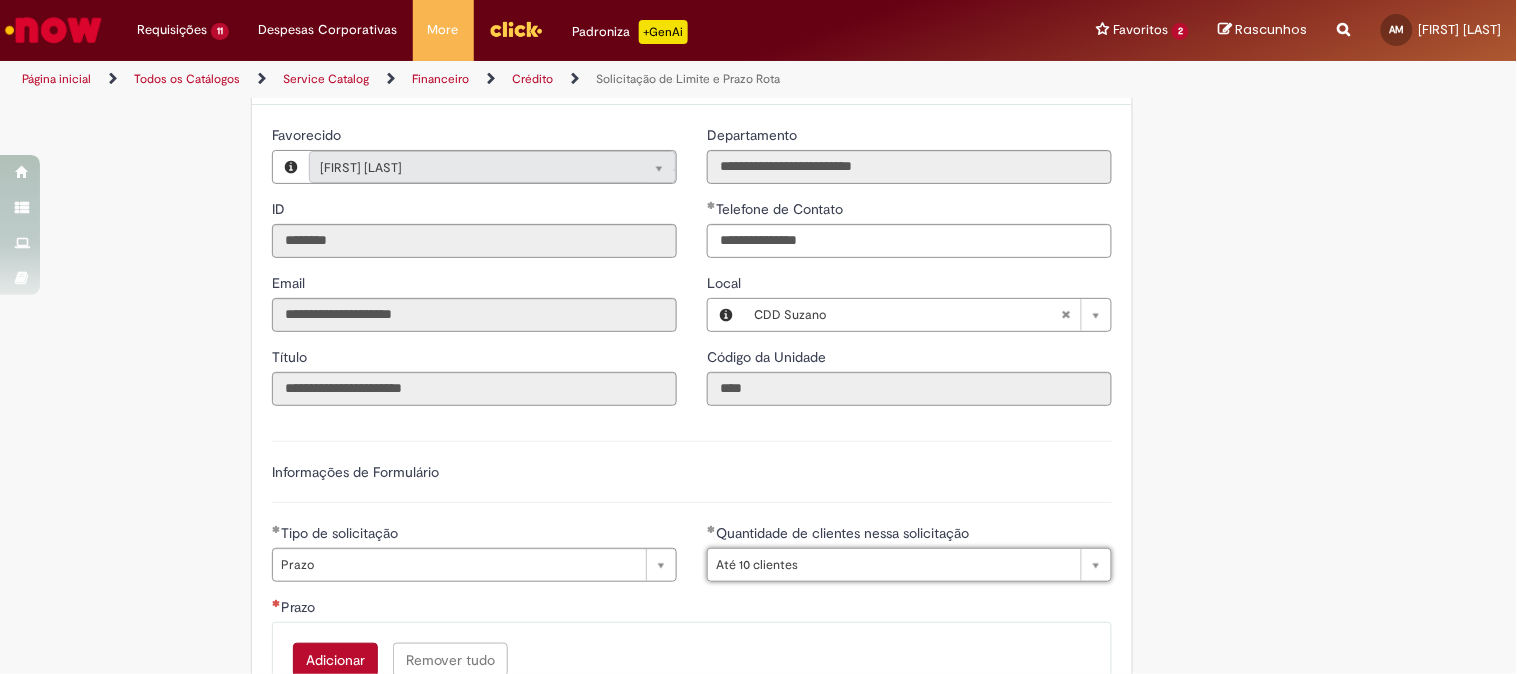 scroll, scrollTop: 666, scrollLeft: 0, axis: vertical 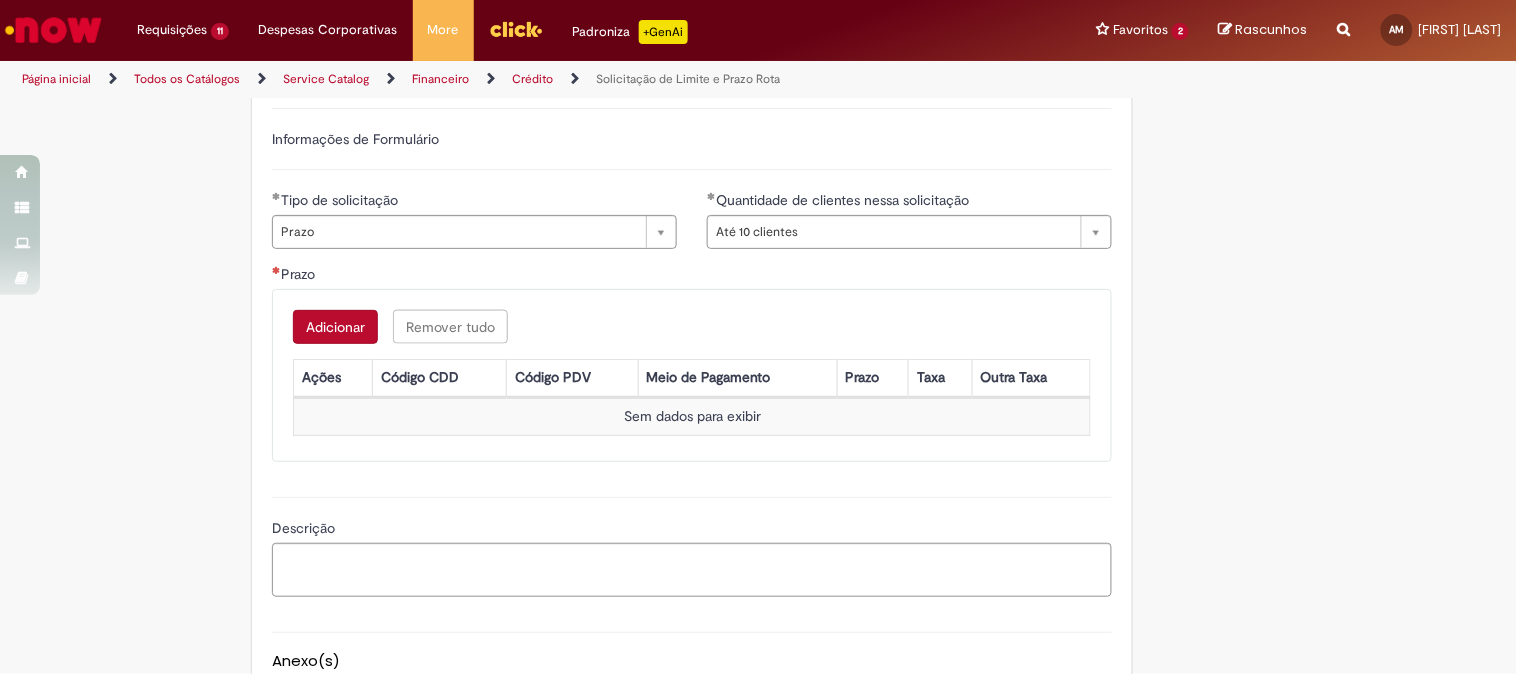 click on "Adicionar" at bounding box center [335, 327] 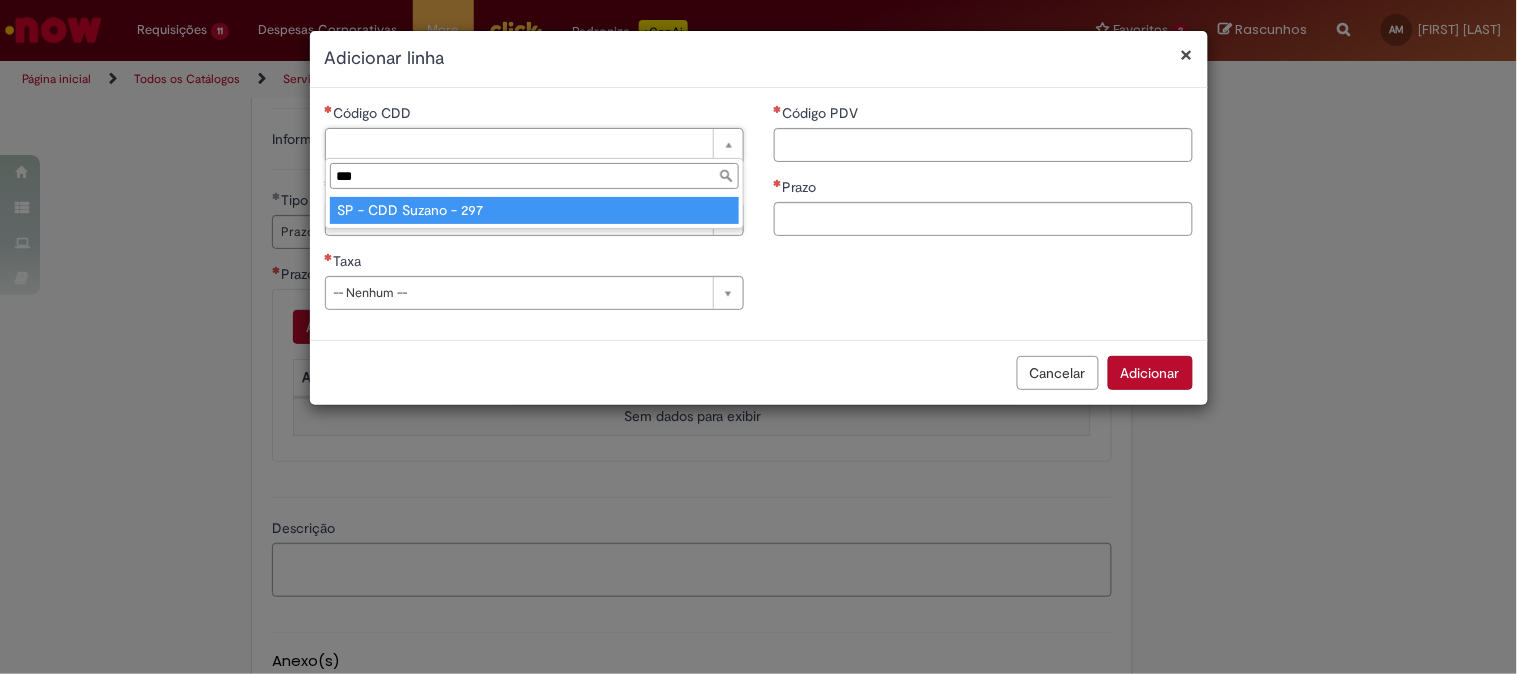 type on "***" 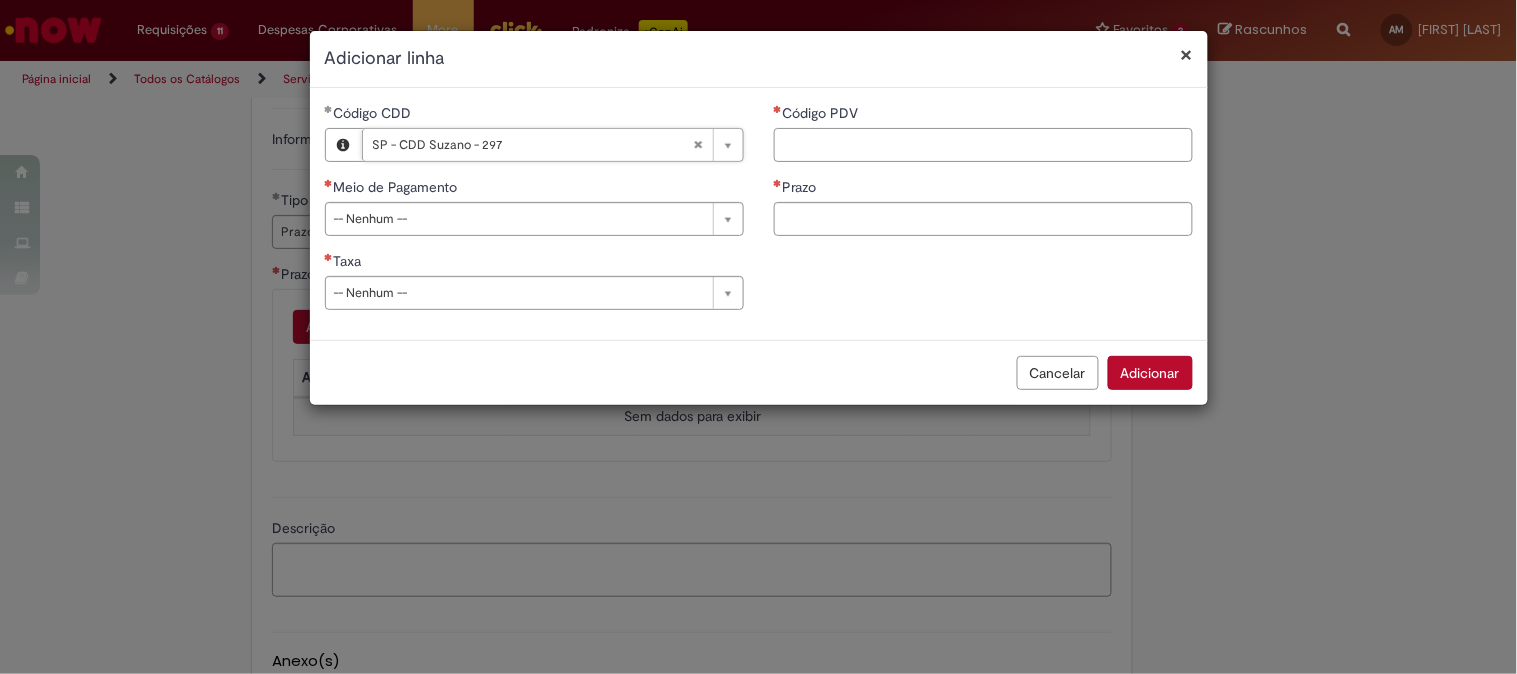 click on "Código PDV" at bounding box center [983, 145] 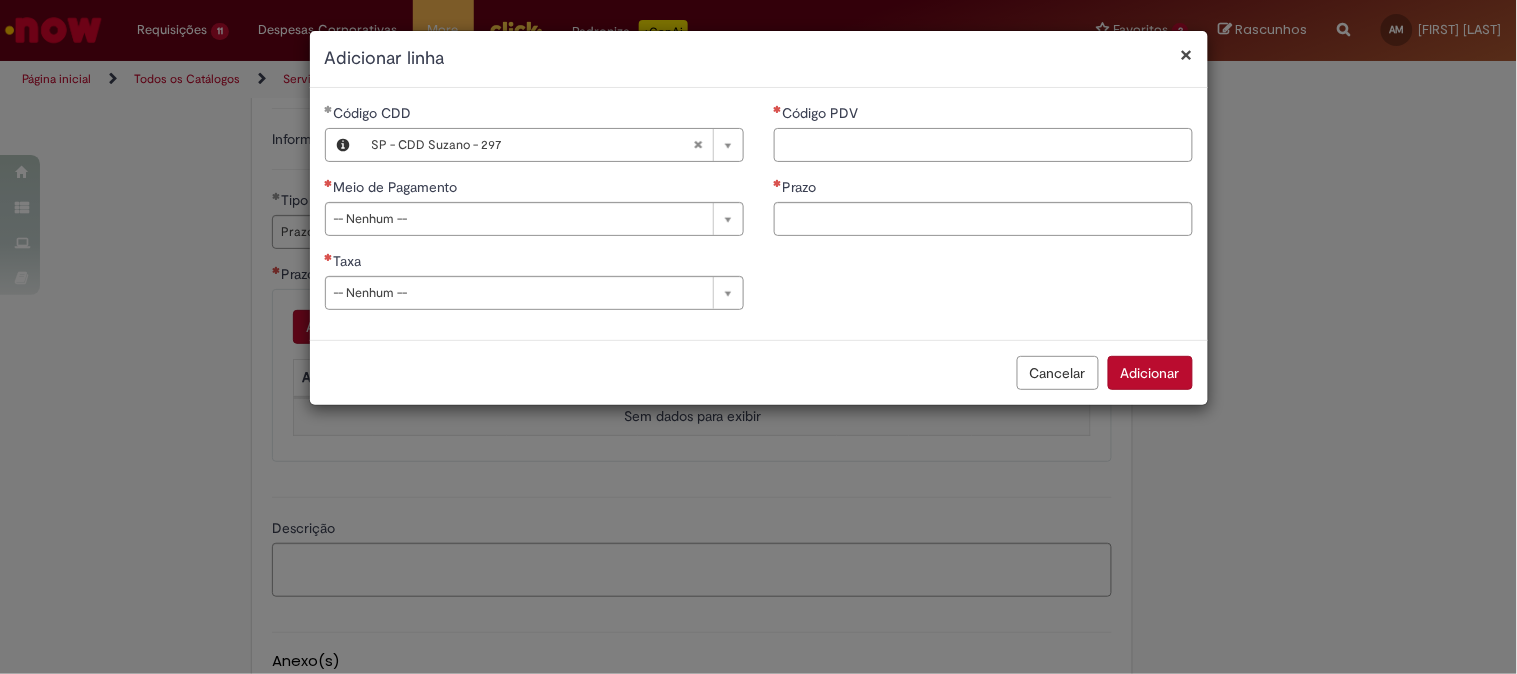 paste on "*****" 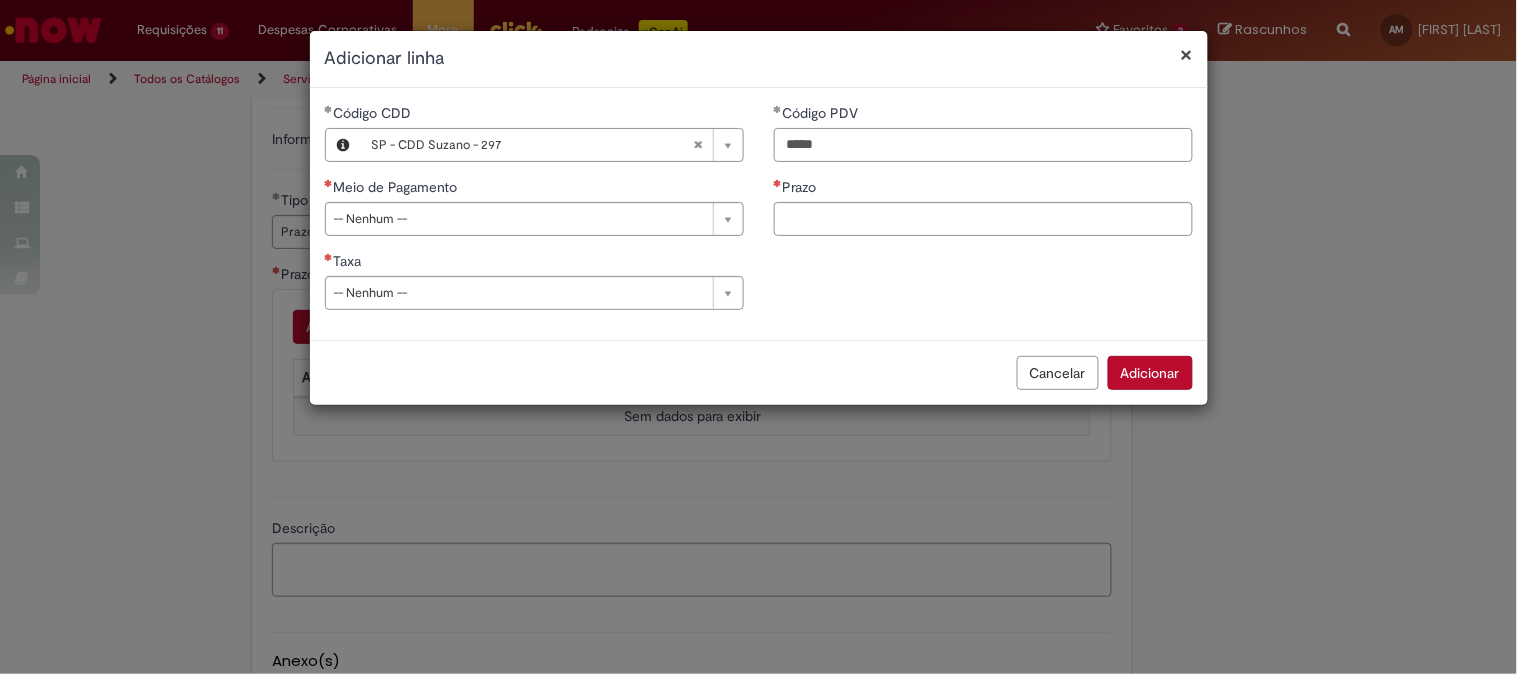 type on "*****" 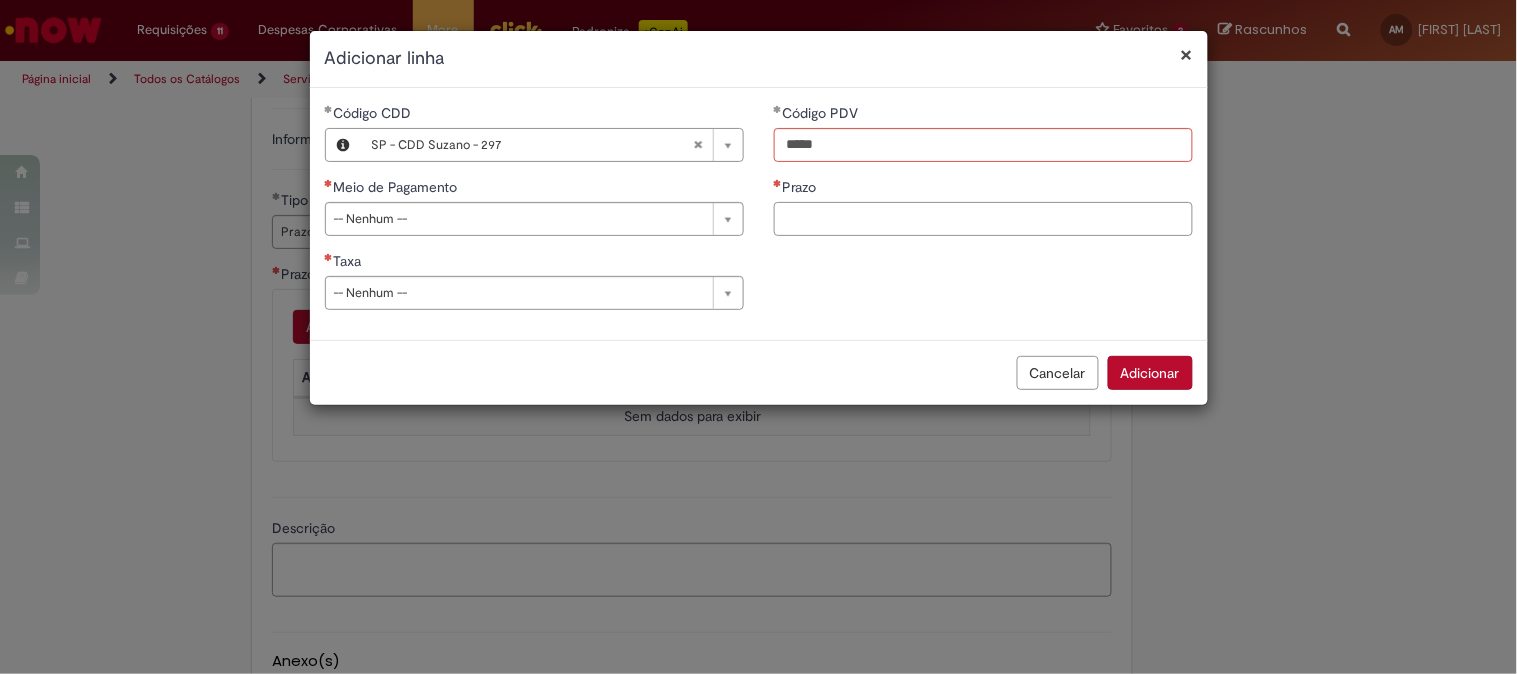 click on "Prazo" at bounding box center [983, 219] 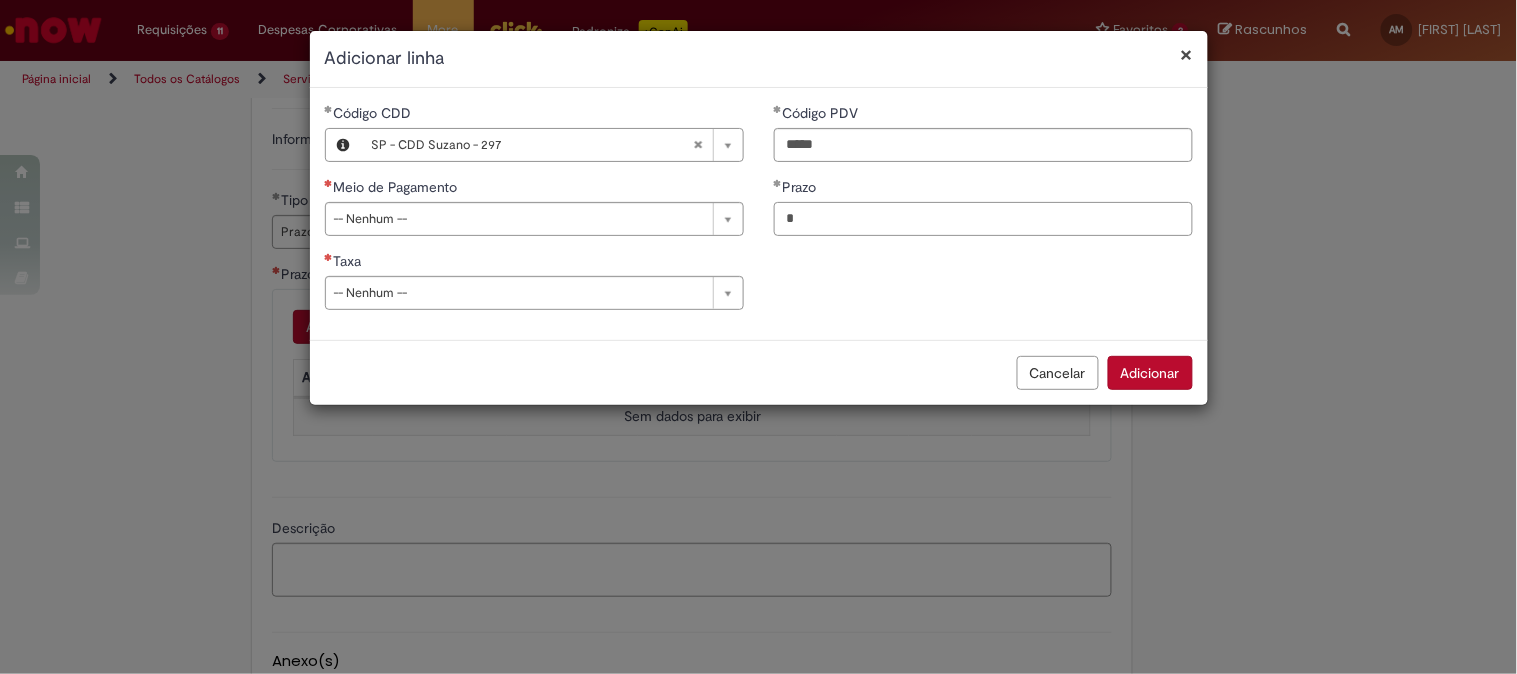 type on "*" 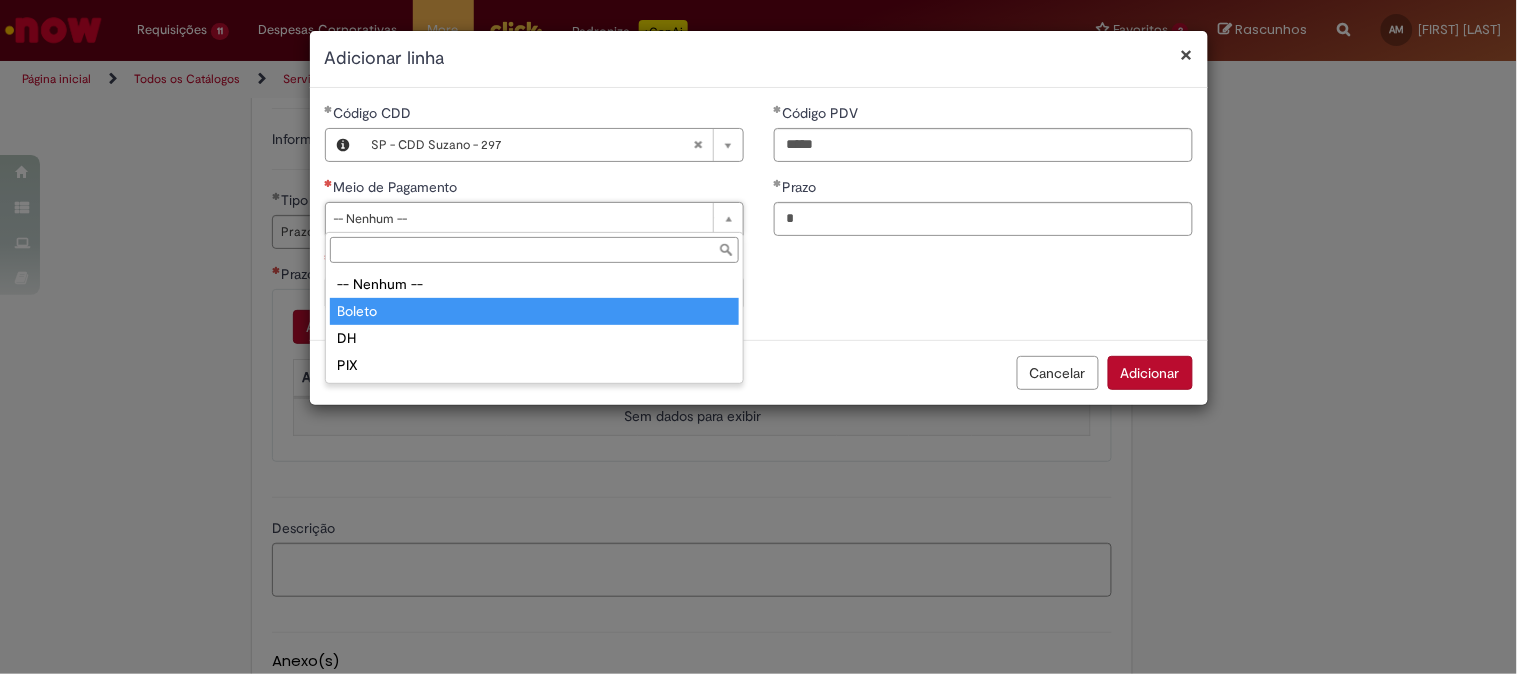 type on "******" 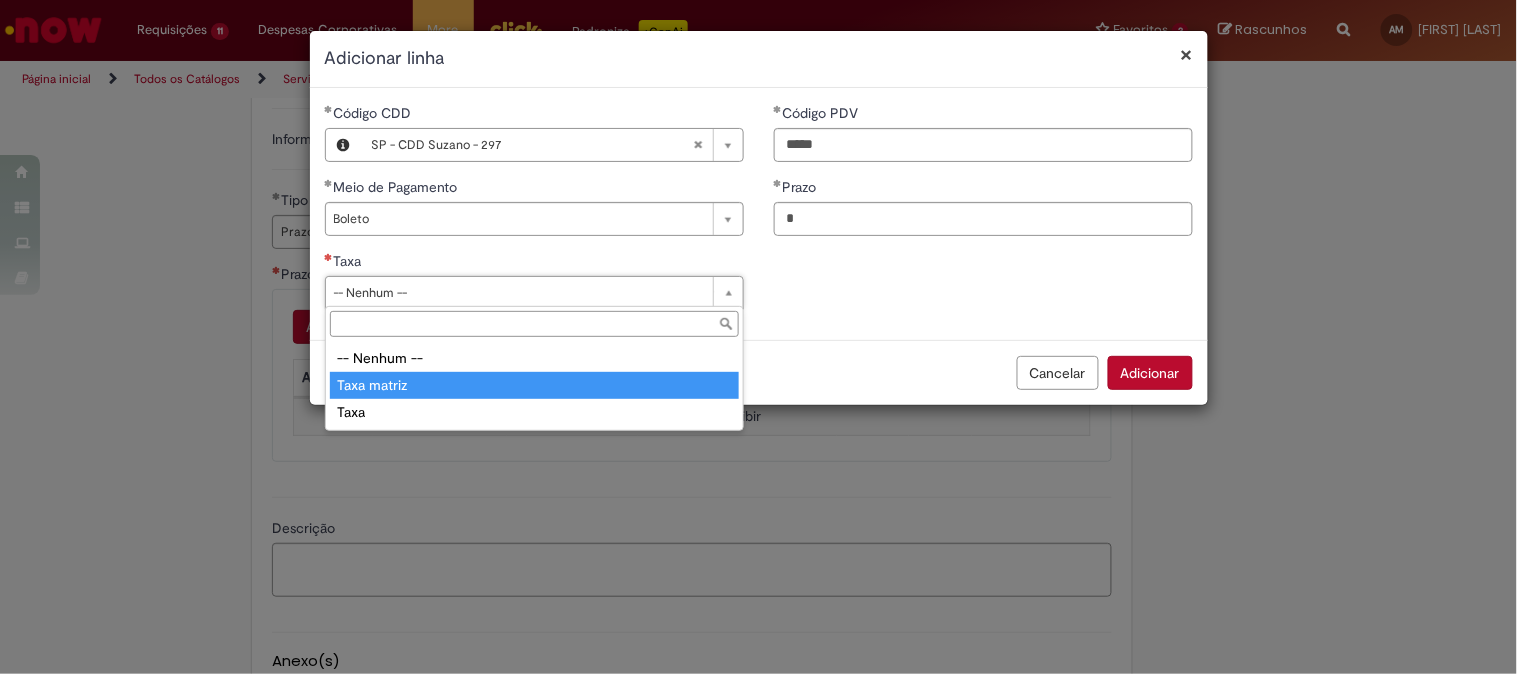 type on "**********" 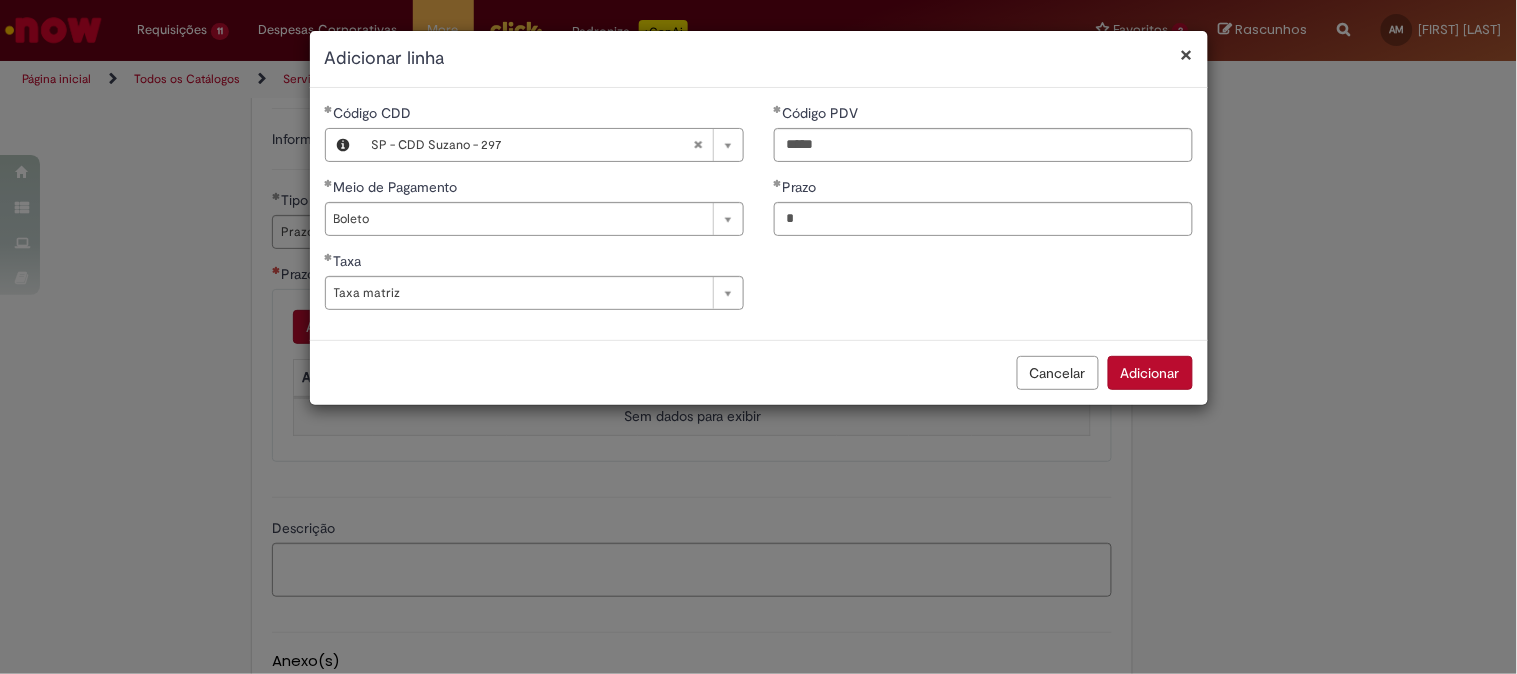 click on "Adicionar" at bounding box center (1150, 373) 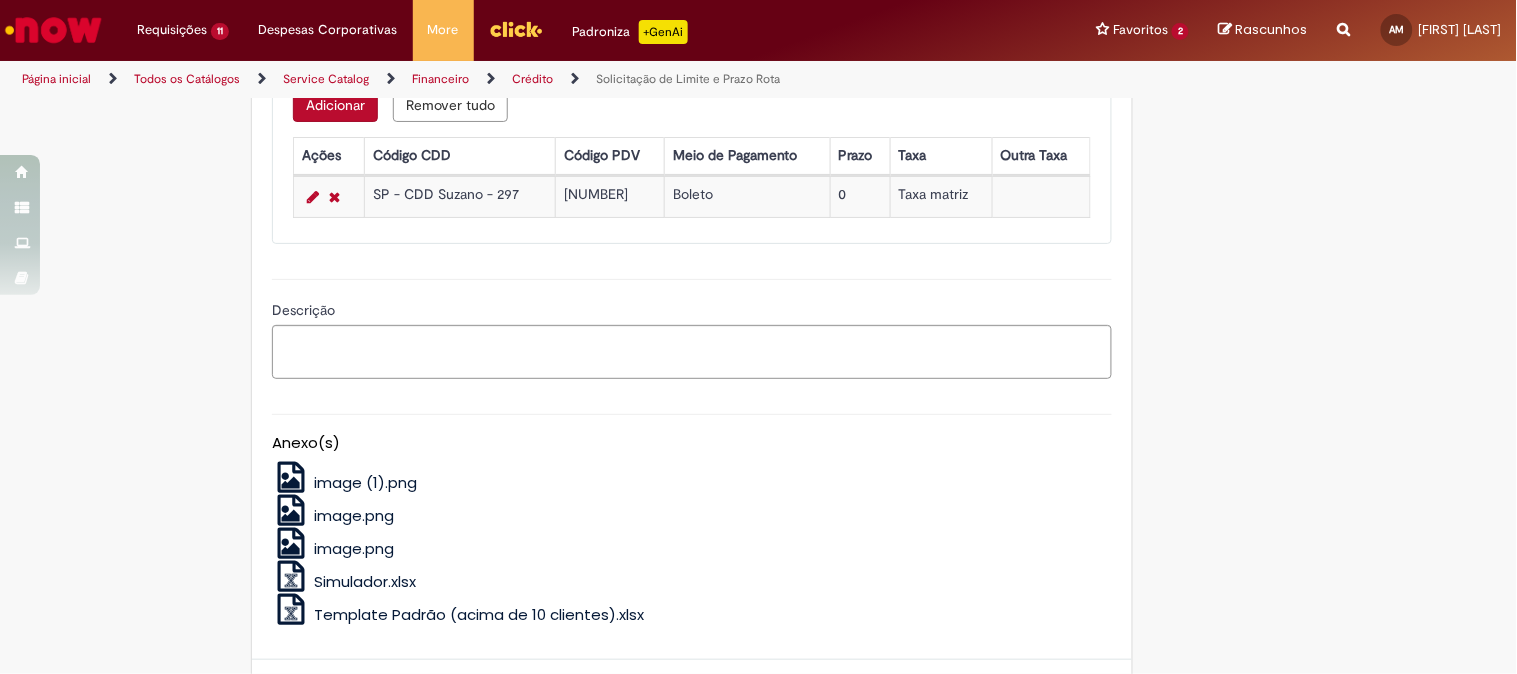 scroll, scrollTop: 666, scrollLeft: 0, axis: vertical 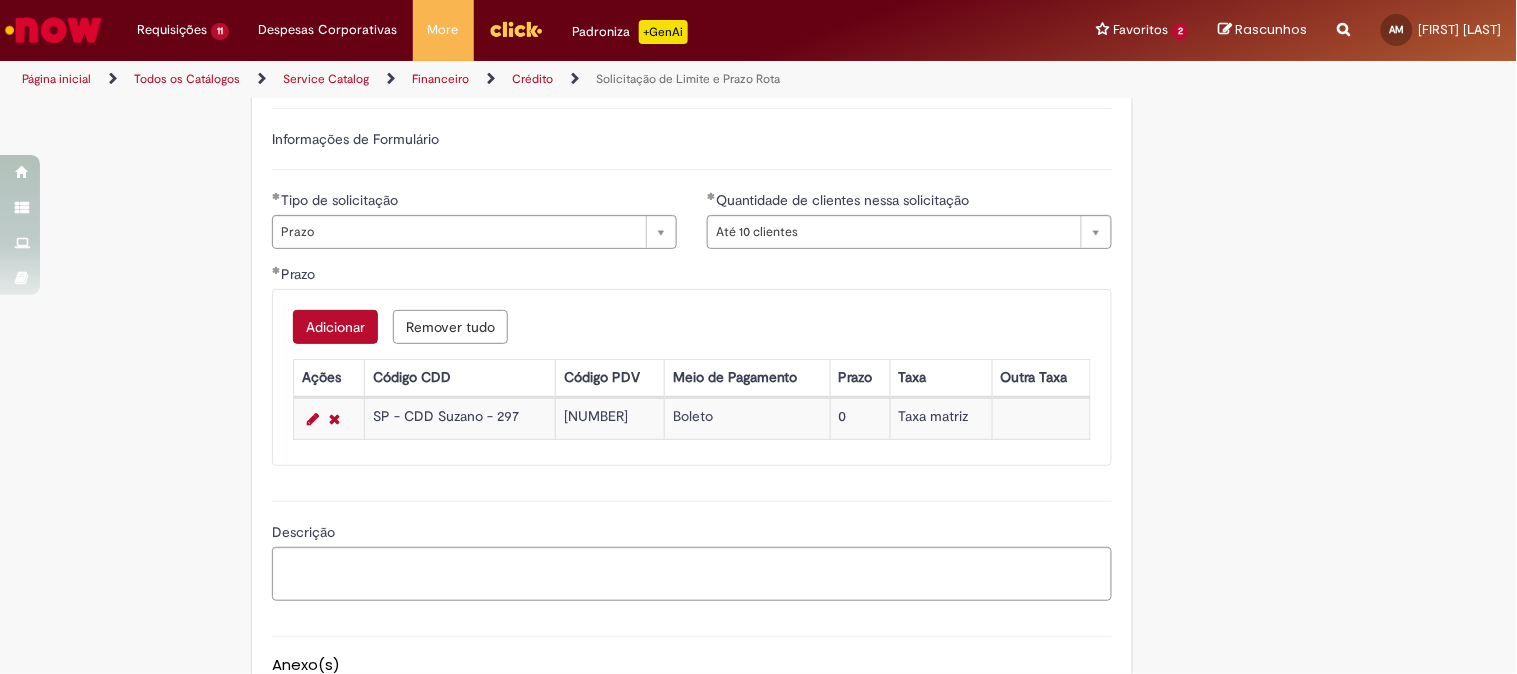 click on "Adicionar" at bounding box center (335, 327) 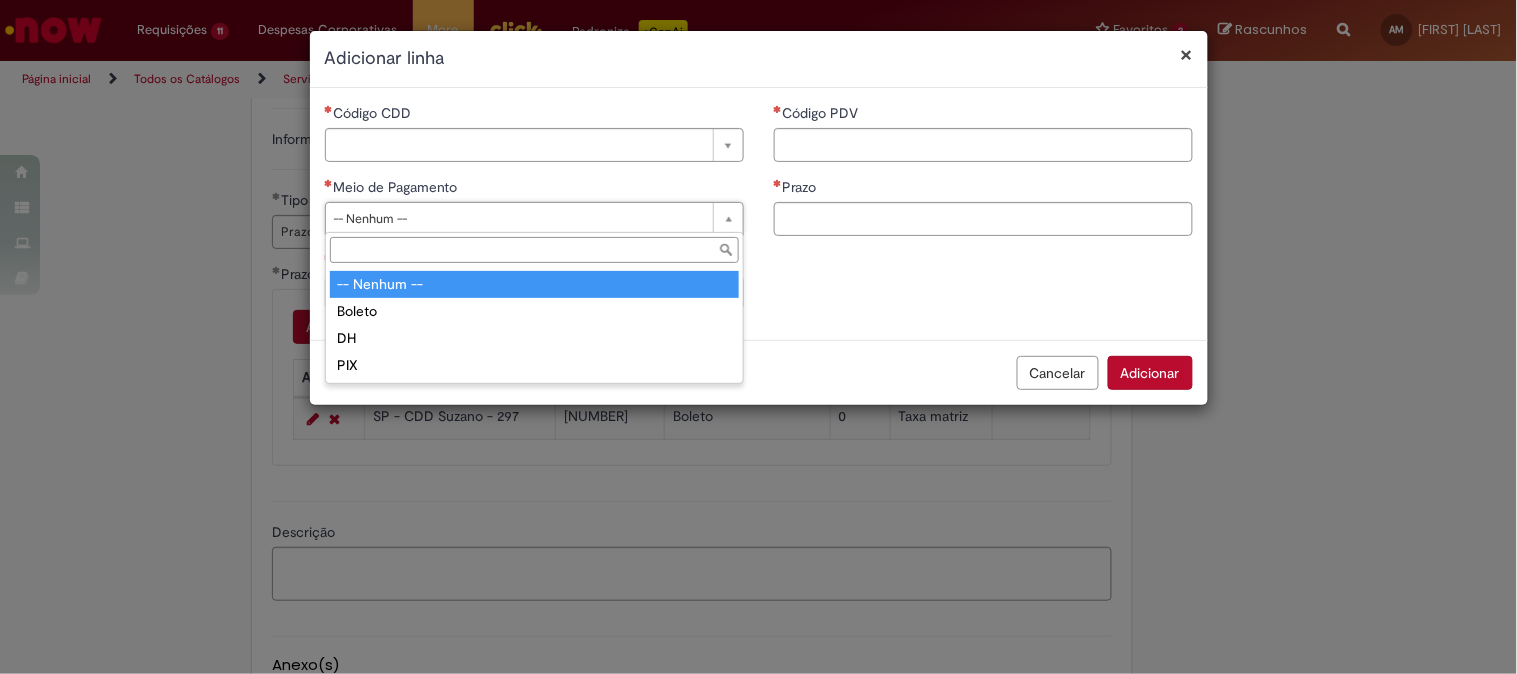 drag, startPoint x: 655, startPoint y: 154, endPoint x: 688, endPoint y: 145, distance: 34.20526 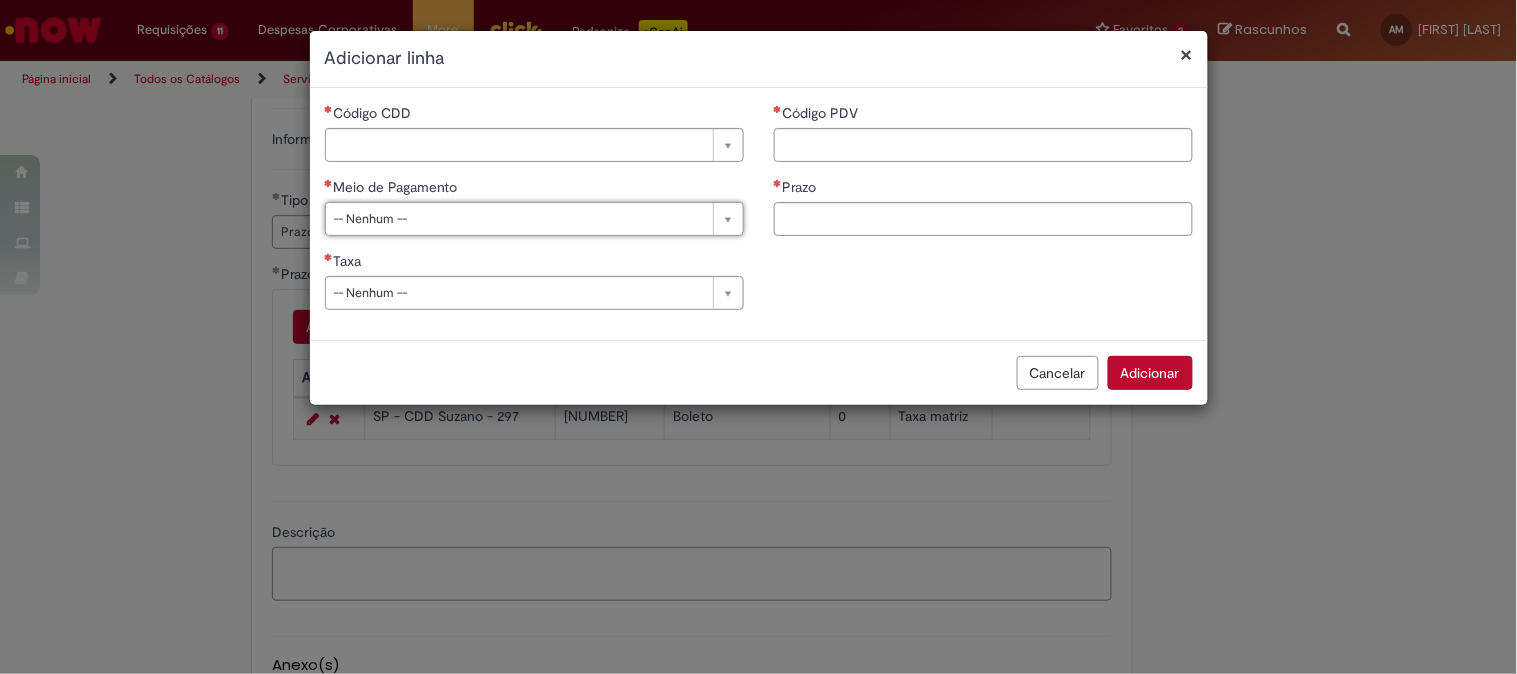 type on "*" 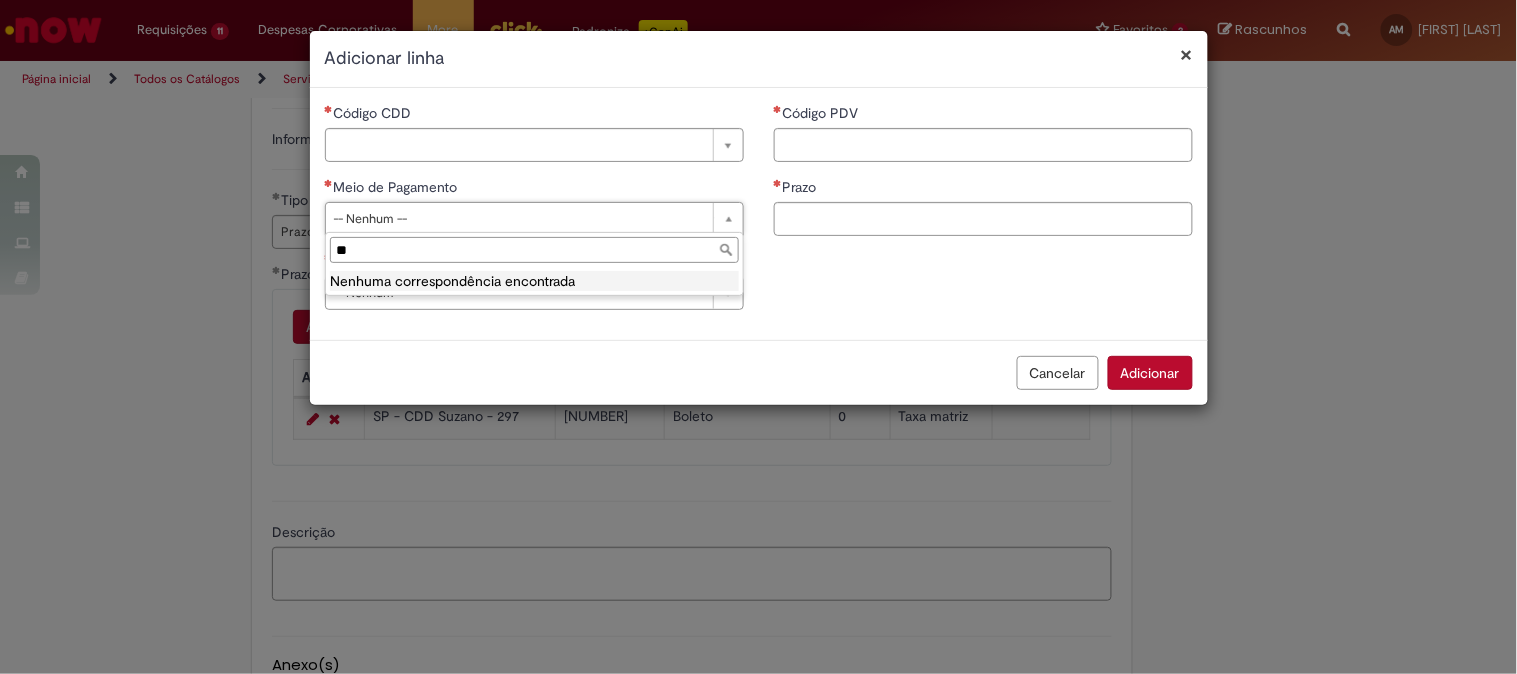 type on "***" 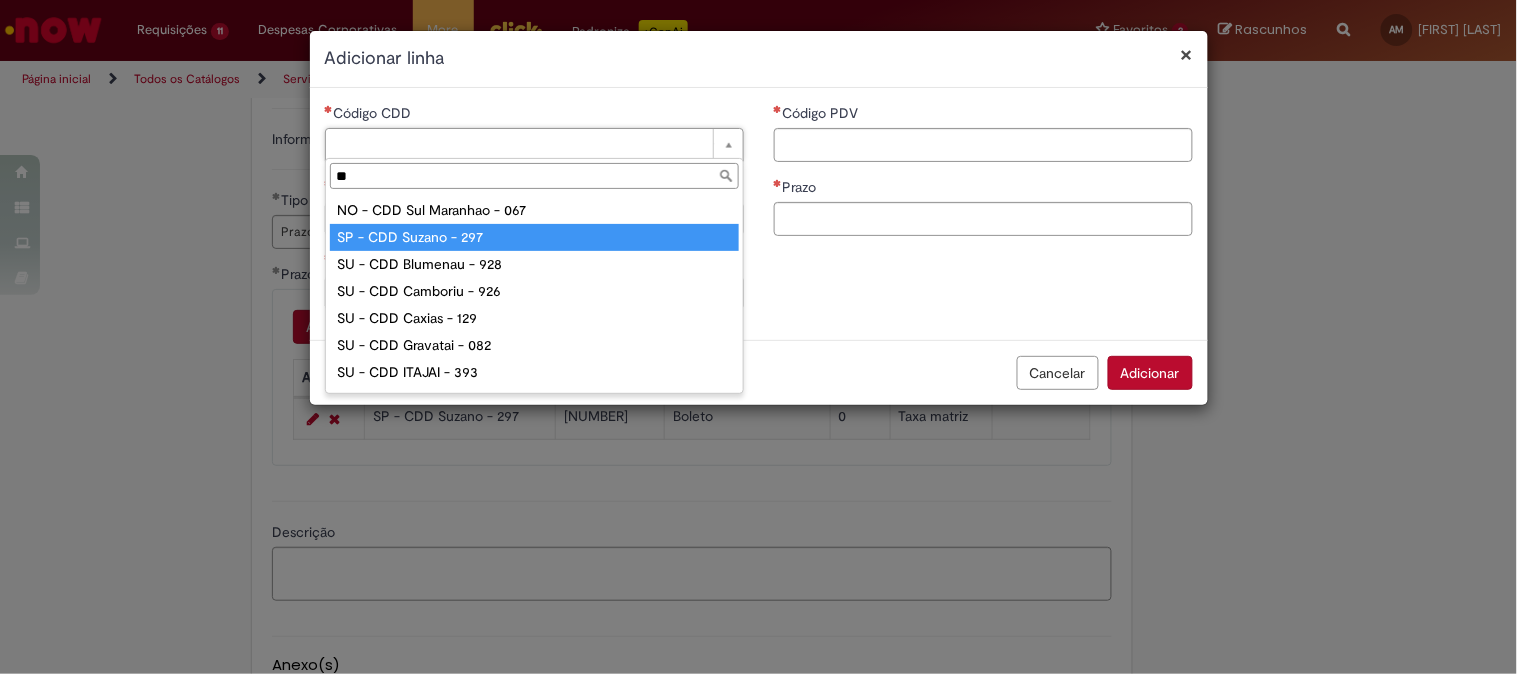 type on "**" 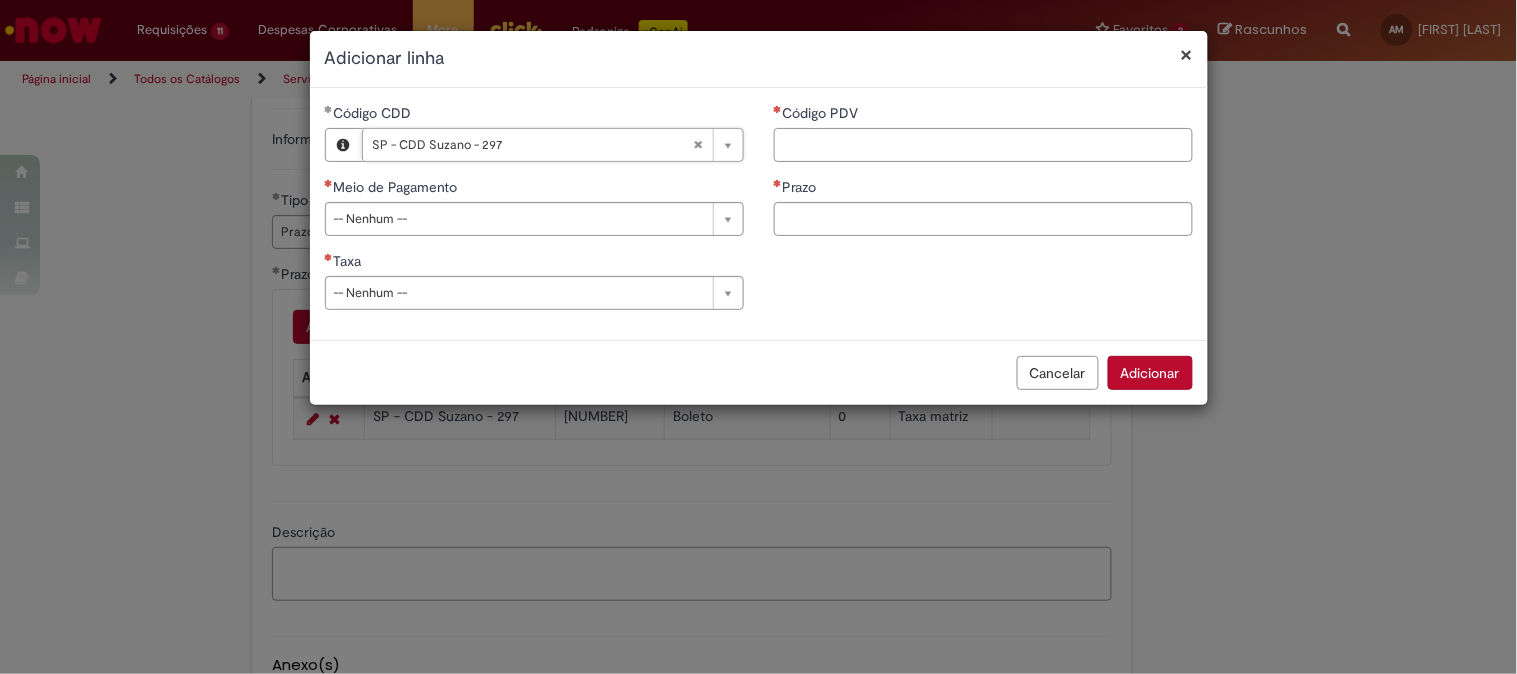 click on "Código PDV" at bounding box center (983, 145) 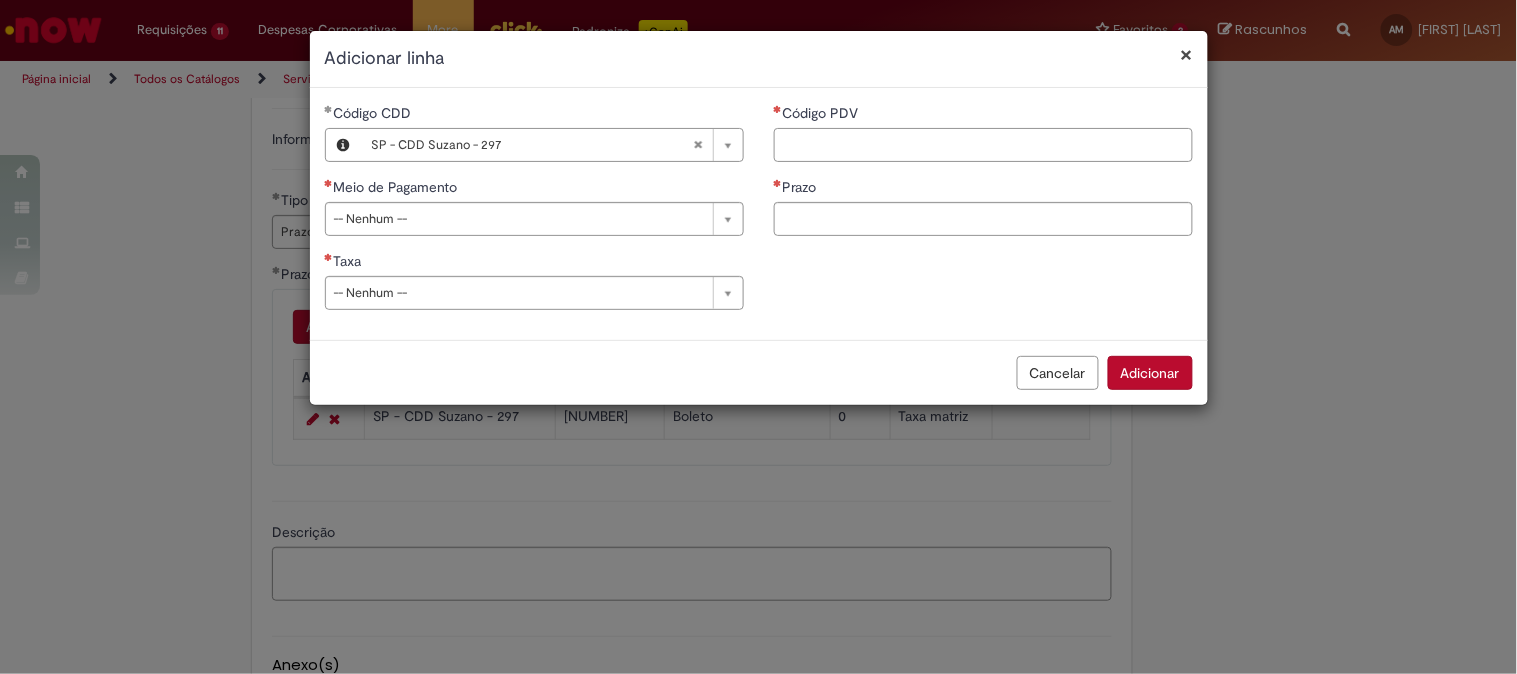 paste on "*****" 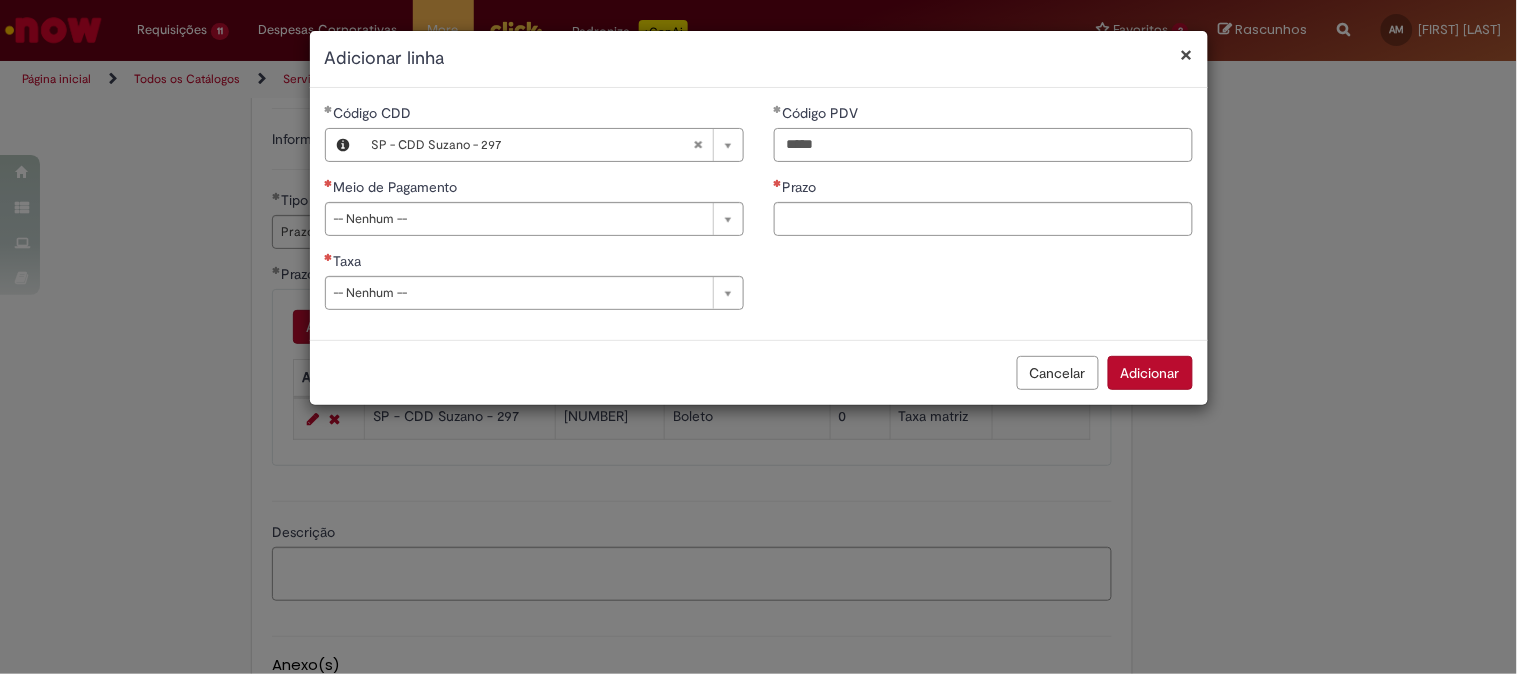 type on "*****" 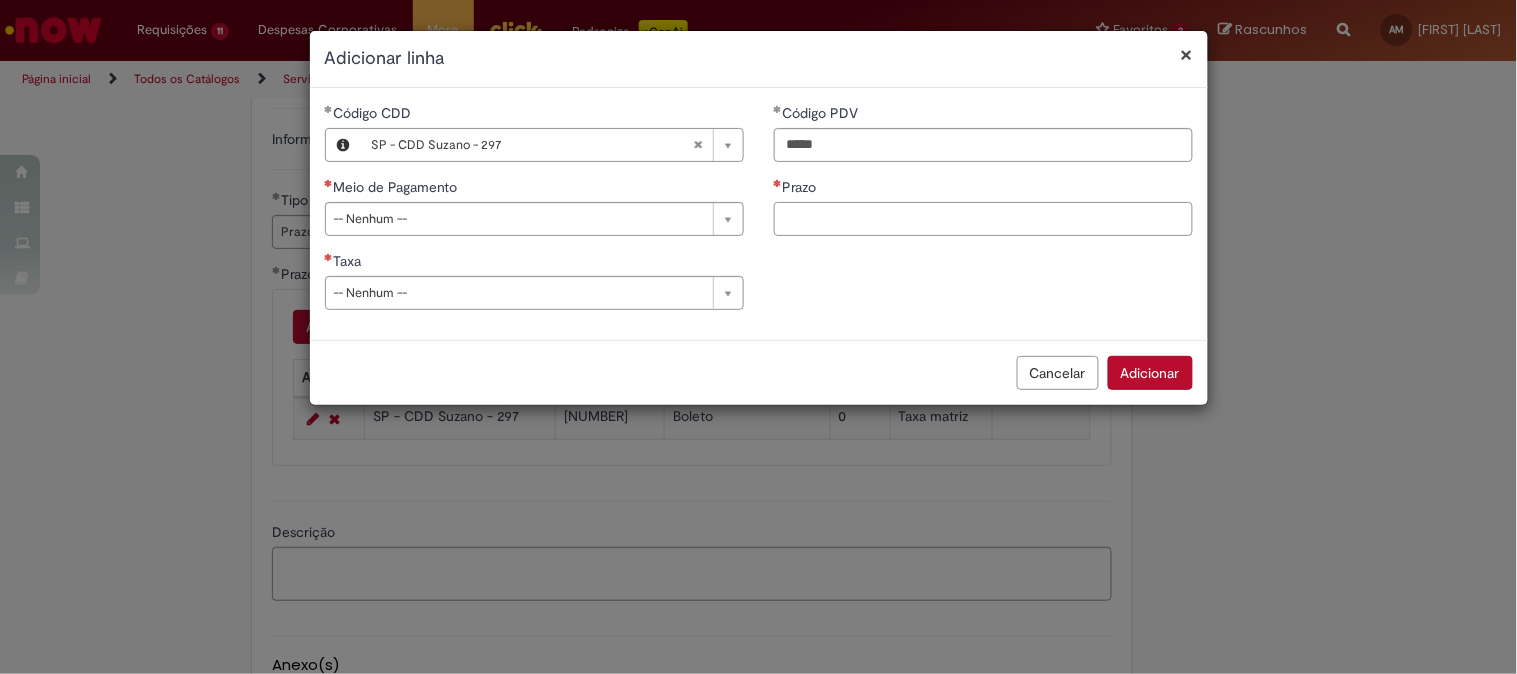 click on "Prazo" at bounding box center [983, 219] 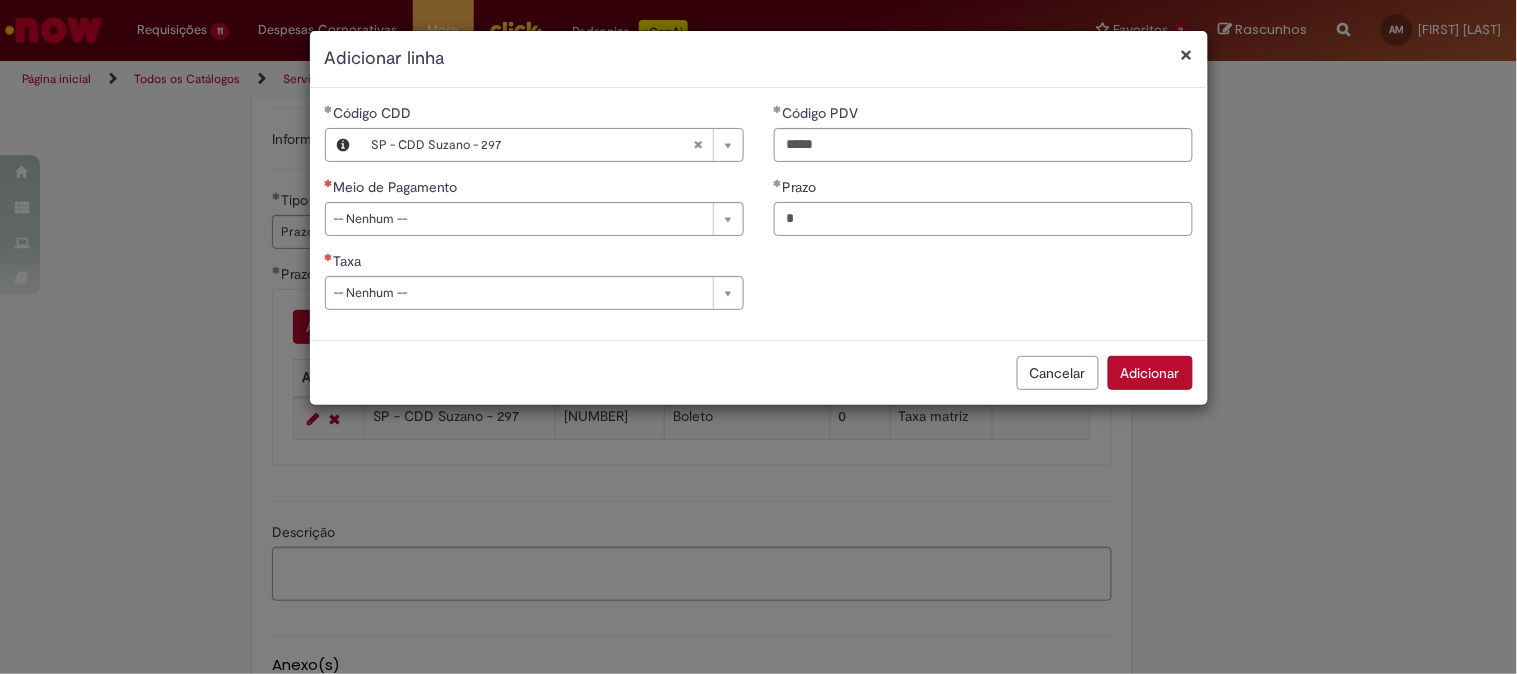 type on "*" 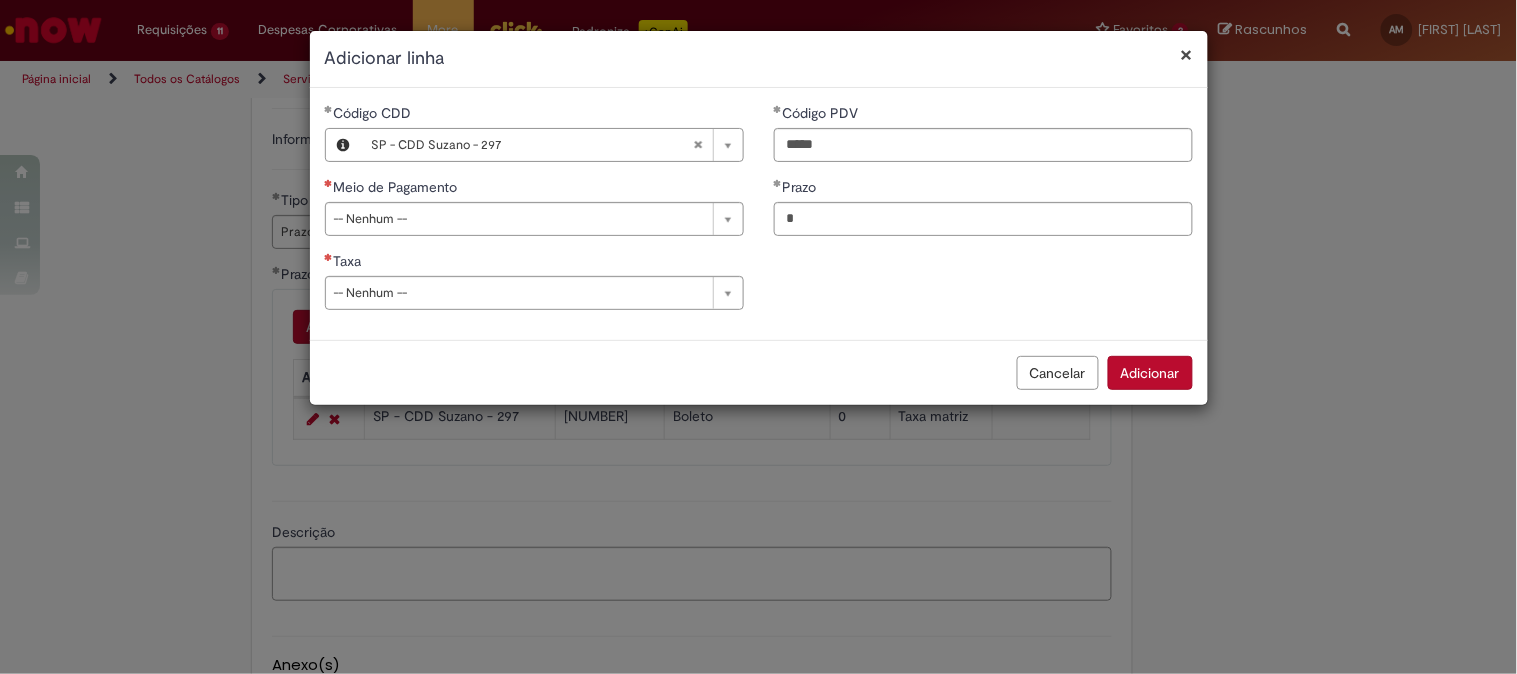 click on "**********" at bounding box center [534, 214] 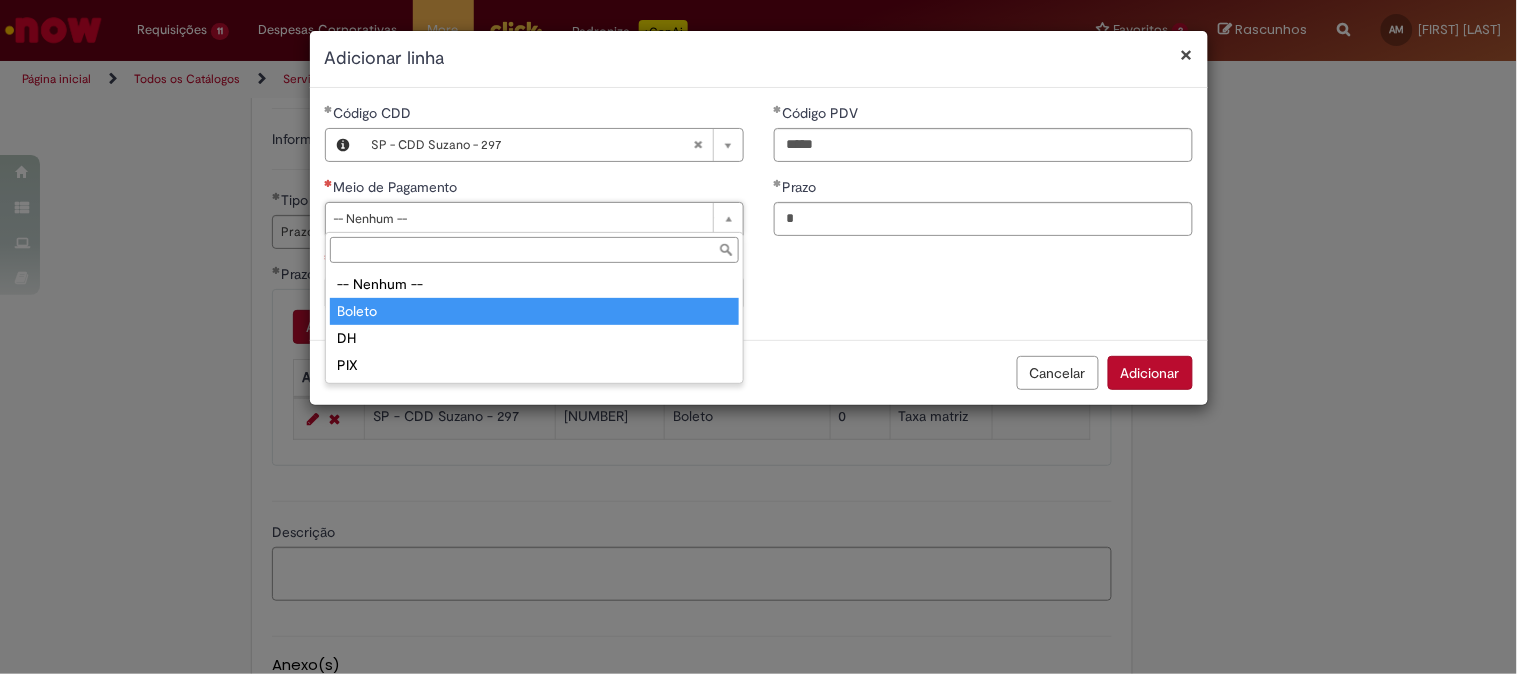 type on "******" 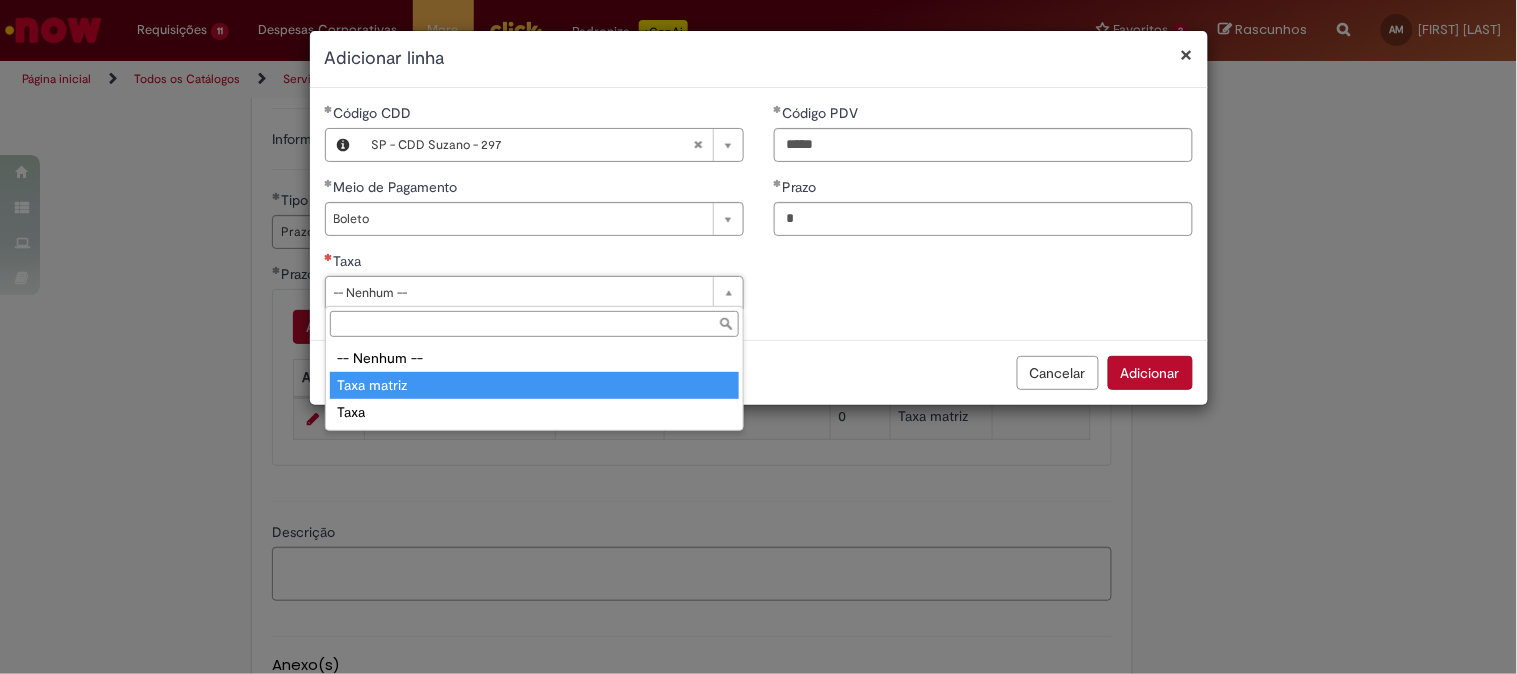 type on "**********" 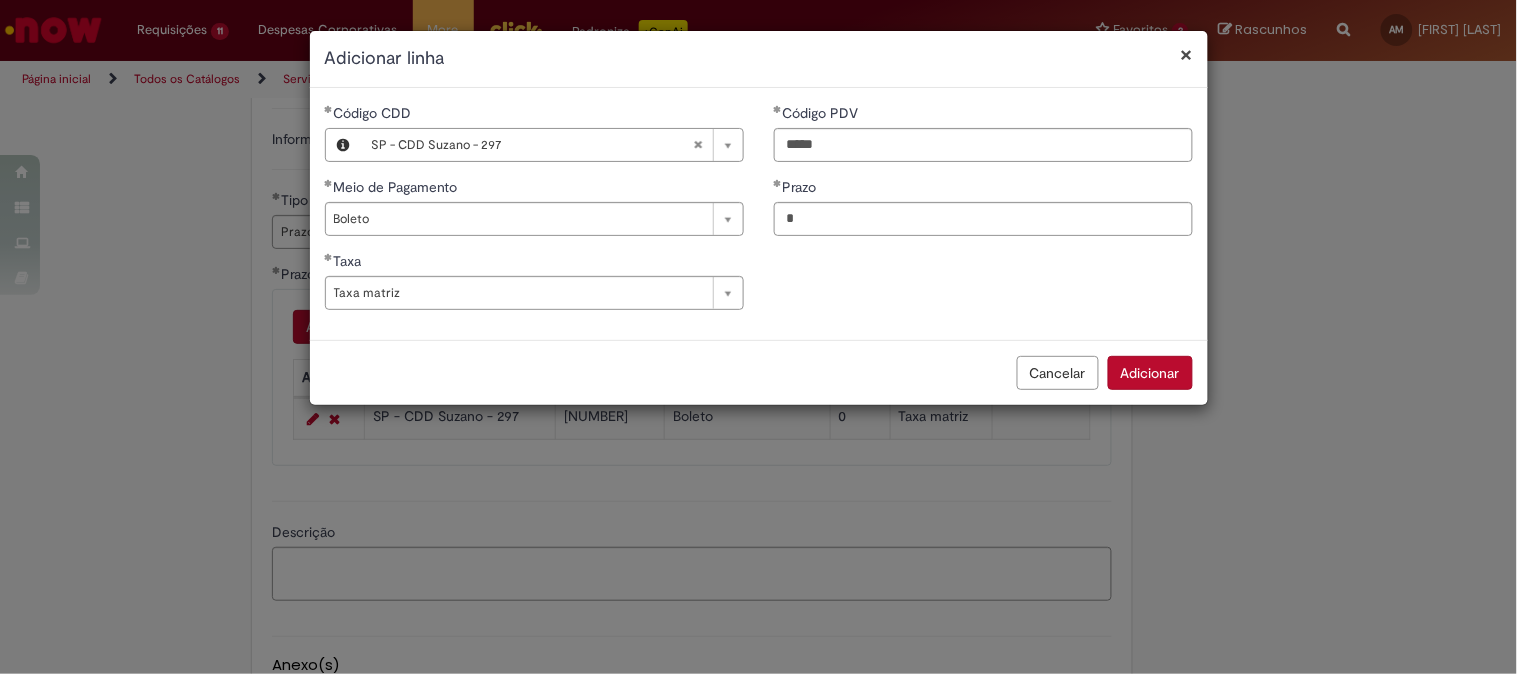 click on "Adicionar" at bounding box center [1150, 373] 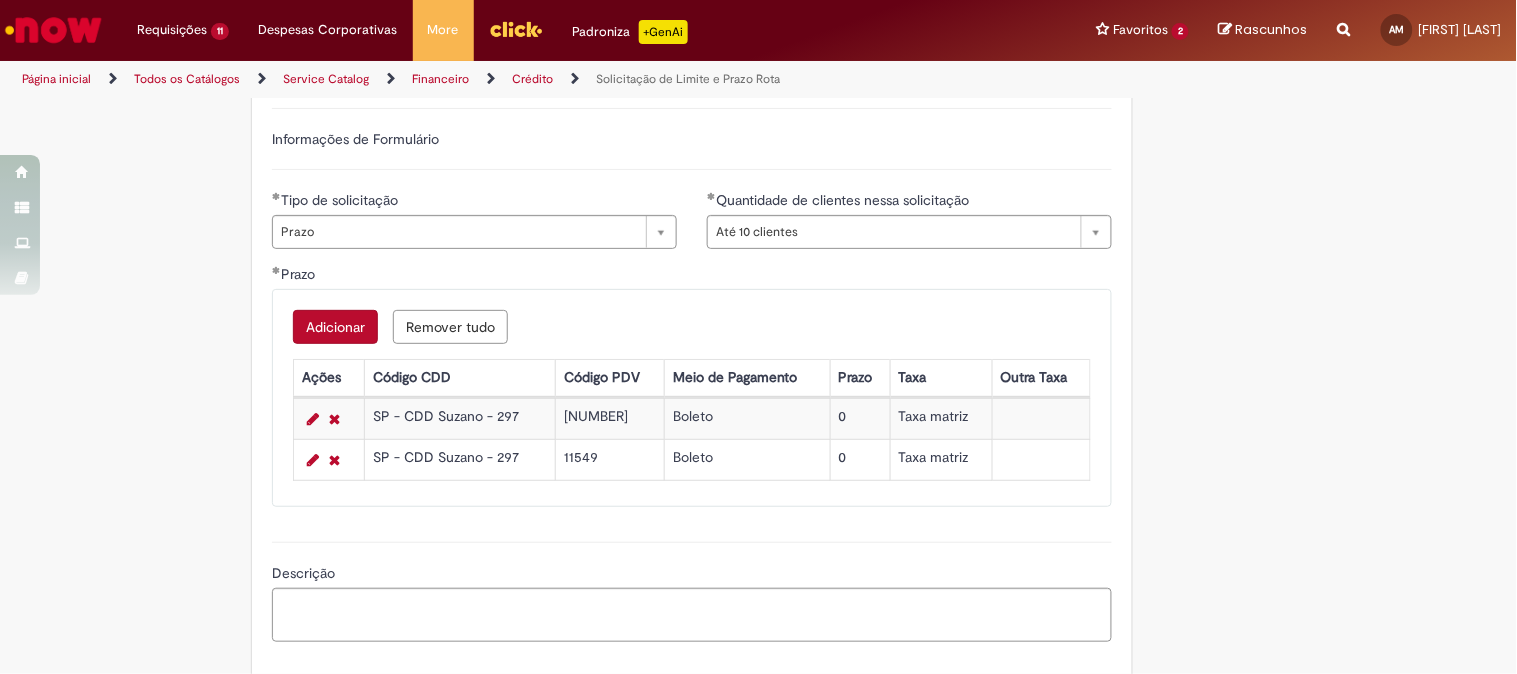 click on "Adicionar" at bounding box center [335, 327] 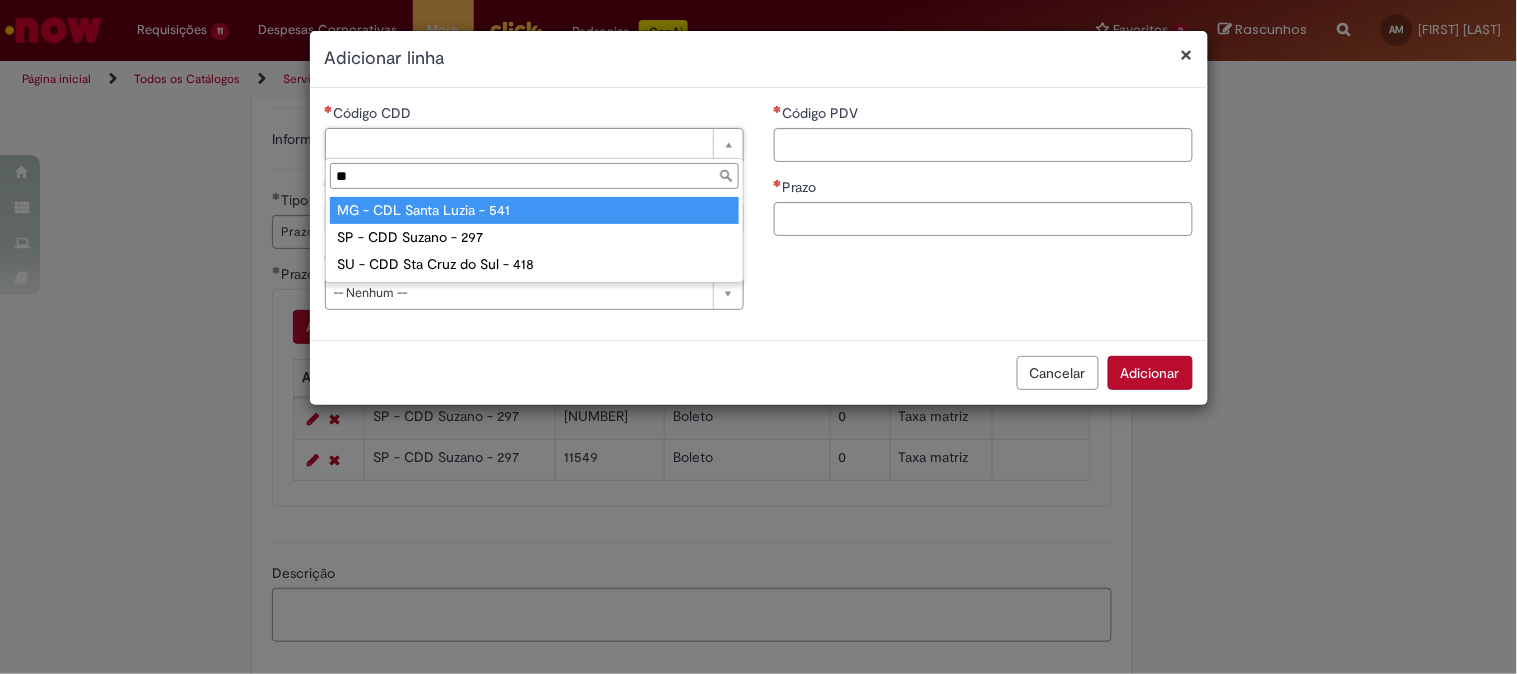 type on "*" 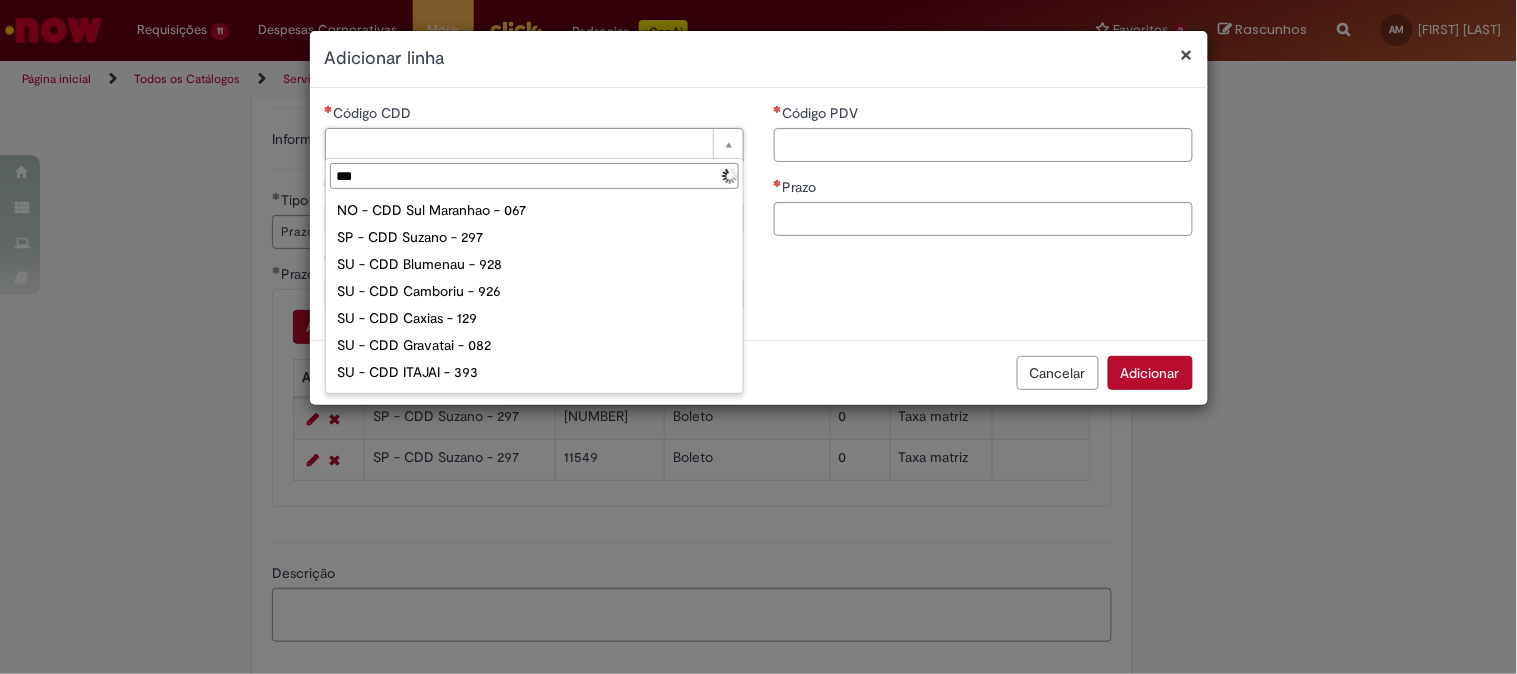 type on "****" 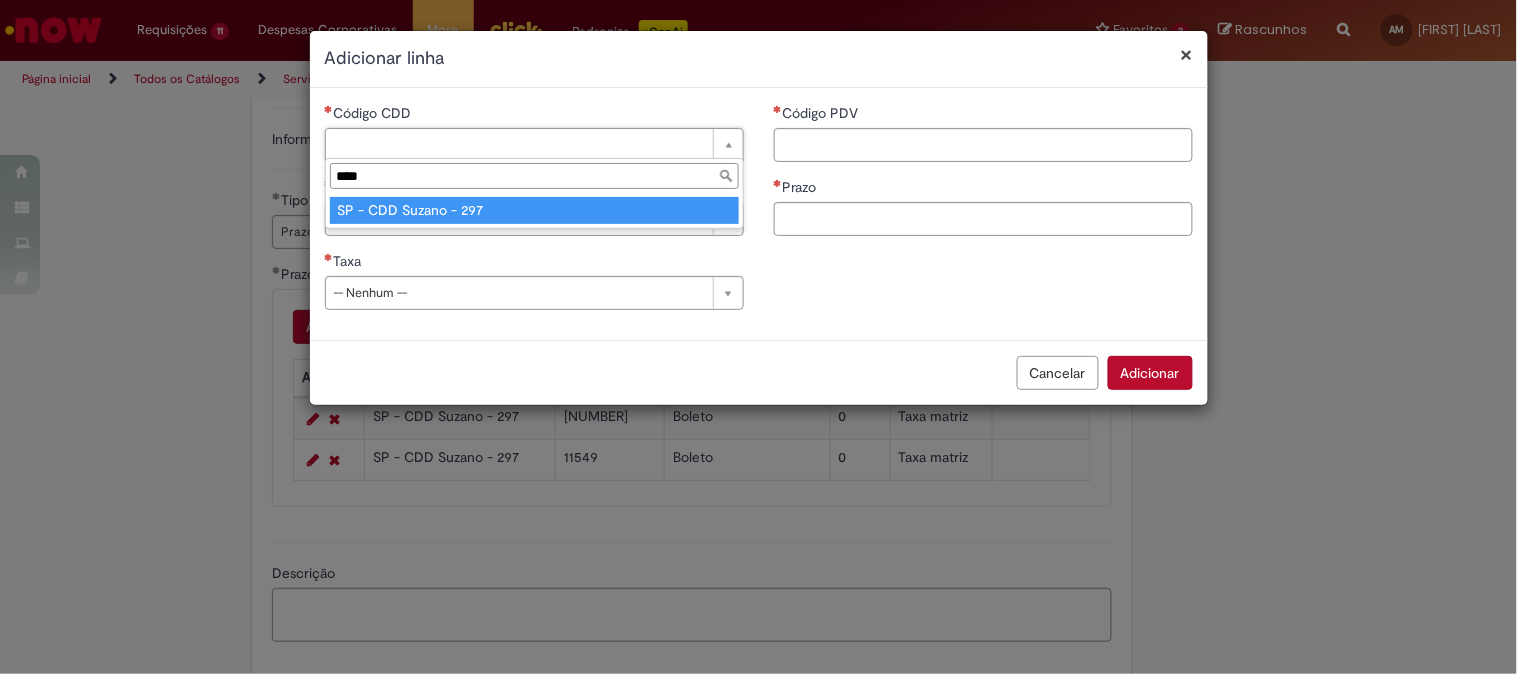 drag, startPoint x: 367, startPoint y: 202, endPoint x: 686, endPoint y: 191, distance: 319.1896 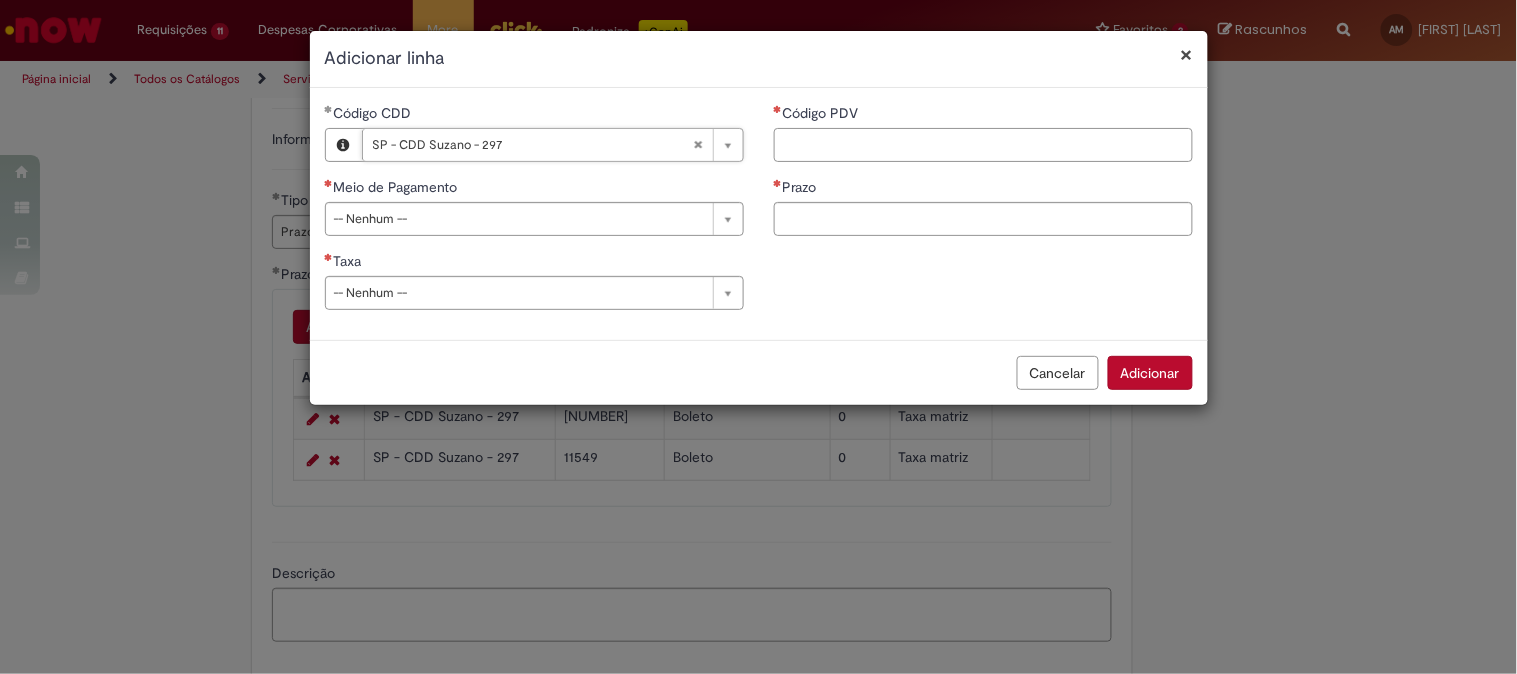 click on "Código PDV" at bounding box center (983, 145) 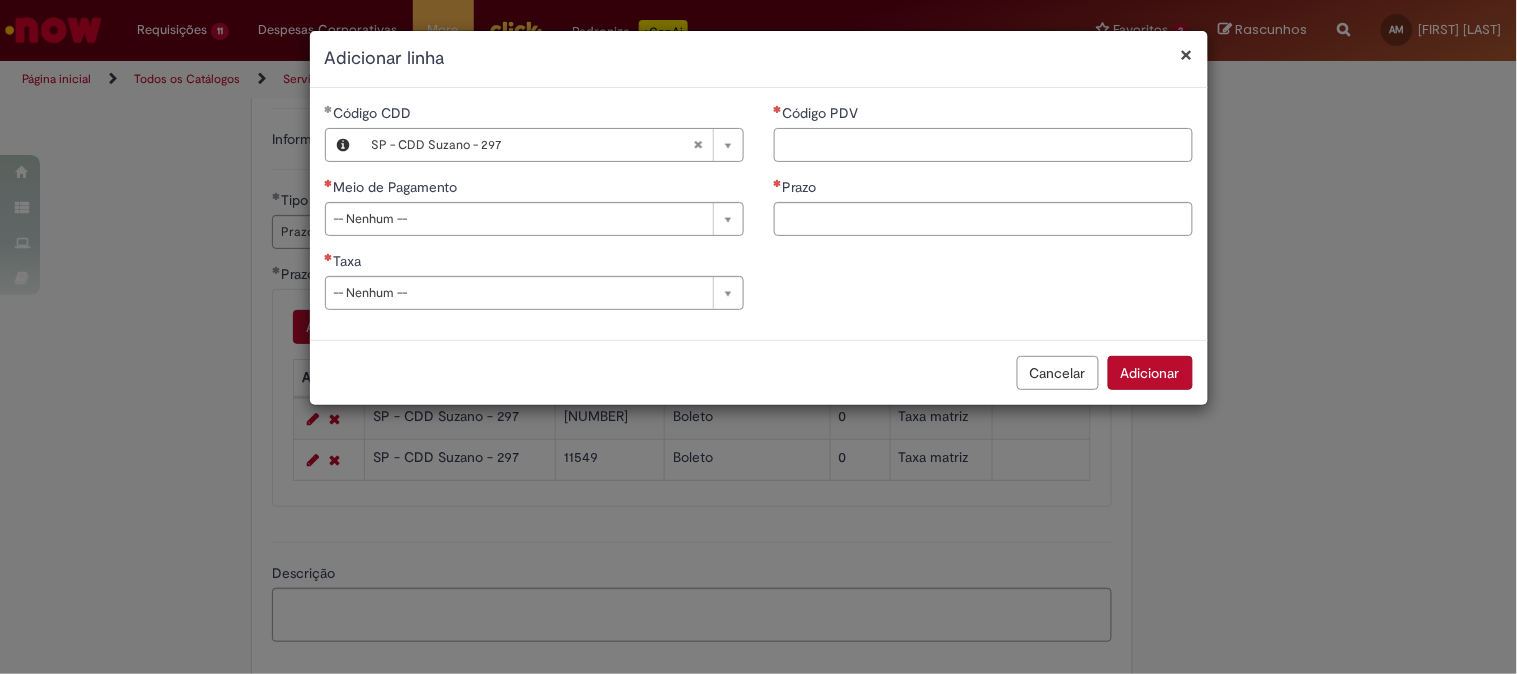 paste on "****" 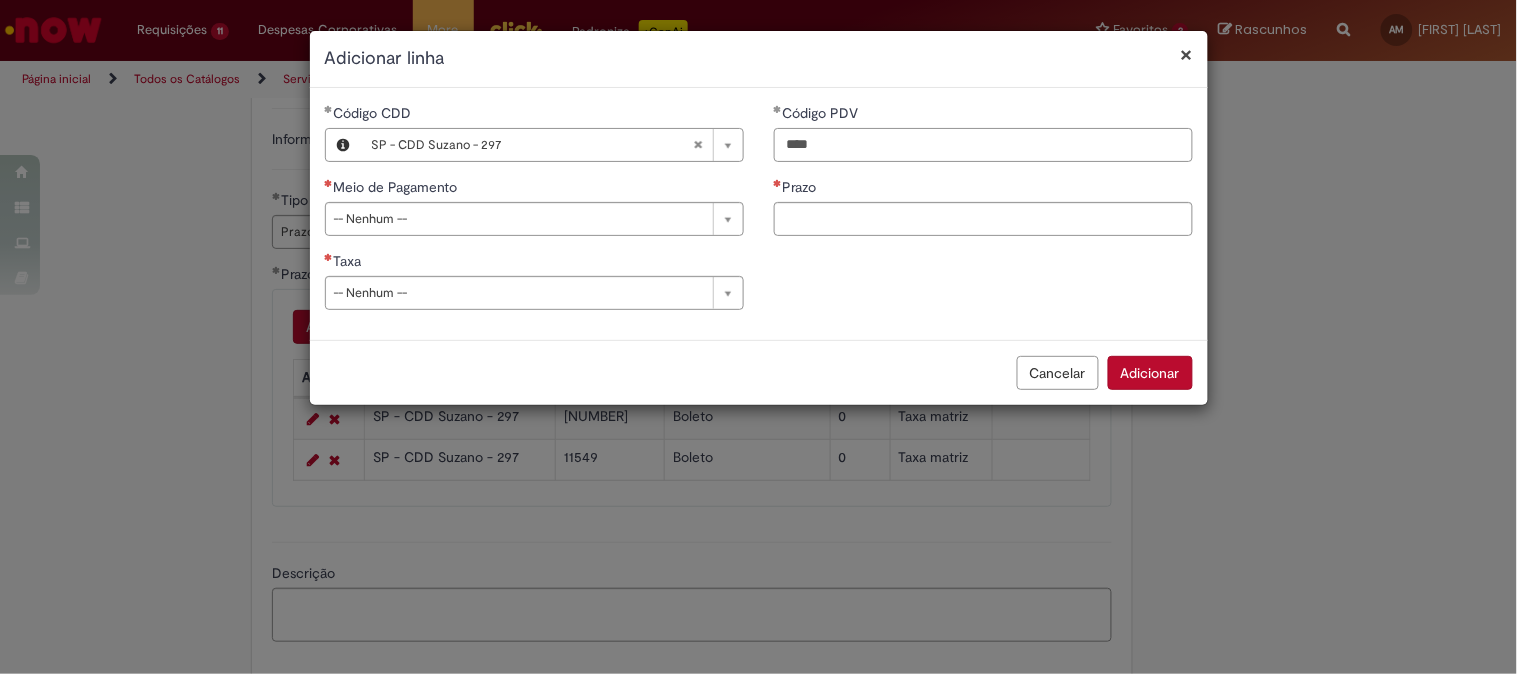 type on "****" 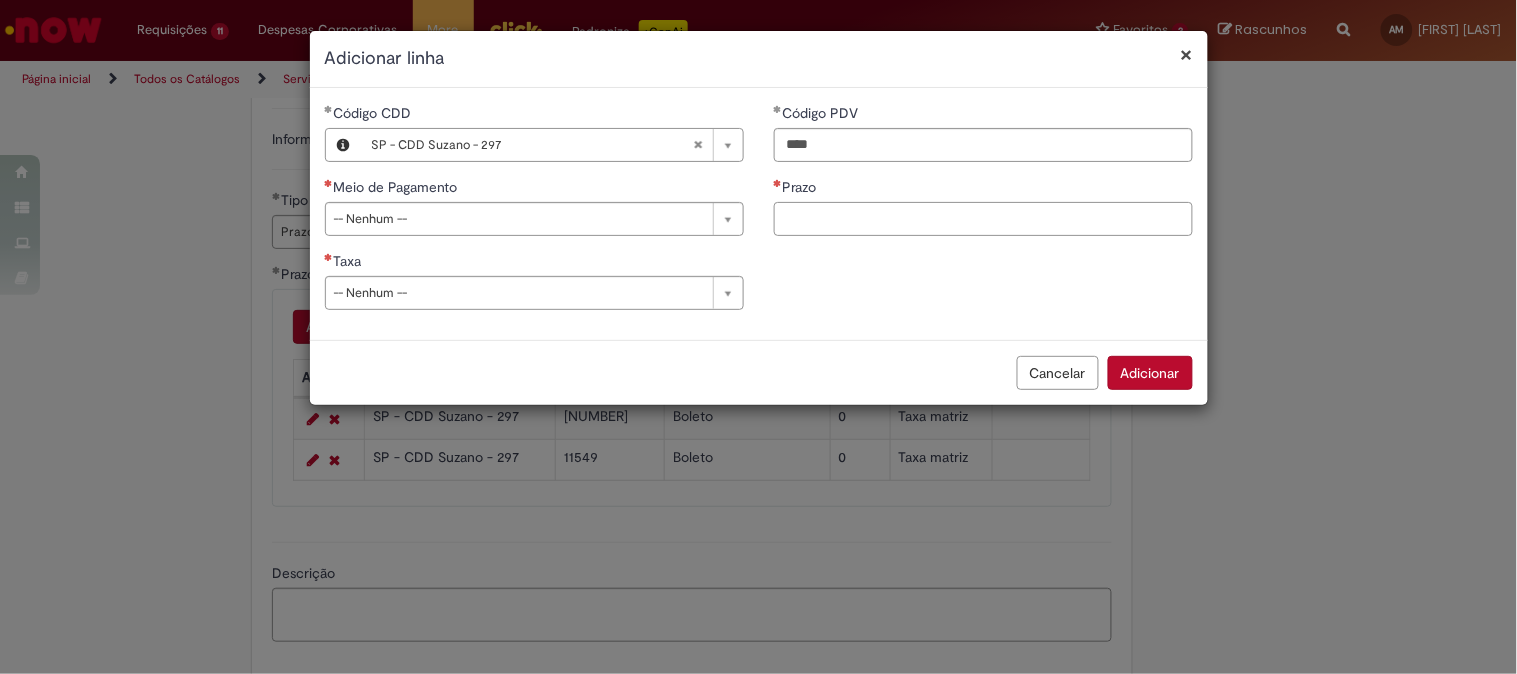 click on "Prazo" at bounding box center [983, 219] 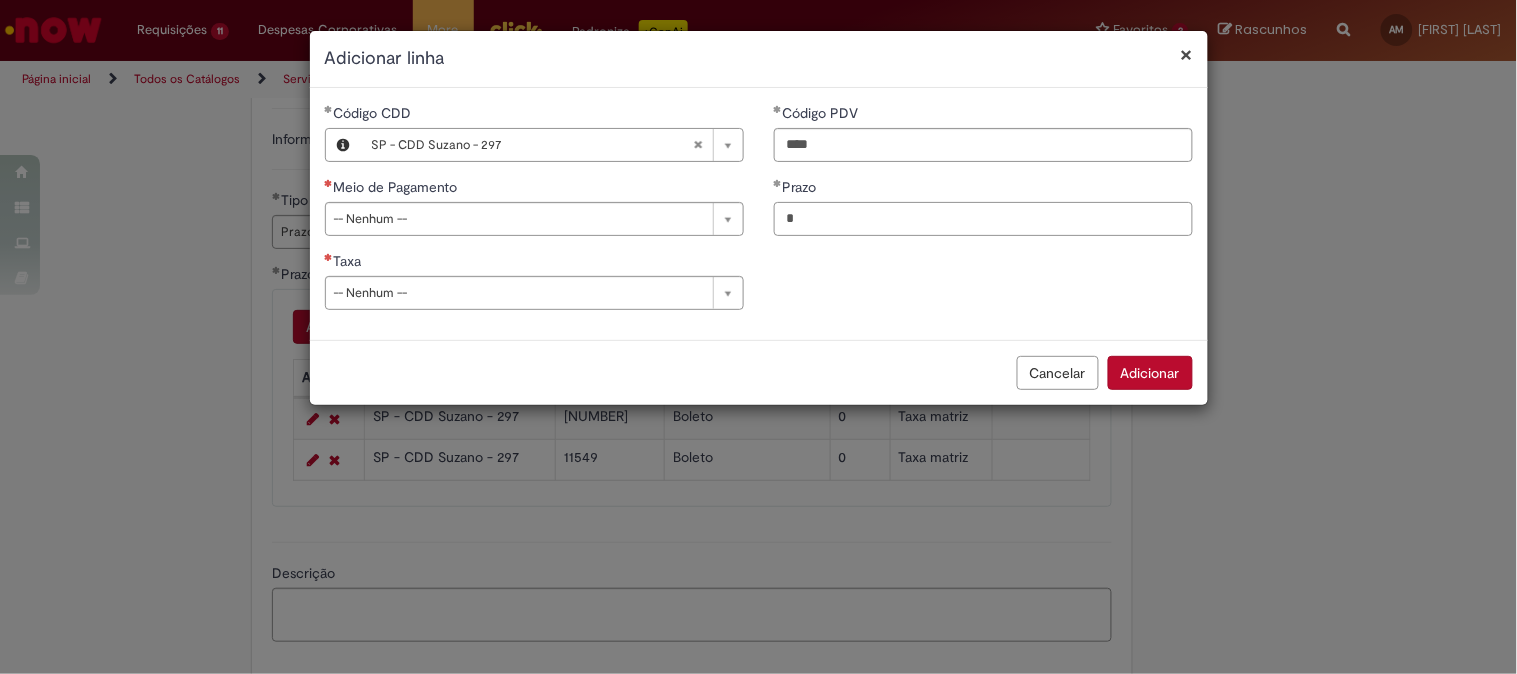 type on "*" 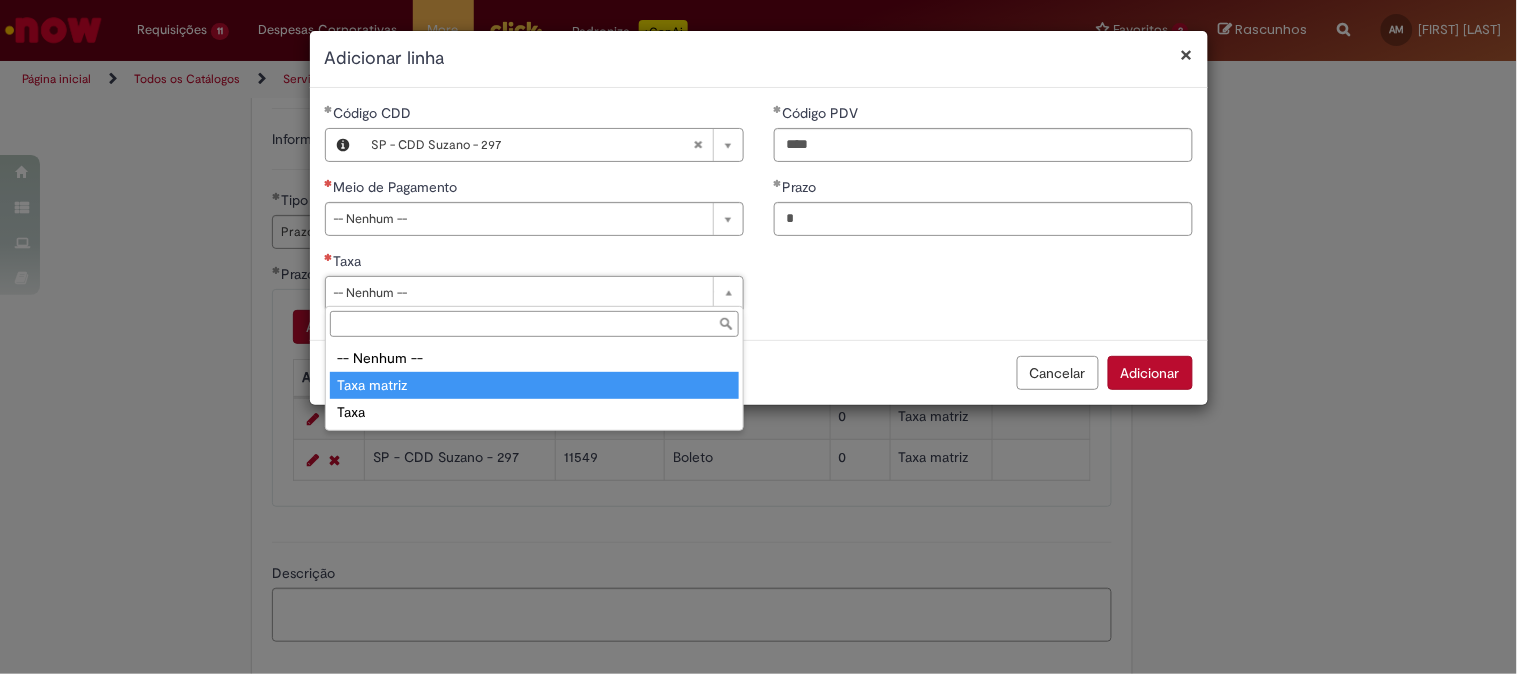type on "**********" 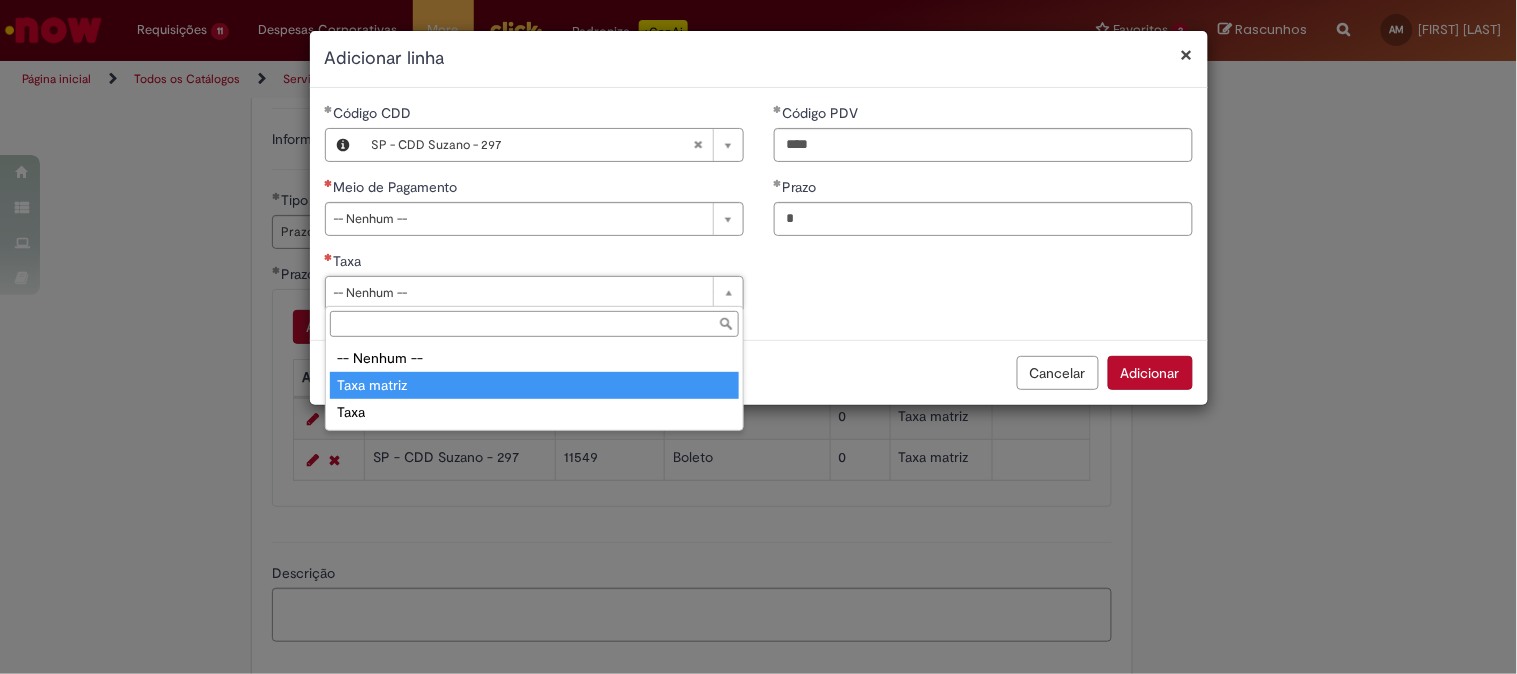 select on "**********" 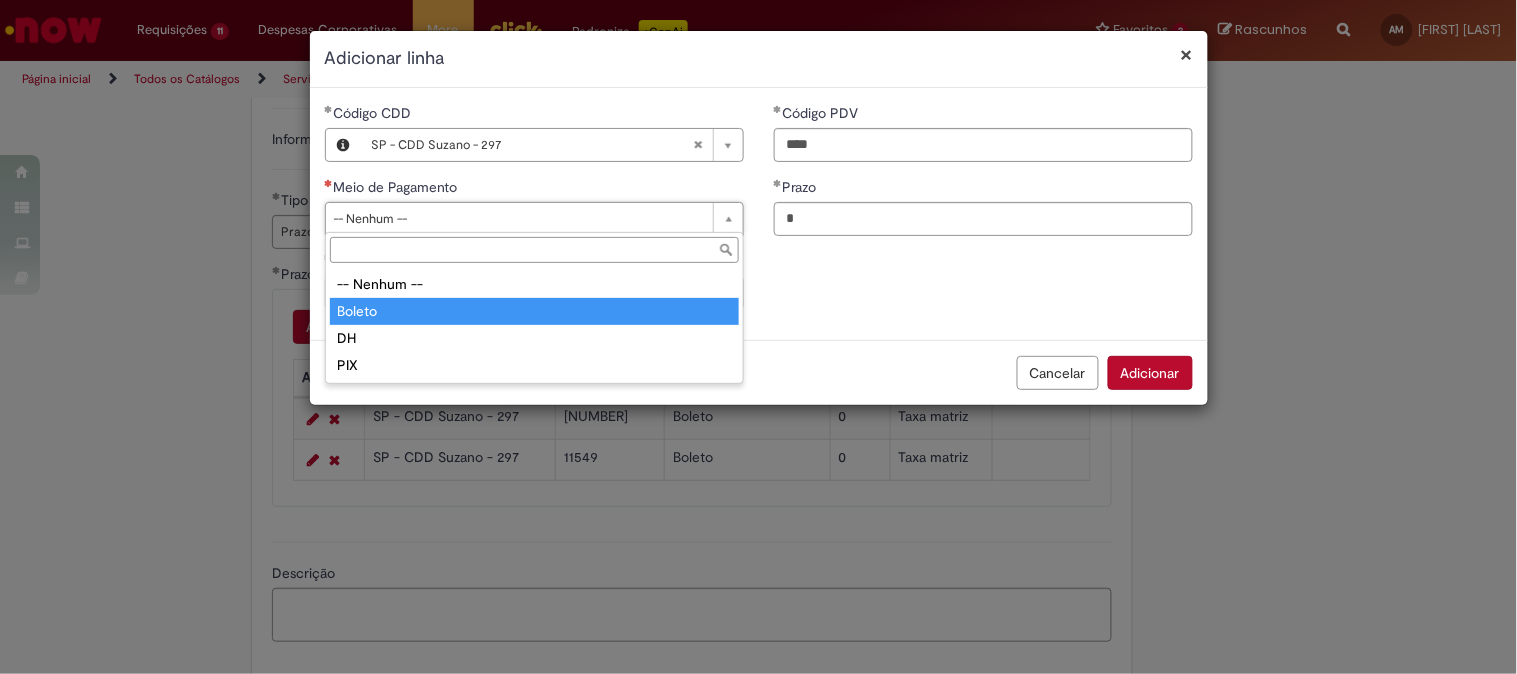 type on "******" 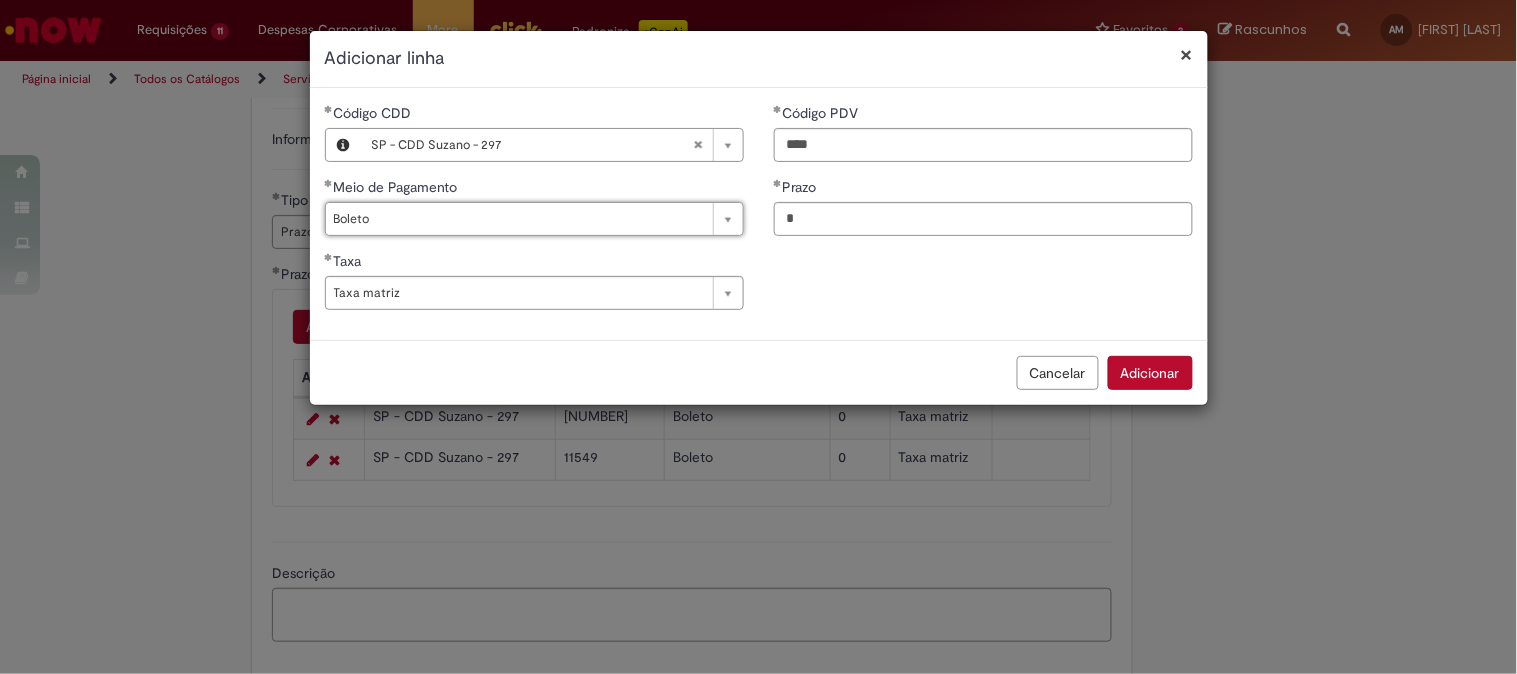 click on "Adicionar" at bounding box center [1150, 373] 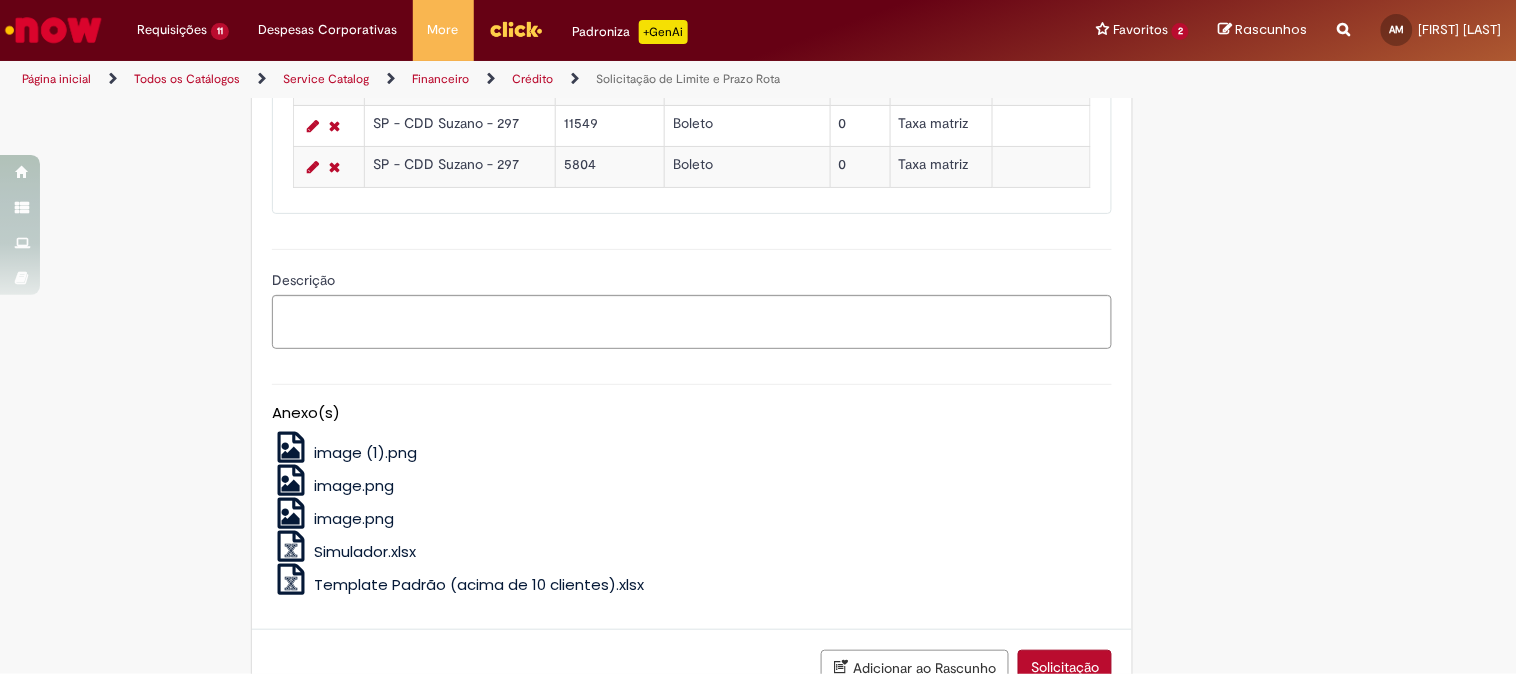 scroll, scrollTop: 1148, scrollLeft: 0, axis: vertical 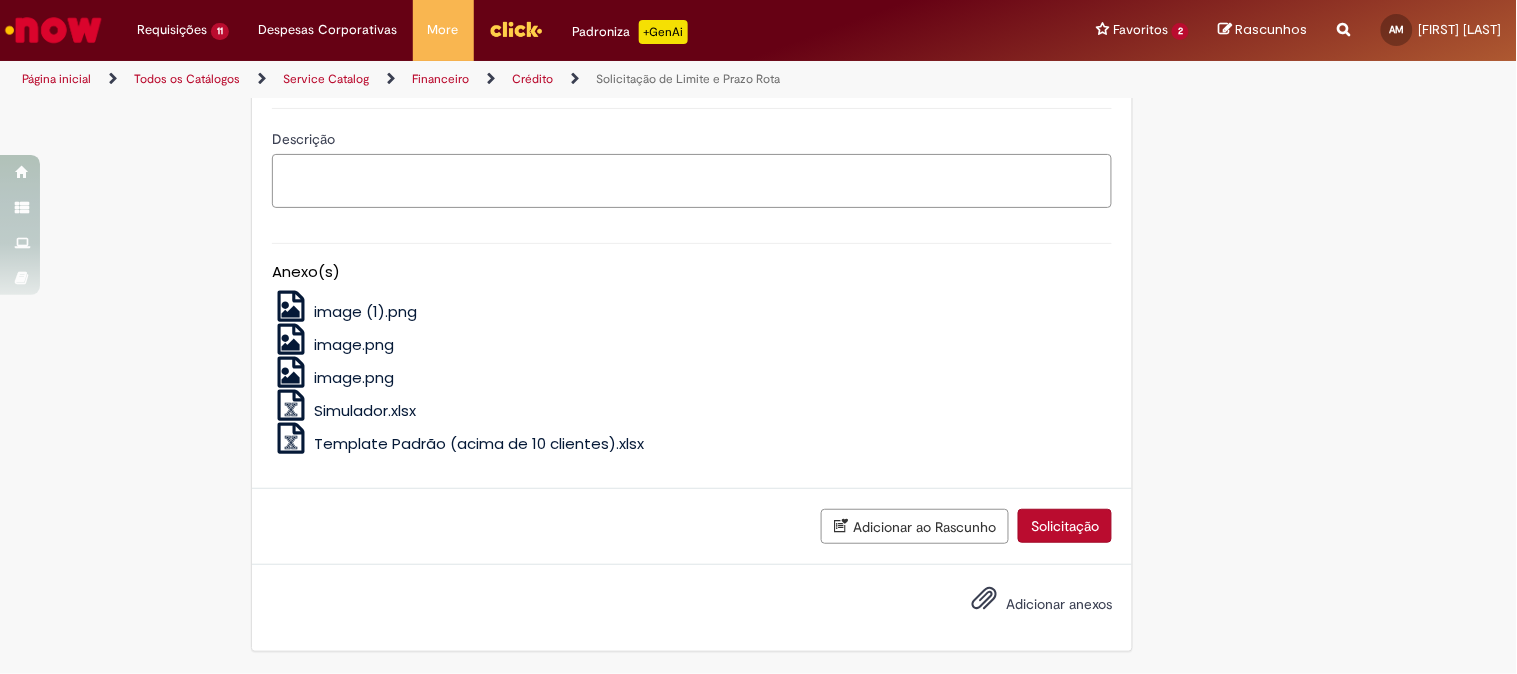 click on "Descrição" at bounding box center [692, 181] 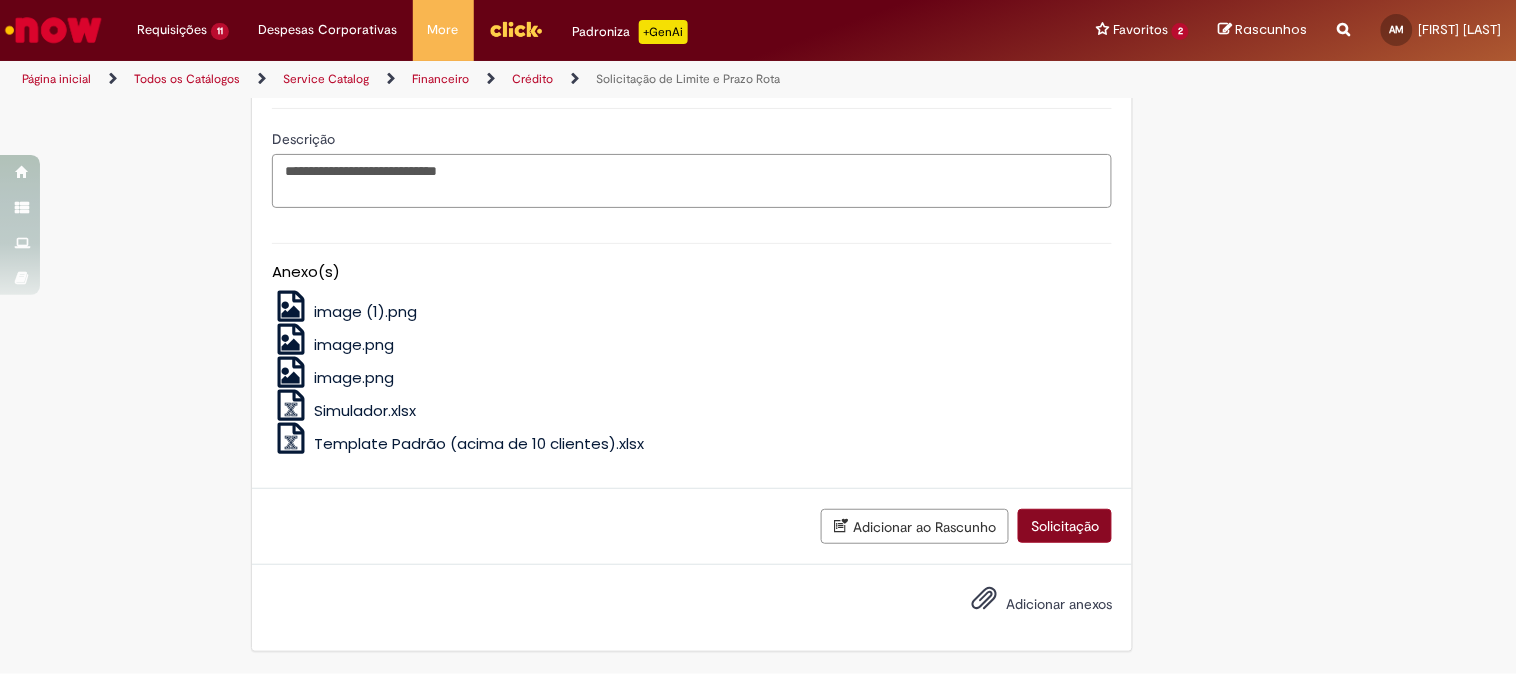 type on "**********" 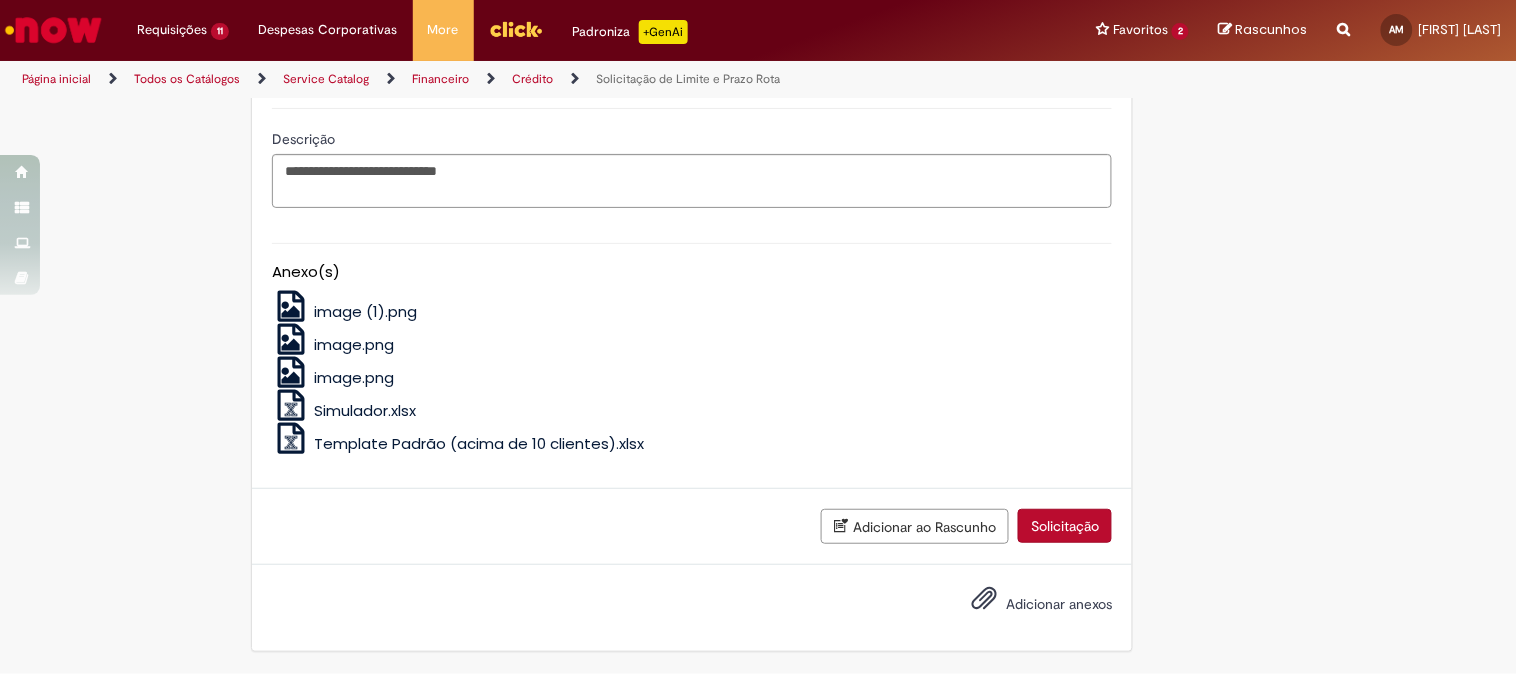 click on "Solicitação" at bounding box center [1065, 526] 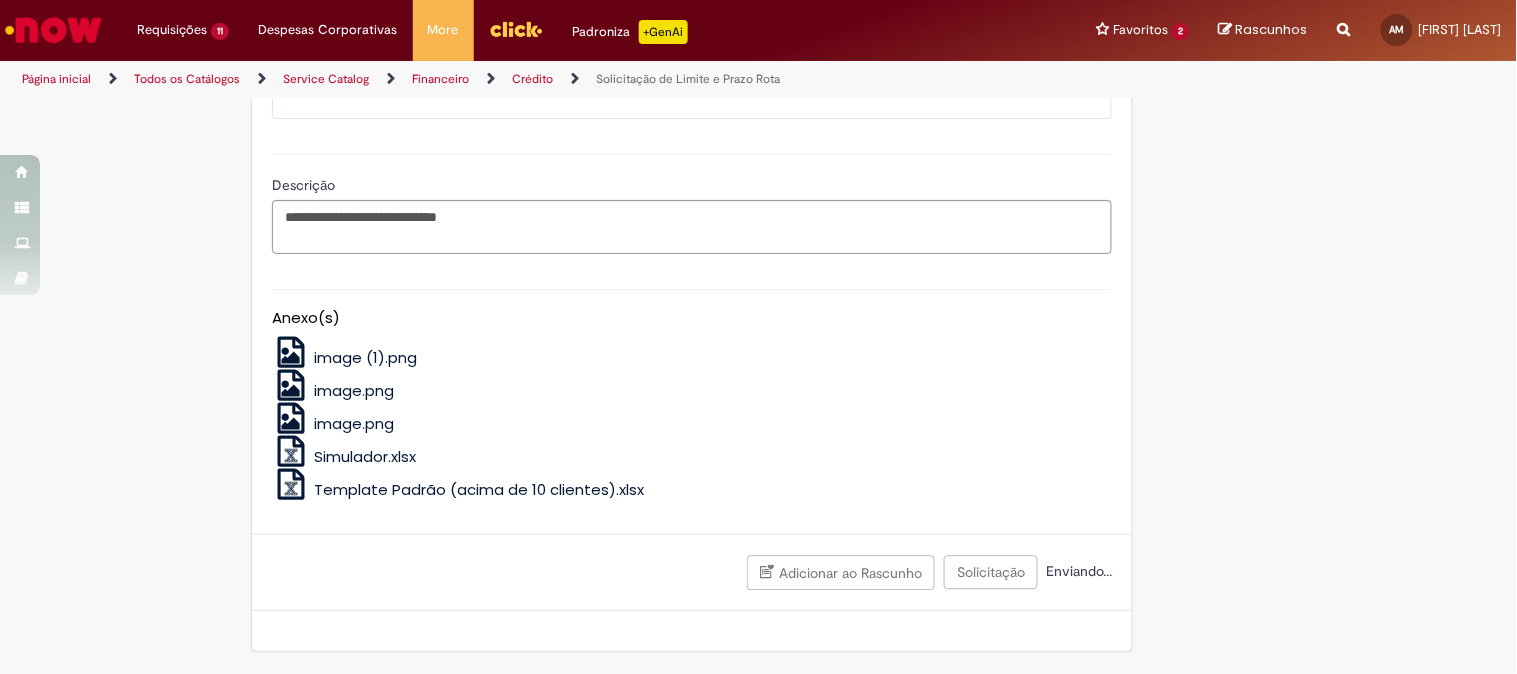 scroll, scrollTop: 768, scrollLeft: 0, axis: vertical 